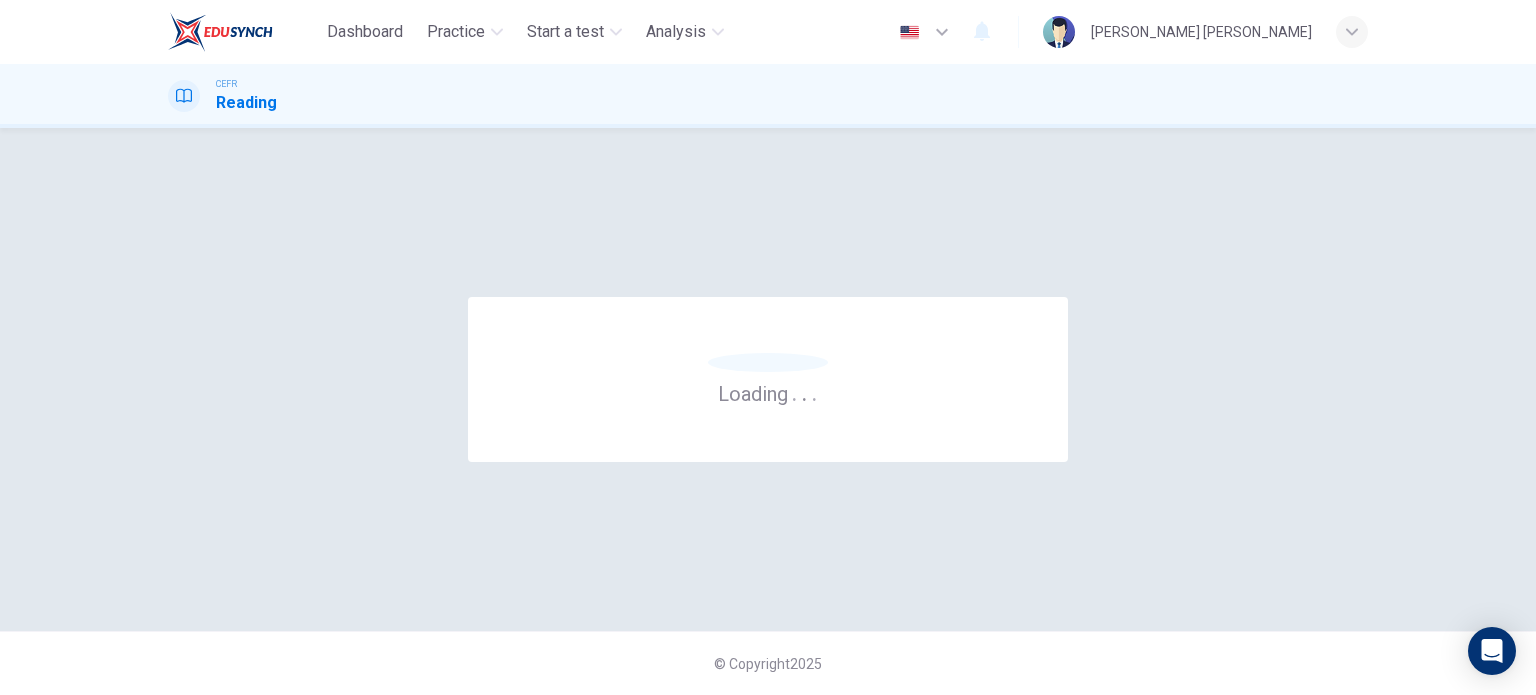 scroll, scrollTop: 0, scrollLeft: 0, axis: both 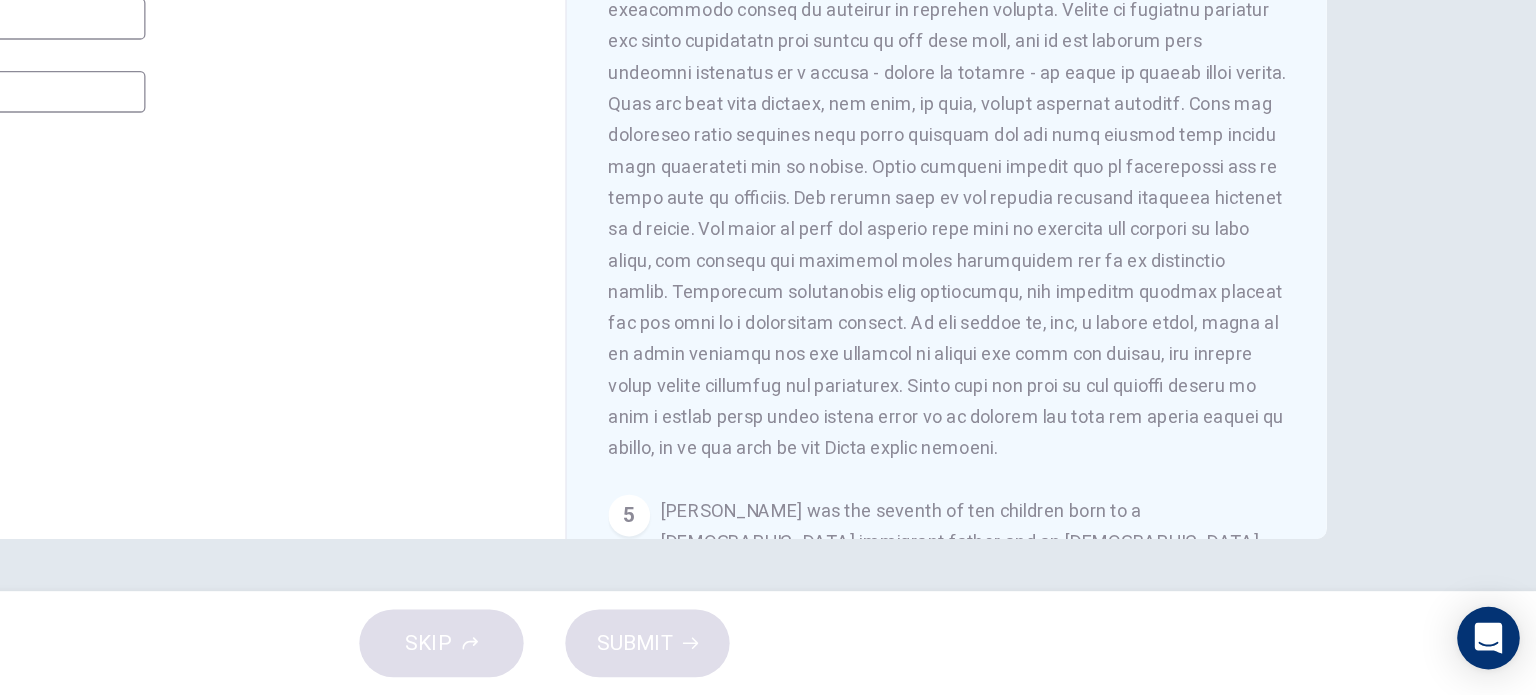 drag, startPoint x: 1026, startPoint y: 318, endPoint x: 1107, endPoint y: 374, distance: 98.47334 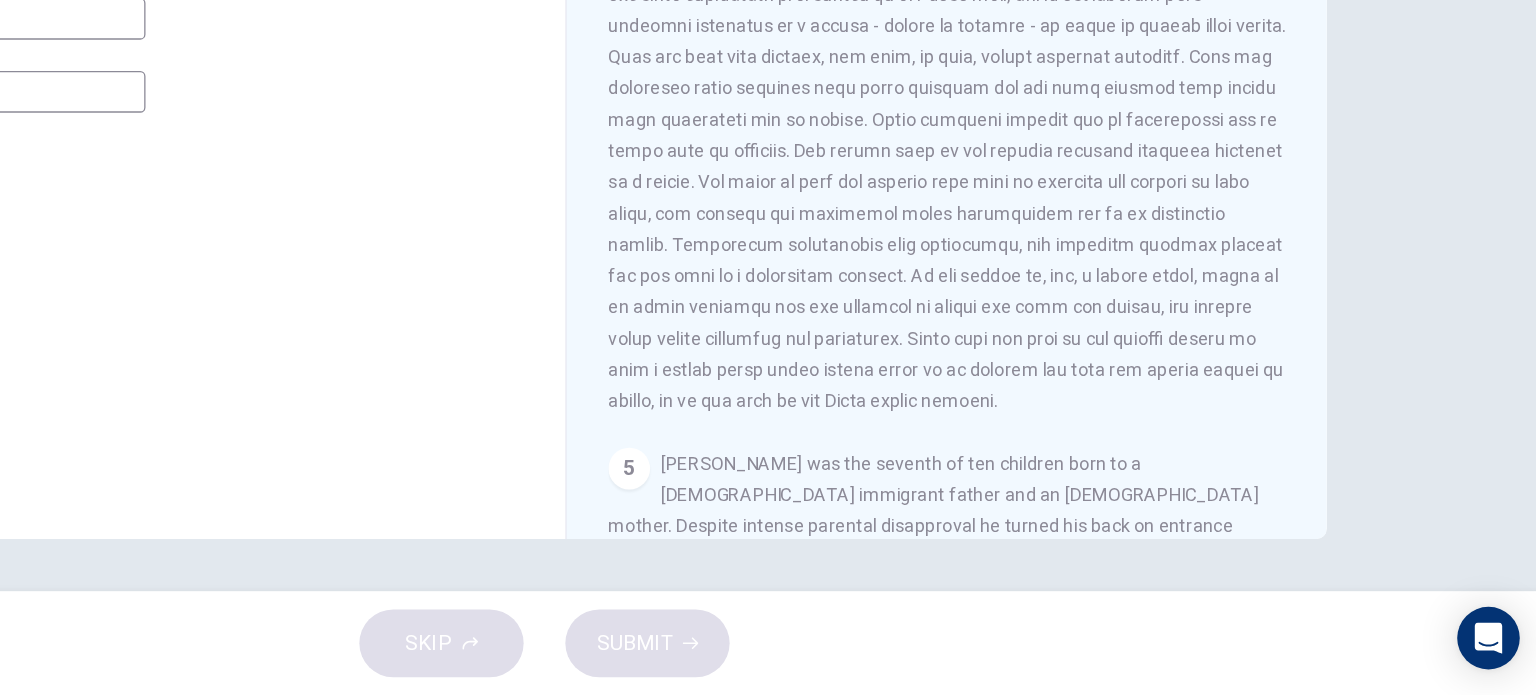 scroll, scrollTop: 1066, scrollLeft: 0, axis: vertical 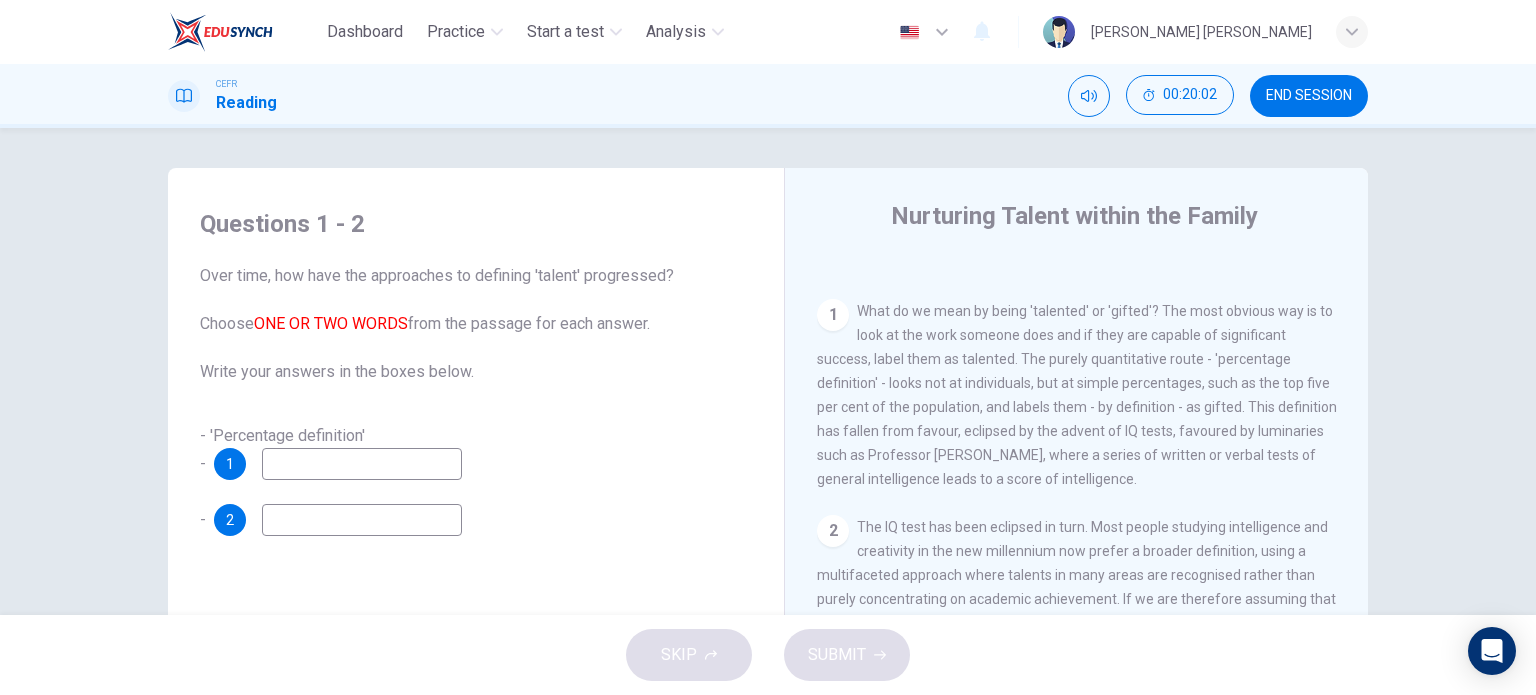 click at bounding box center [362, 464] 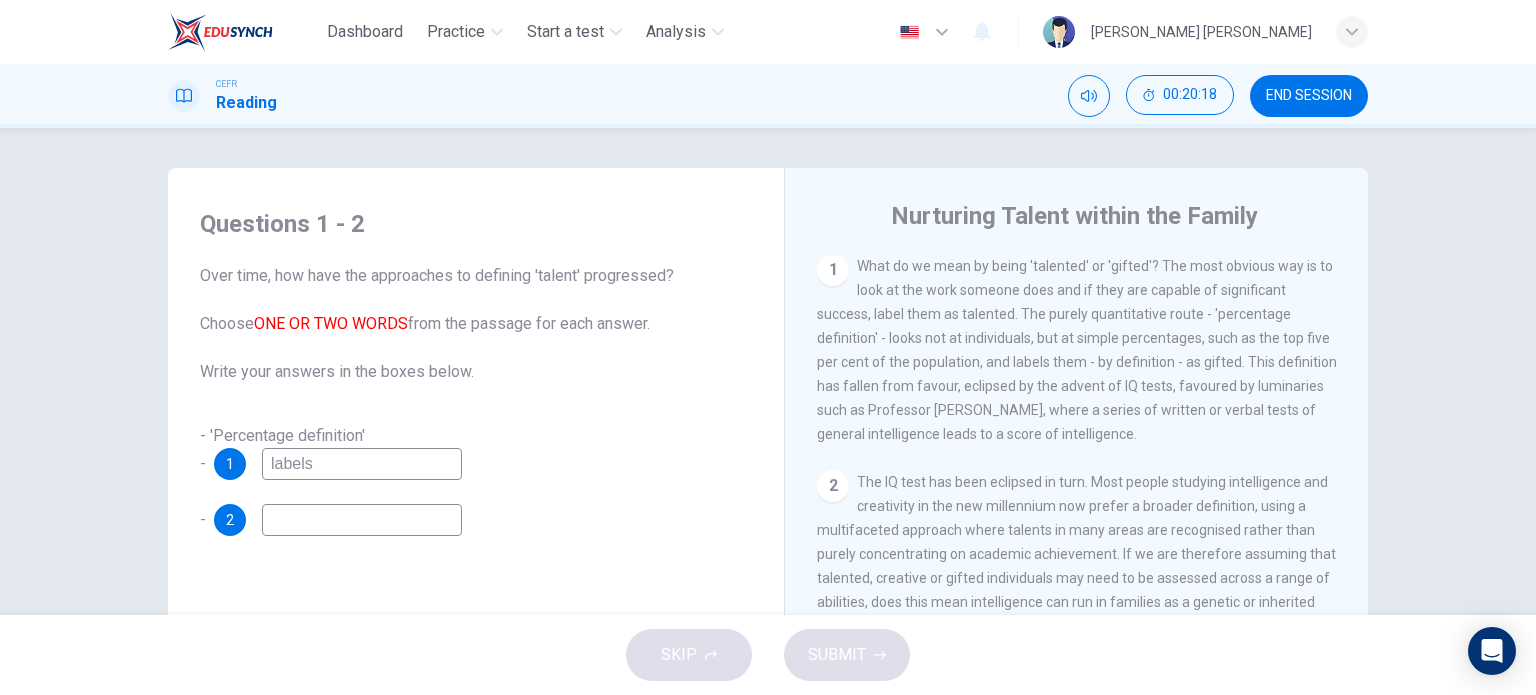 scroll, scrollTop: 424, scrollLeft: 0, axis: vertical 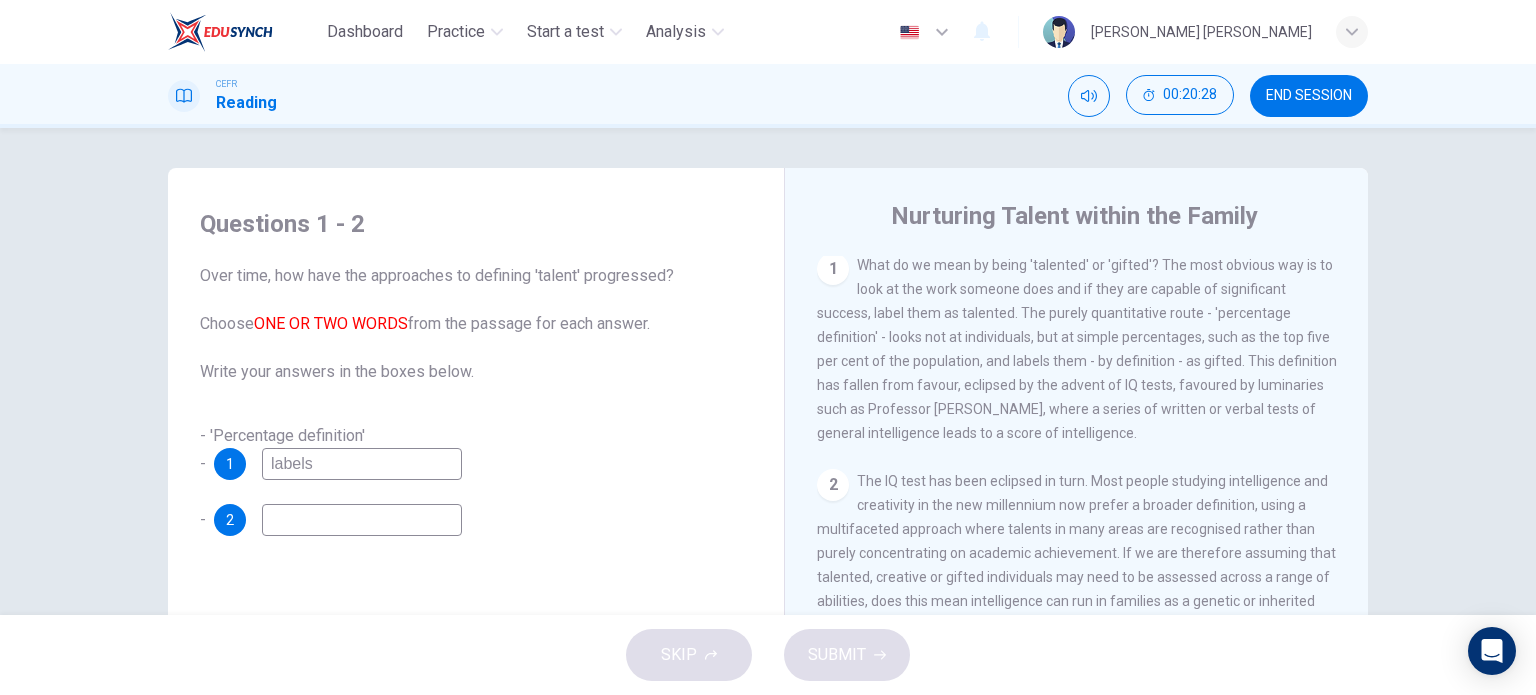 type on "labels" 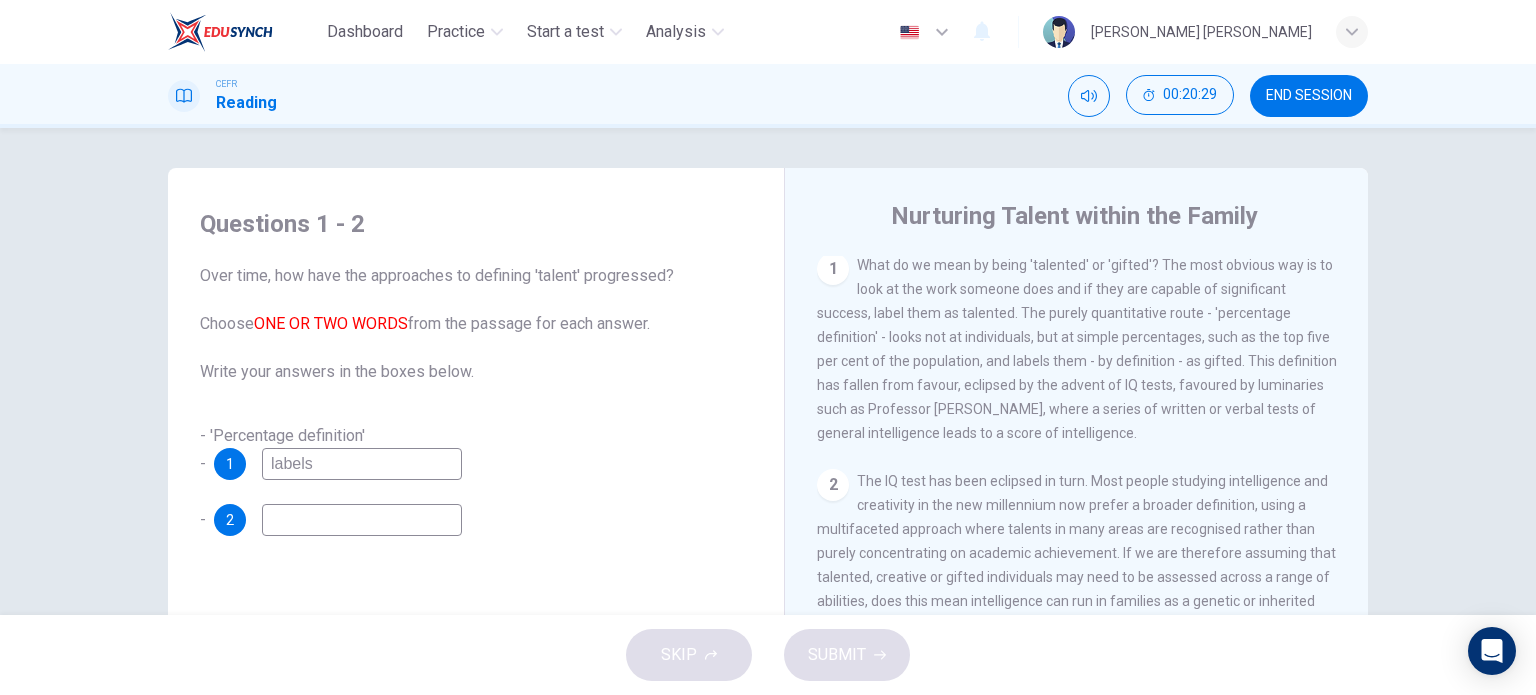 click at bounding box center (362, 520) 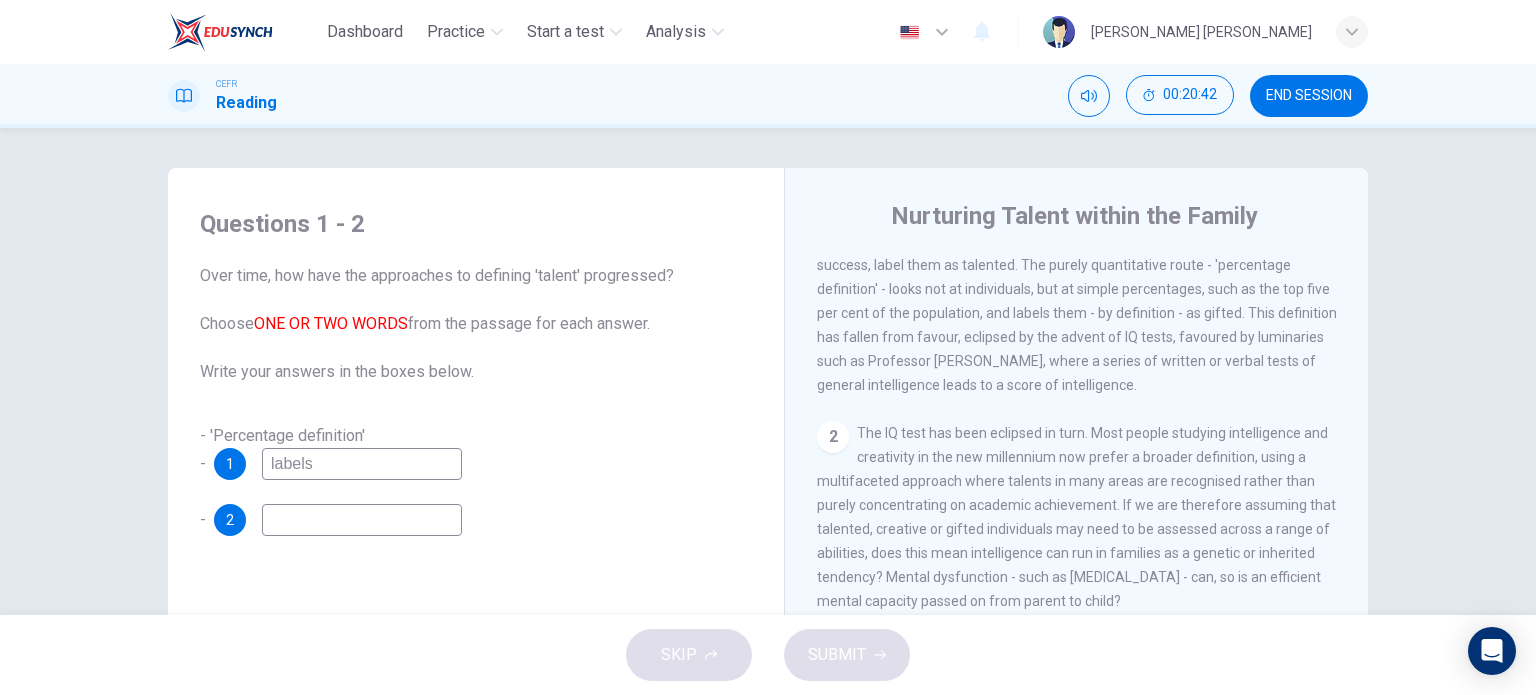 scroll, scrollTop: 472, scrollLeft: 0, axis: vertical 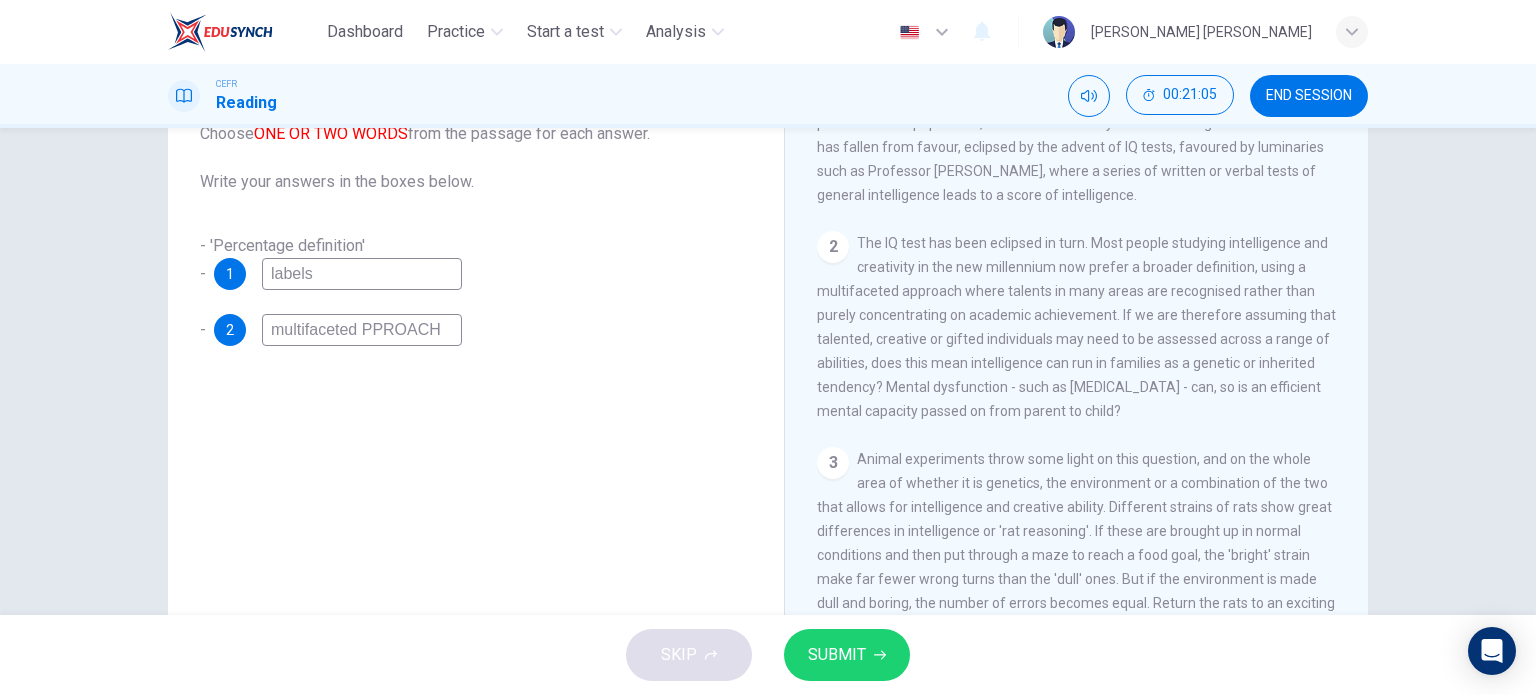 click on "multifaceted PPROACH" at bounding box center [362, 330] 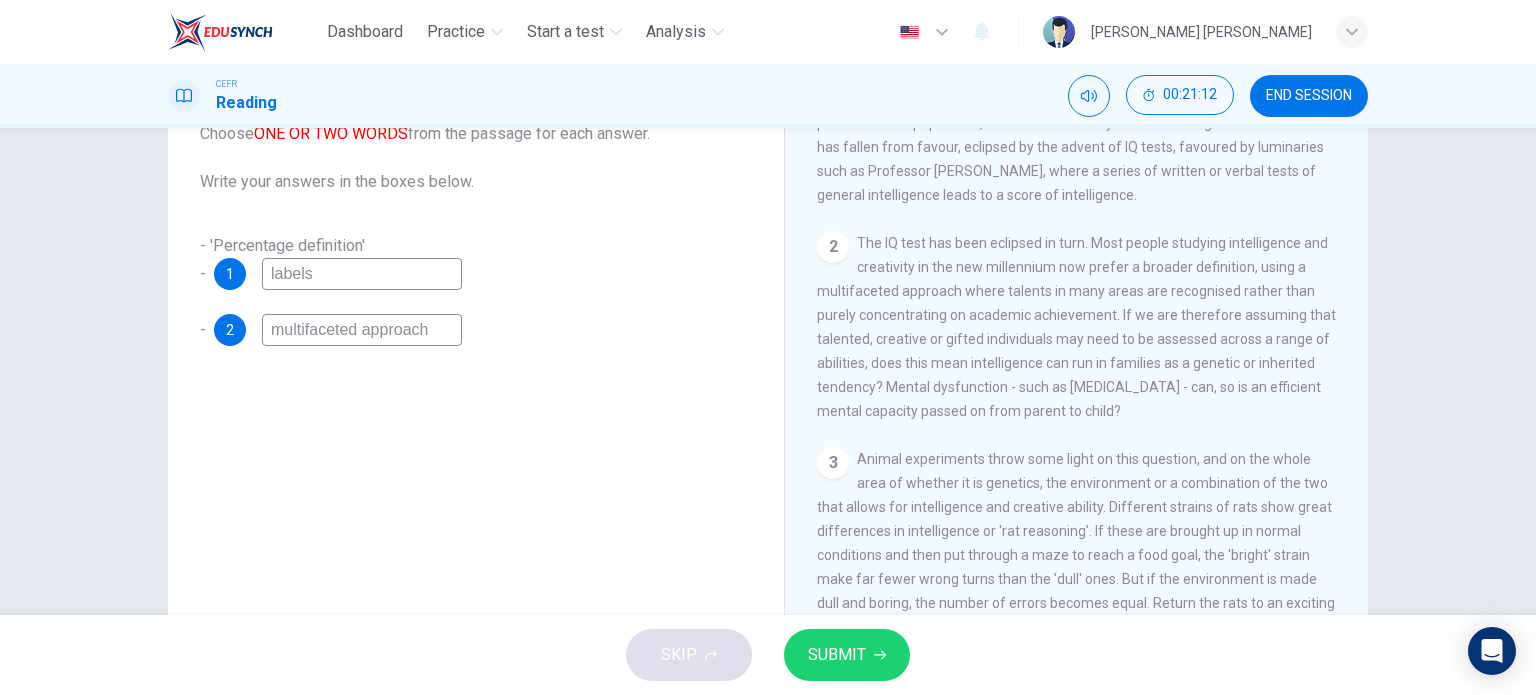 type on "multifaceted approach" 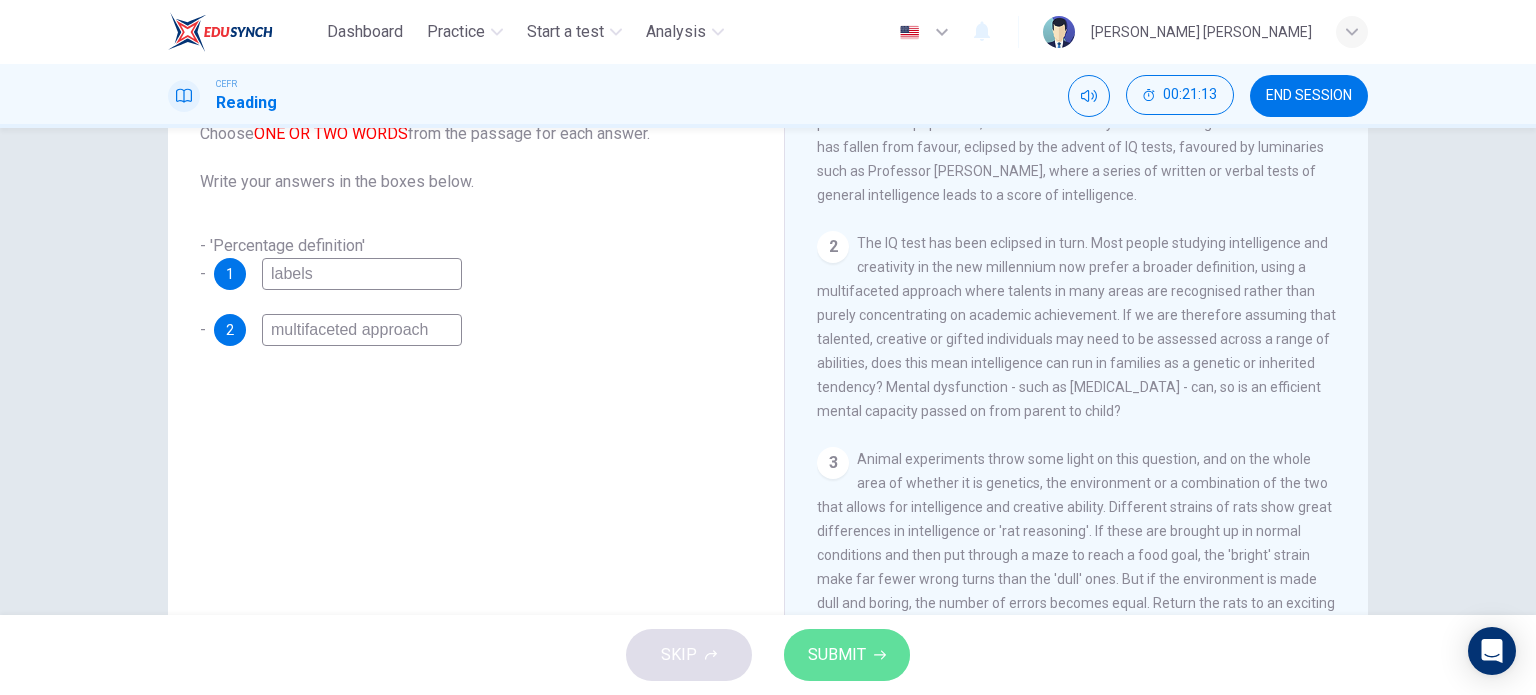 click on "SUBMIT" at bounding box center (837, 655) 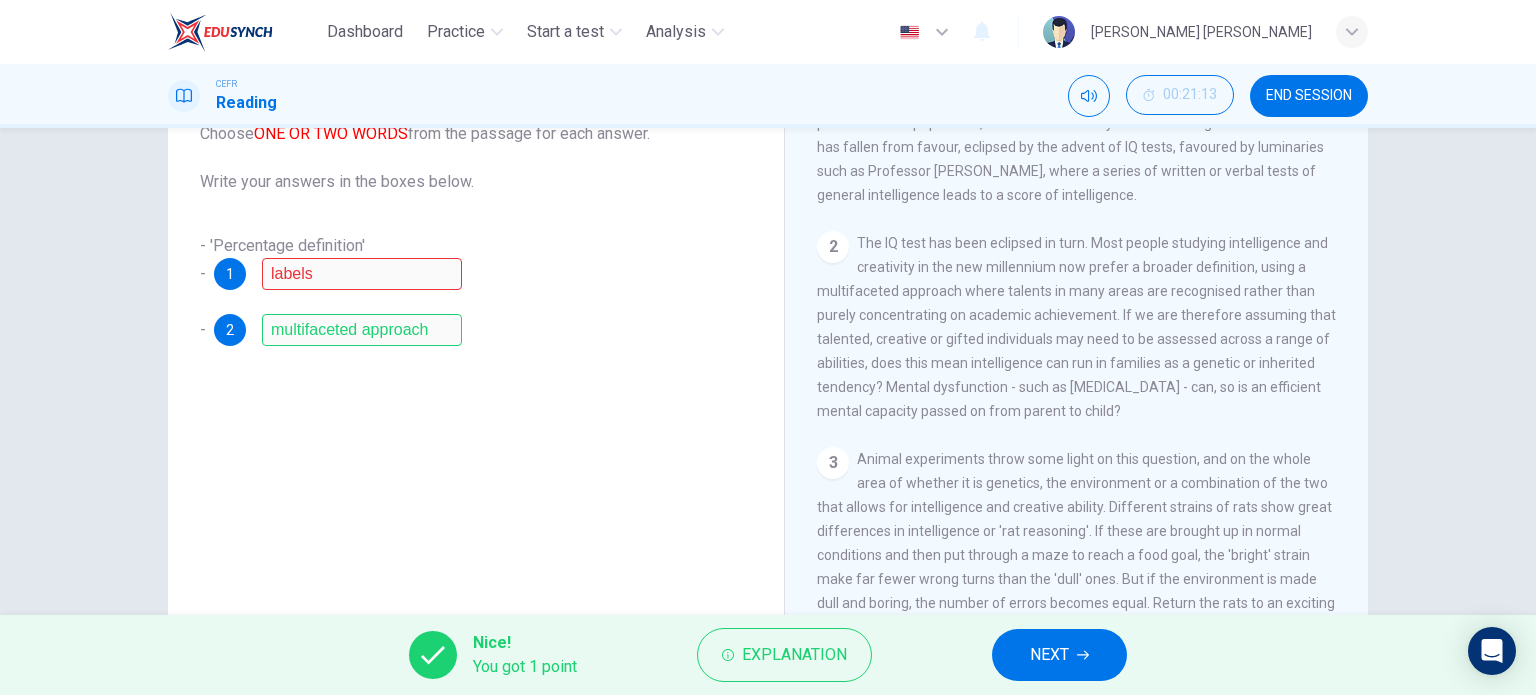 click on "Explanation" at bounding box center [794, 655] 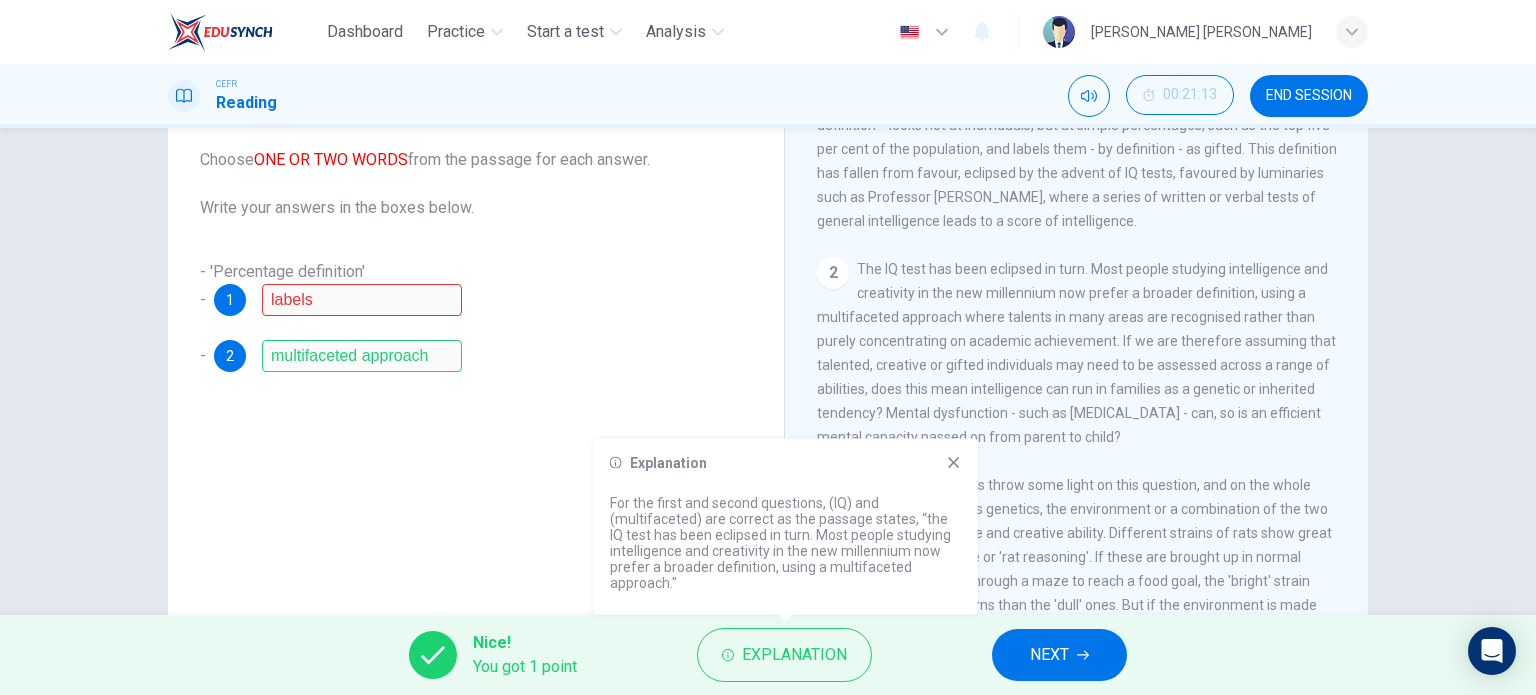 scroll, scrollTop: 166, scrollLeft: 0, axis: vertical 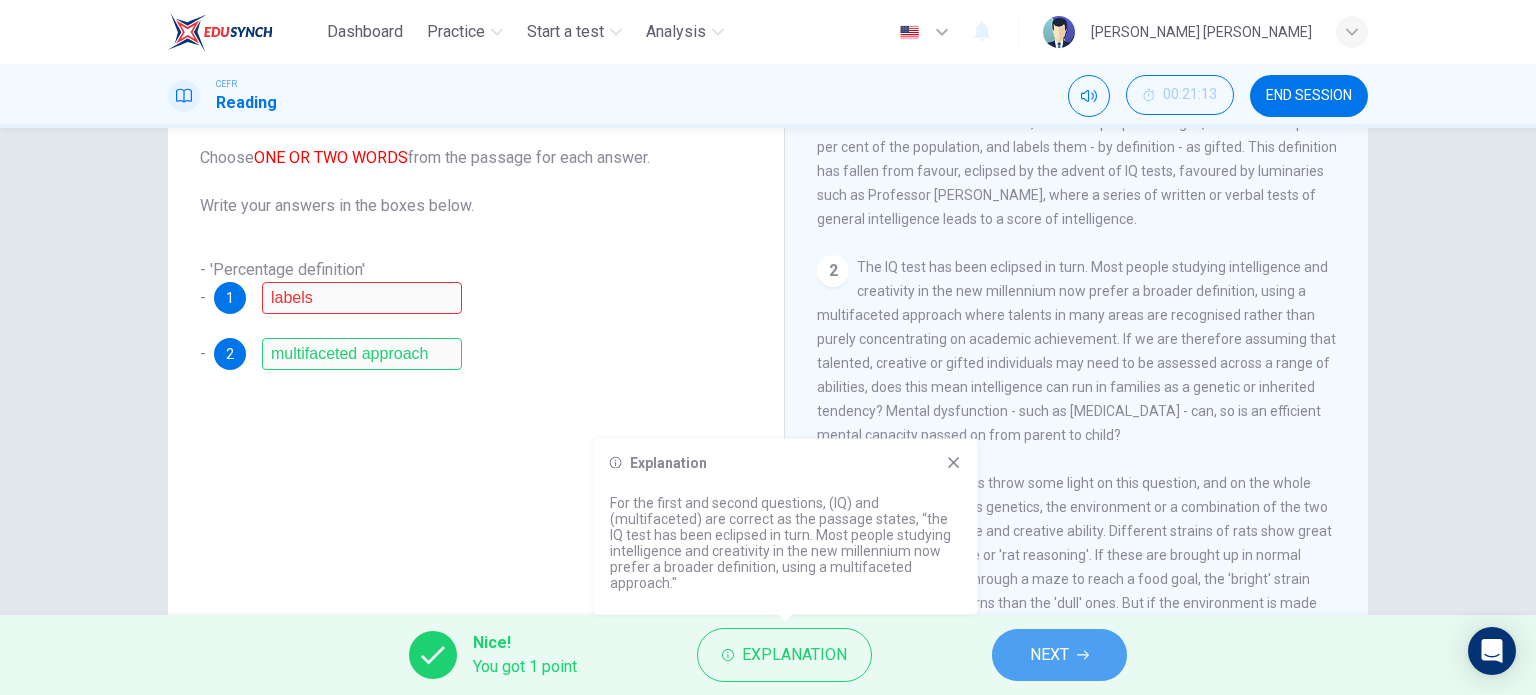 click on "NEXT" at bounding box center [1049, 655] 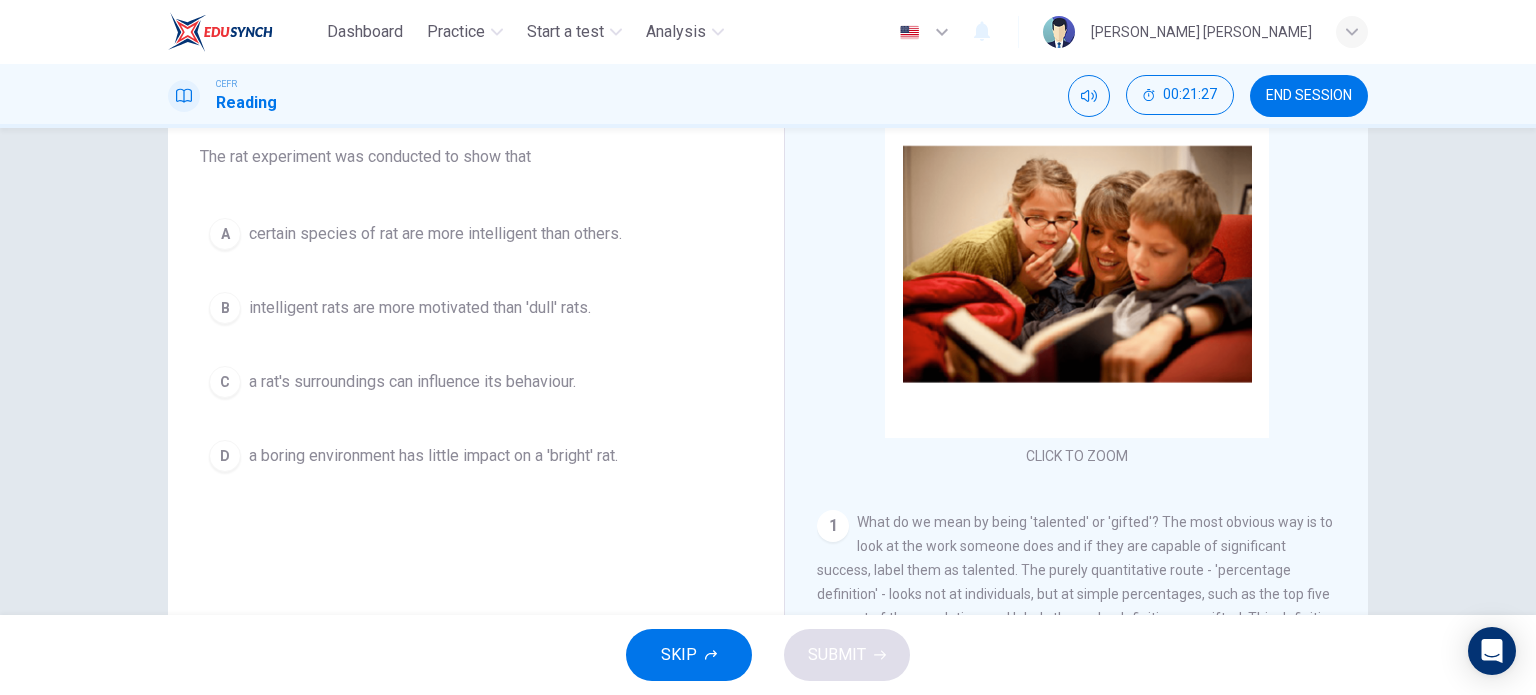 scroll, scrollTop: 166, scrollLeft: 0, axis: vertical 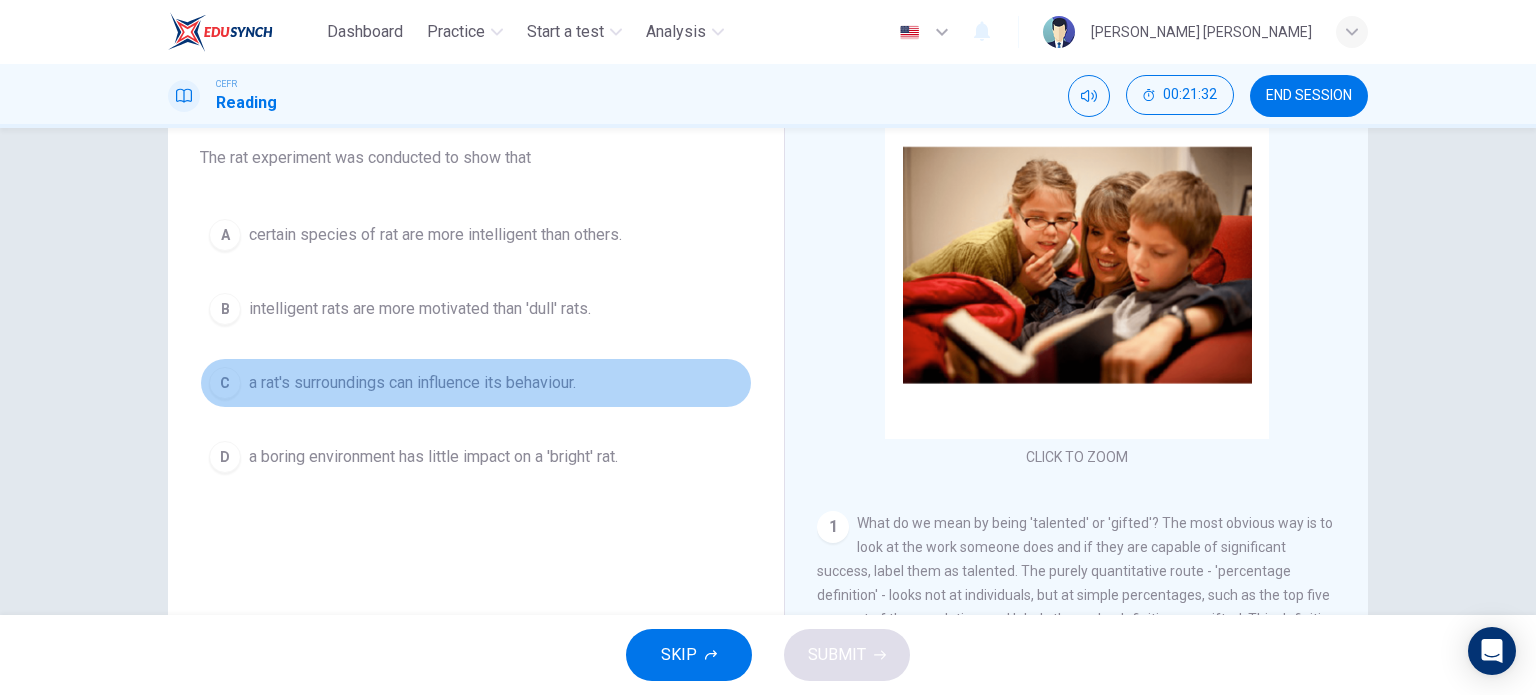 click on "C" at bounding box center [225, 383] 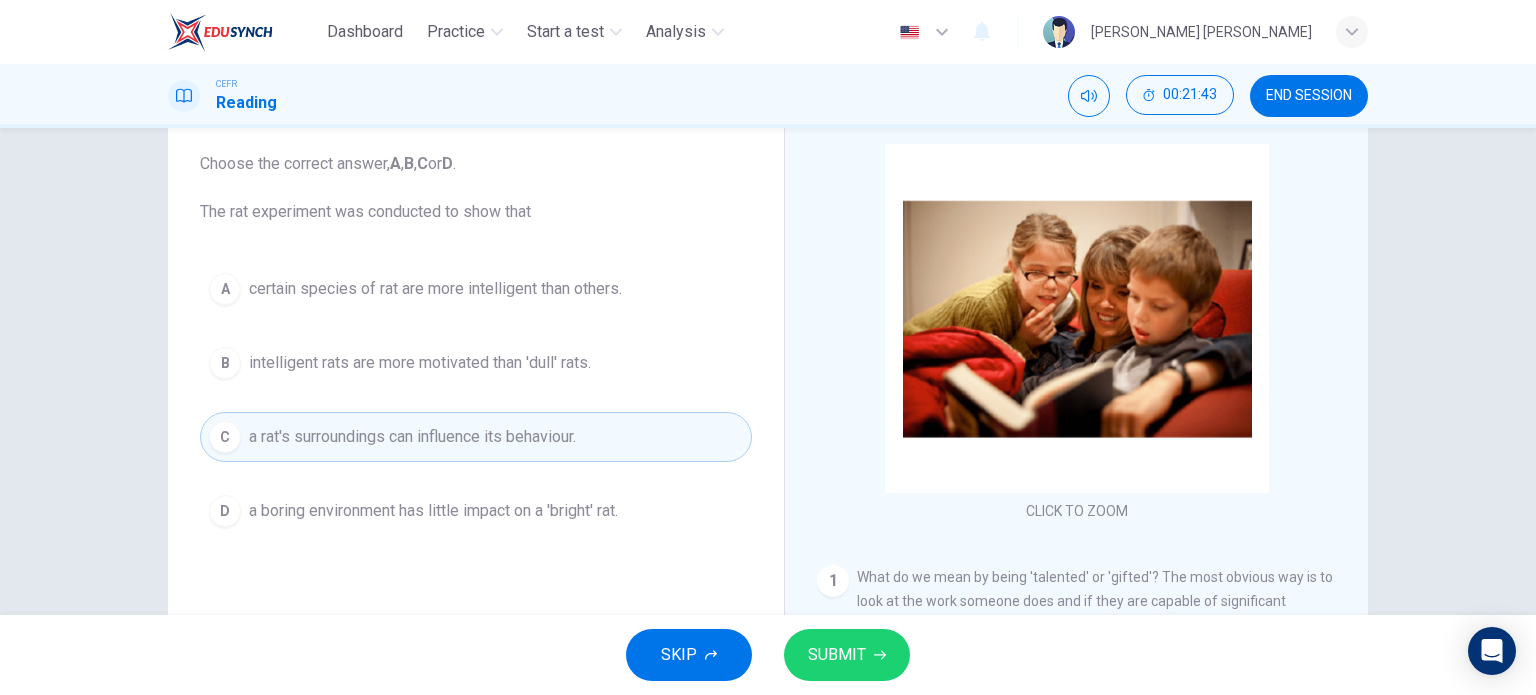 scroll, scrollTop: 108, scrollLeft: 0, axis: vertical 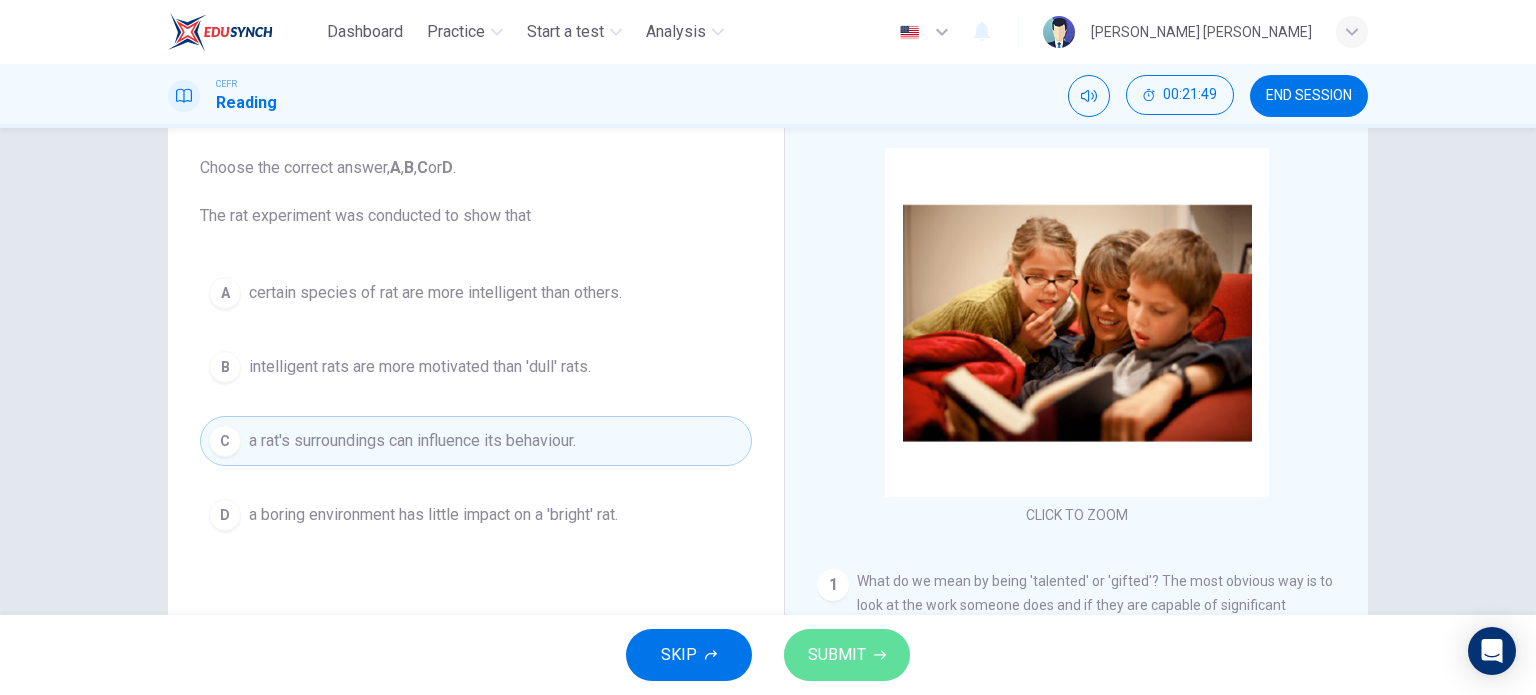 click on "SUBMIT" at bounding box center [837, 655] 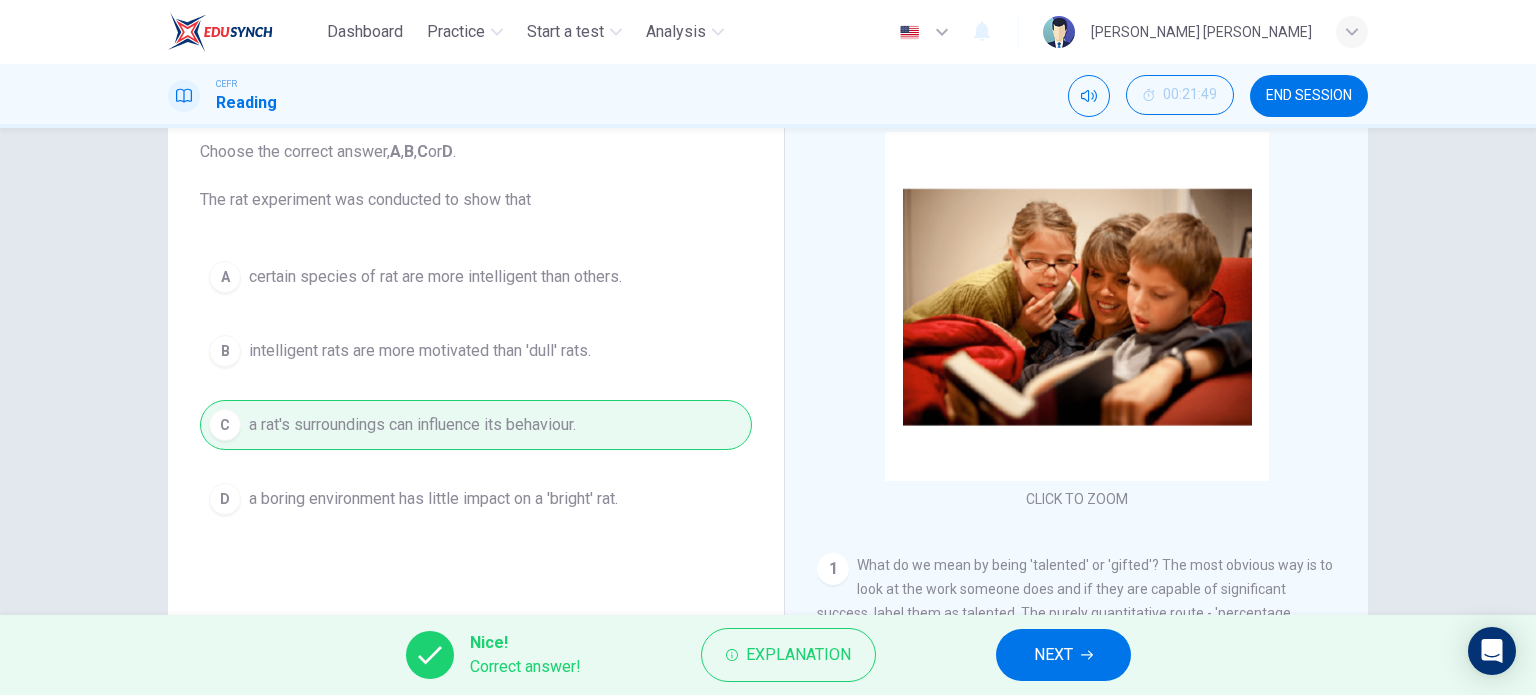 scroll, scrollTop: 124, scrollLeft: 0, axis: vertical 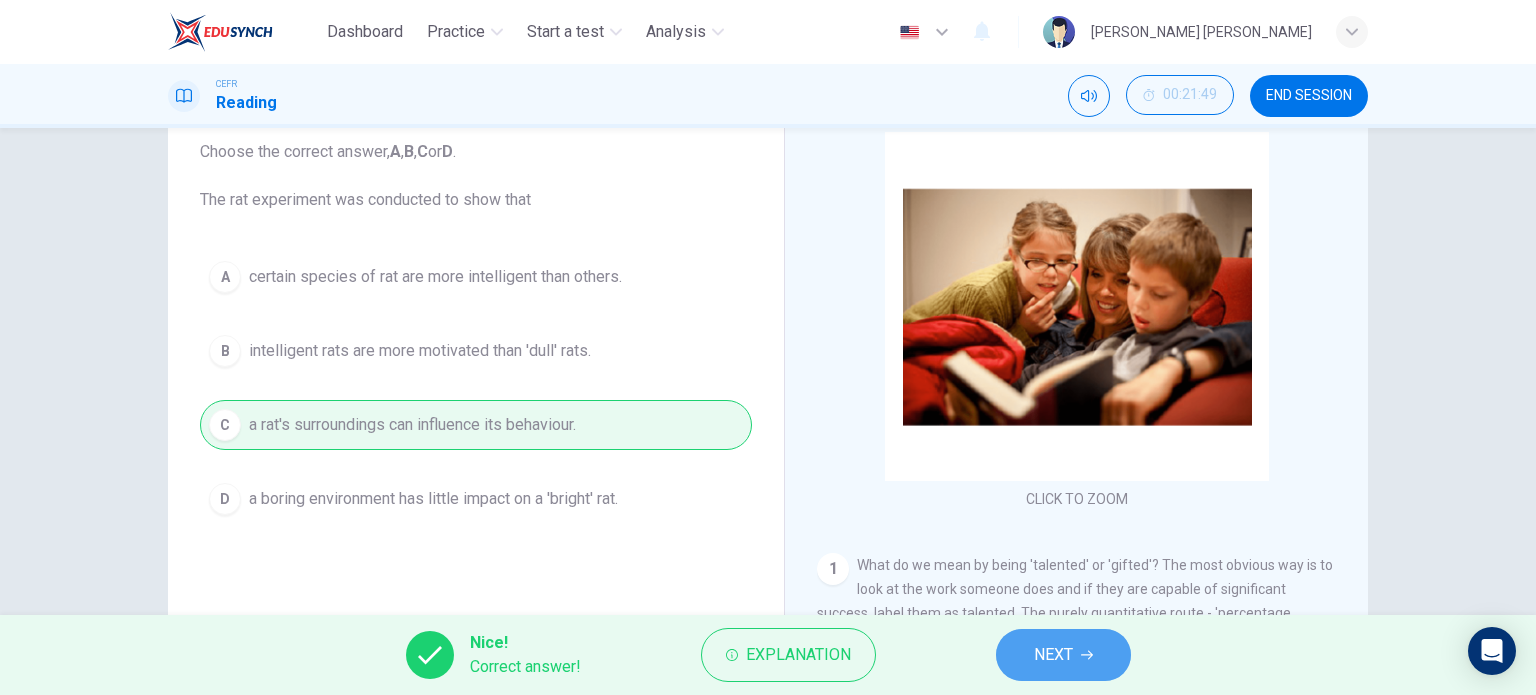 click on "NEXT" at bounding box center [1053, 655] 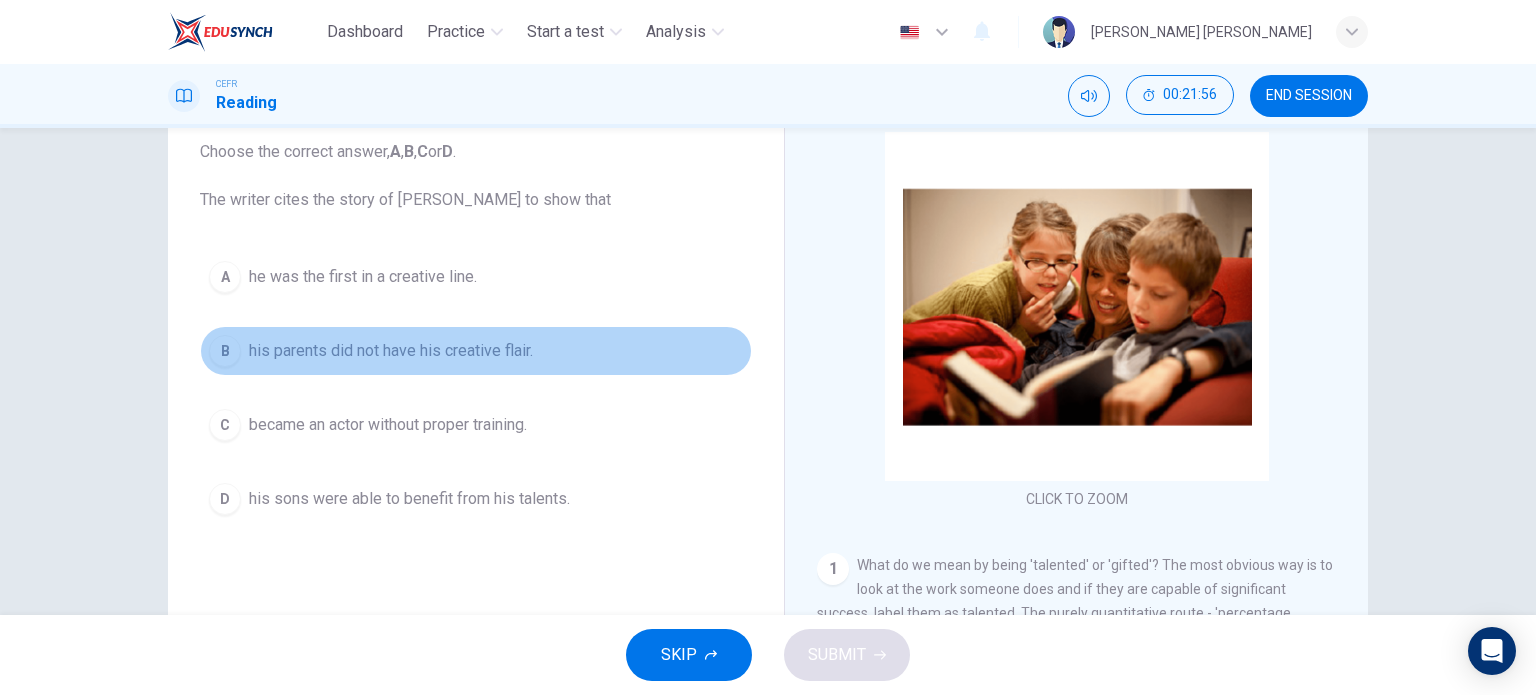 click on "B his parents did not have his creative flair." at bounding box center [476, 351] 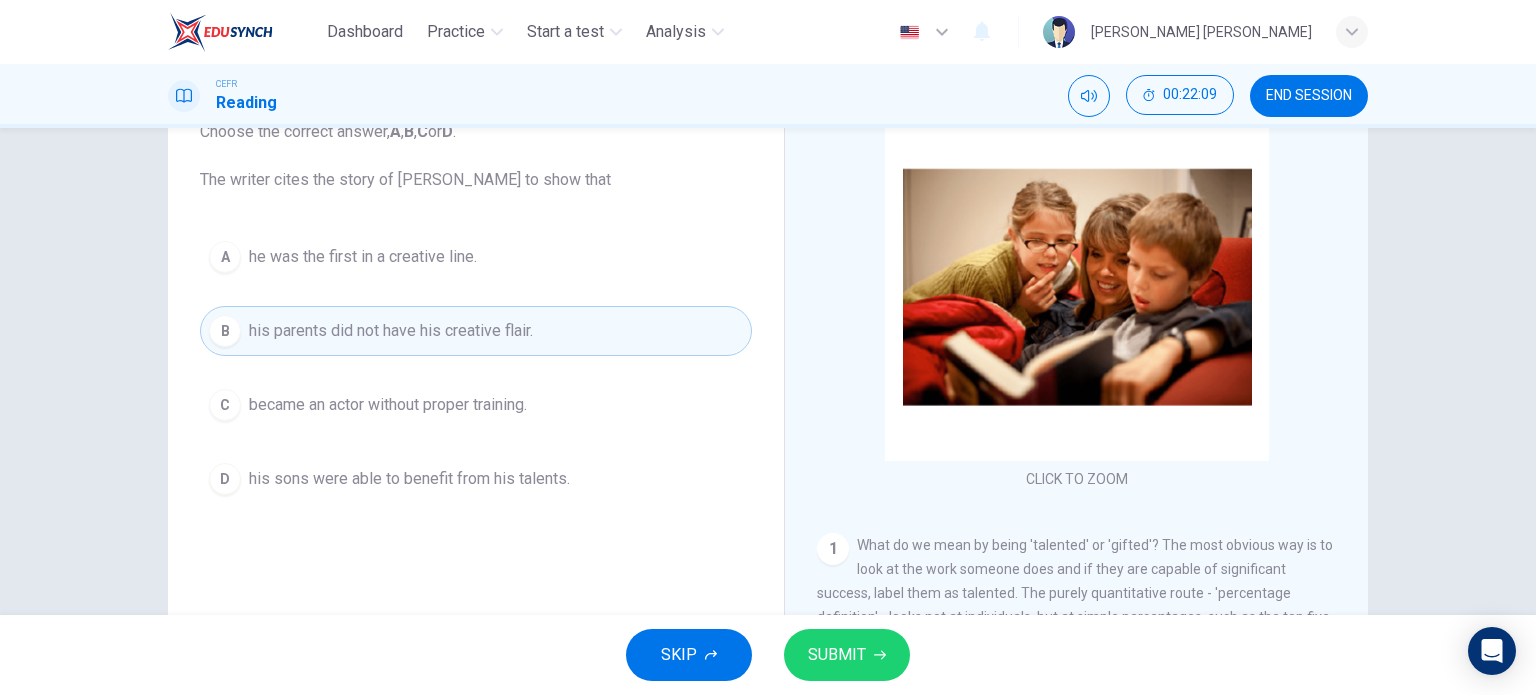 scroll, scrollTop: 148, scrollLeft: 0, axis: vertical 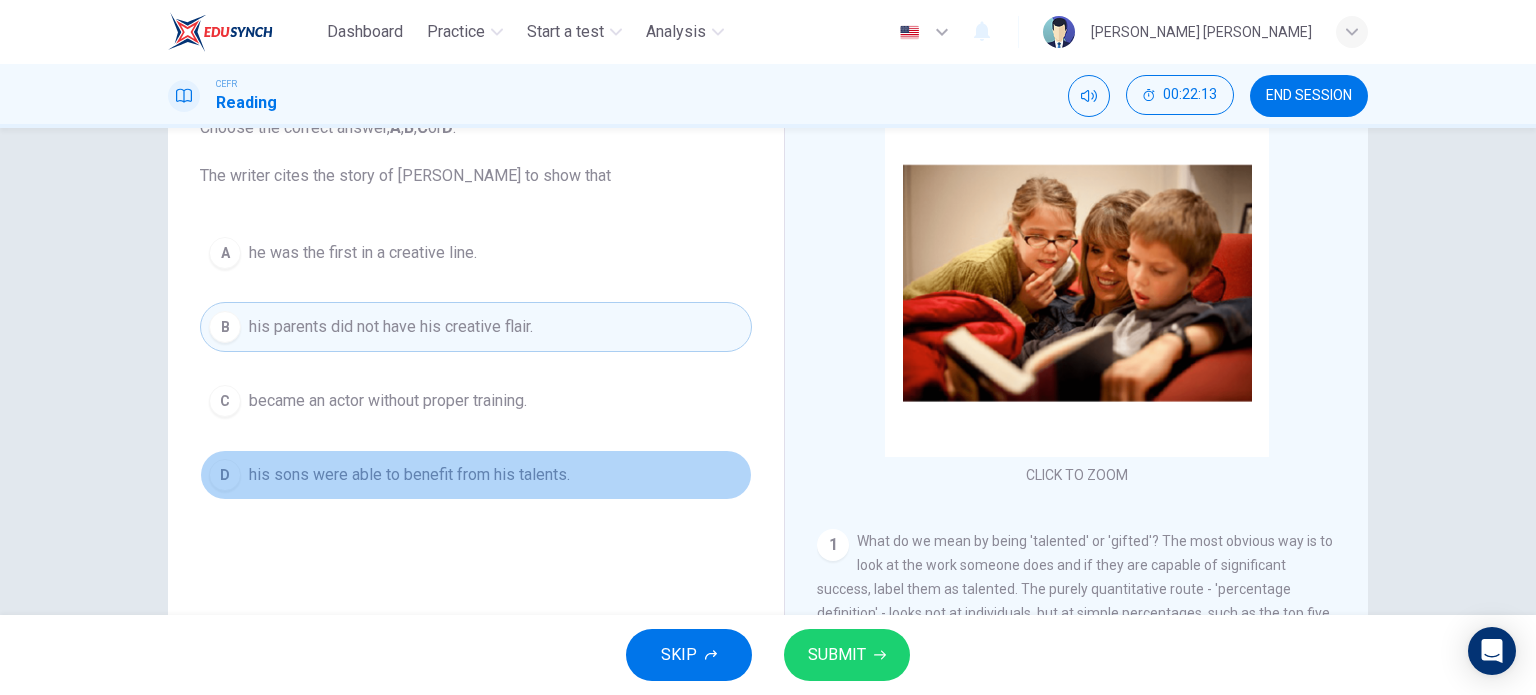 click on "his sons were able to benefit from his talents." at bounding box center (409, 475) 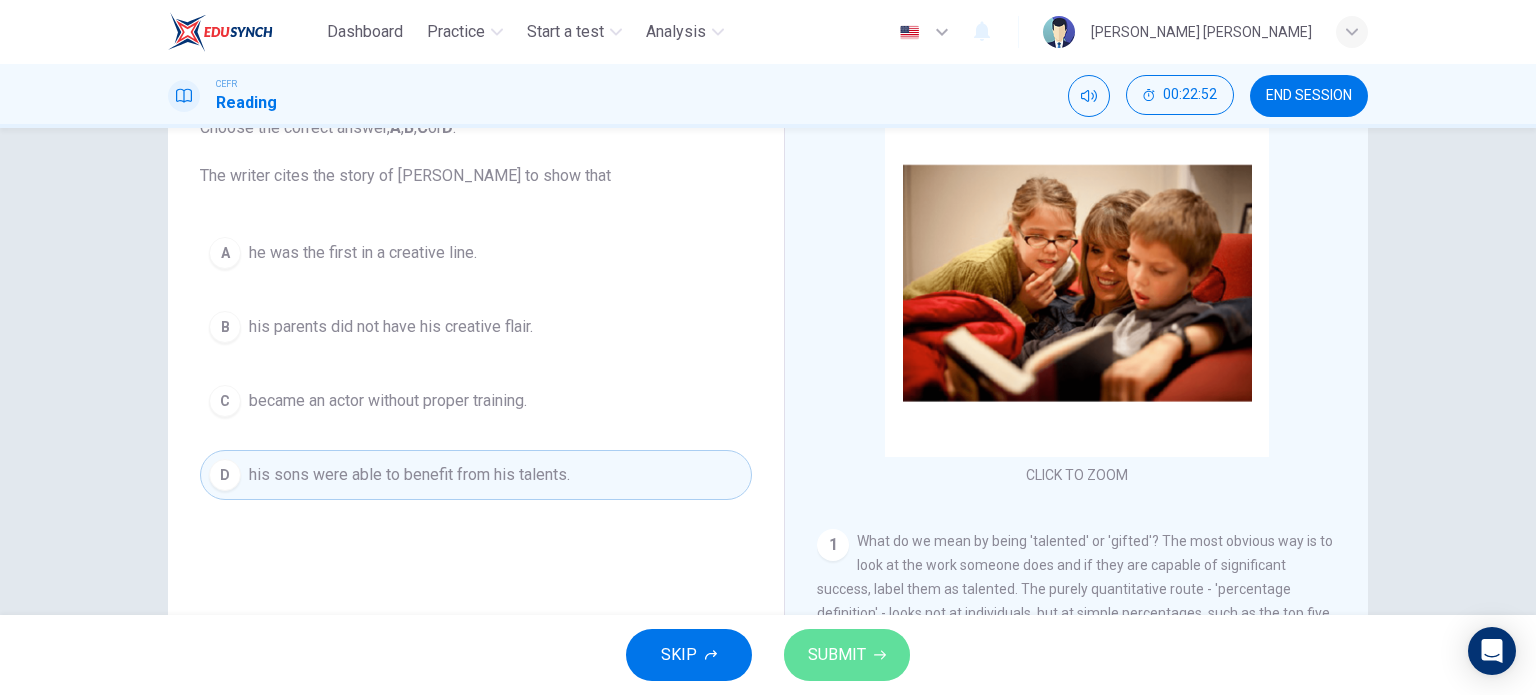click on "SUBMIT" at bounding box center (837, 655) 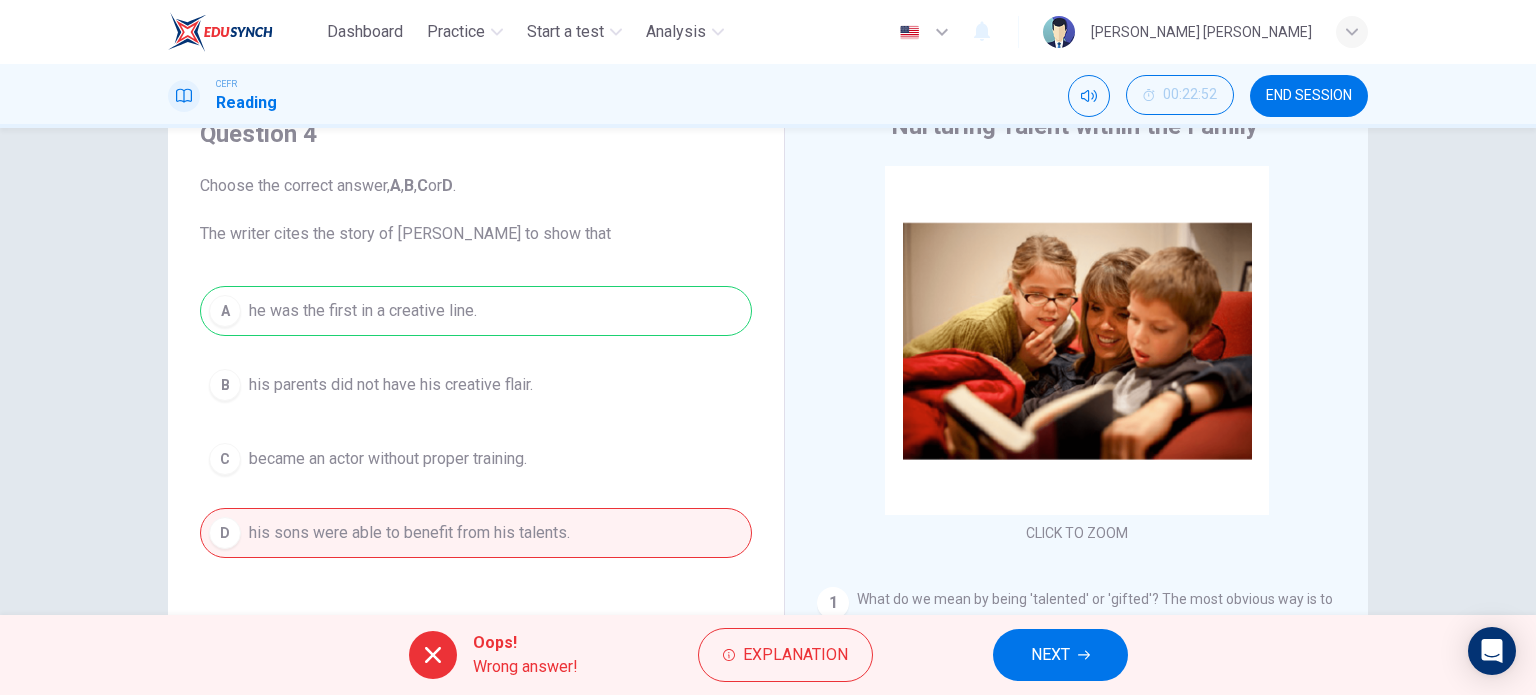 scroll, scrollTop: 88, scrollLeft: 0, axis: vertical 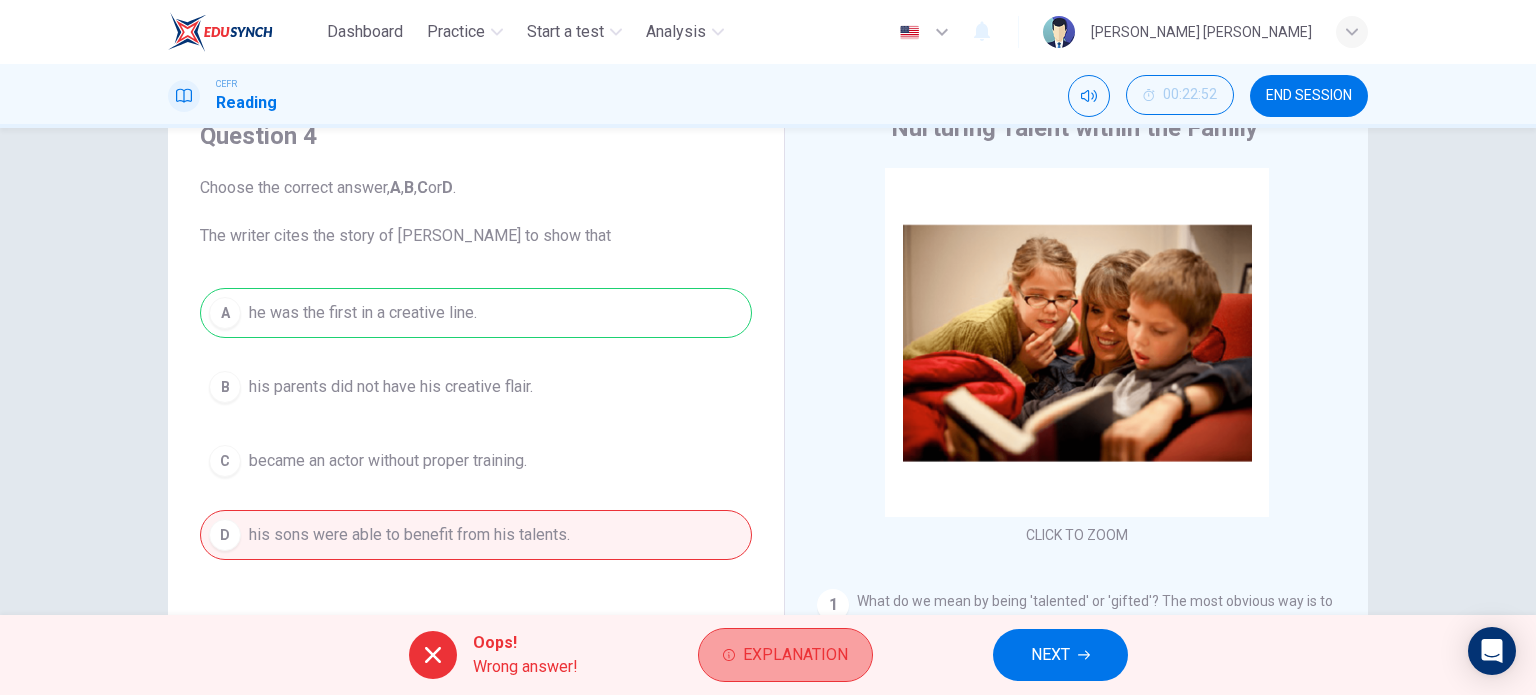 click on "Explanation" at bounding box center [785, 655] 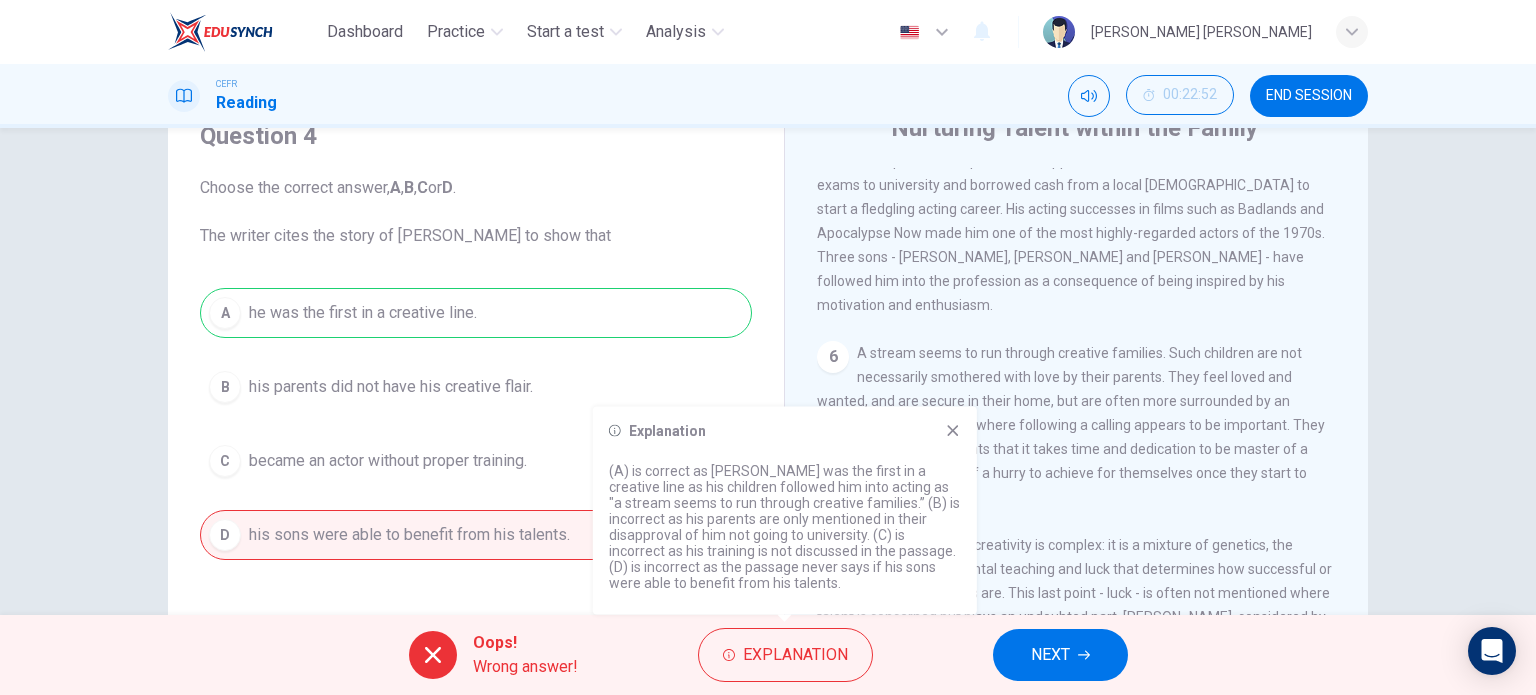 scroll, scrollTop: 1664, scrollLeft: 0, axis: vertical 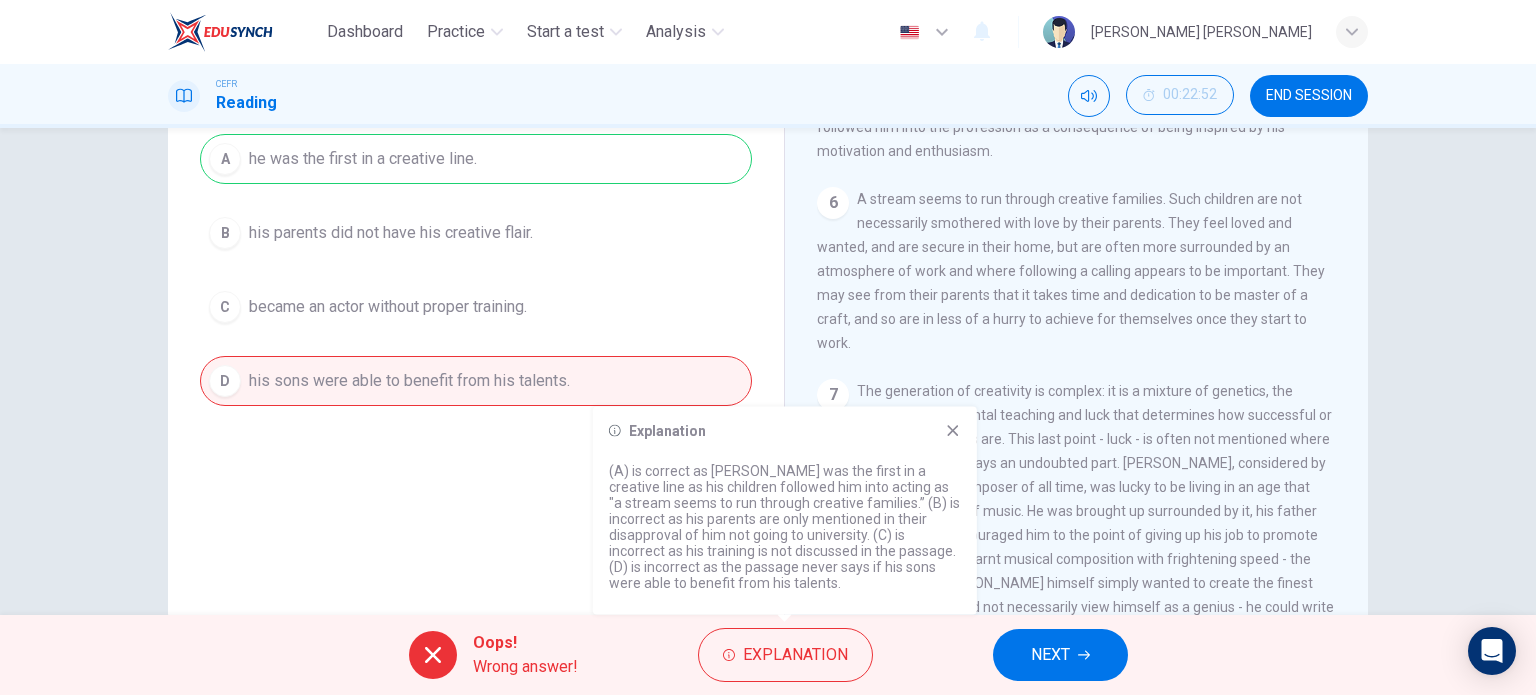 click on "NEXT" at bounding box center (1060, 655) 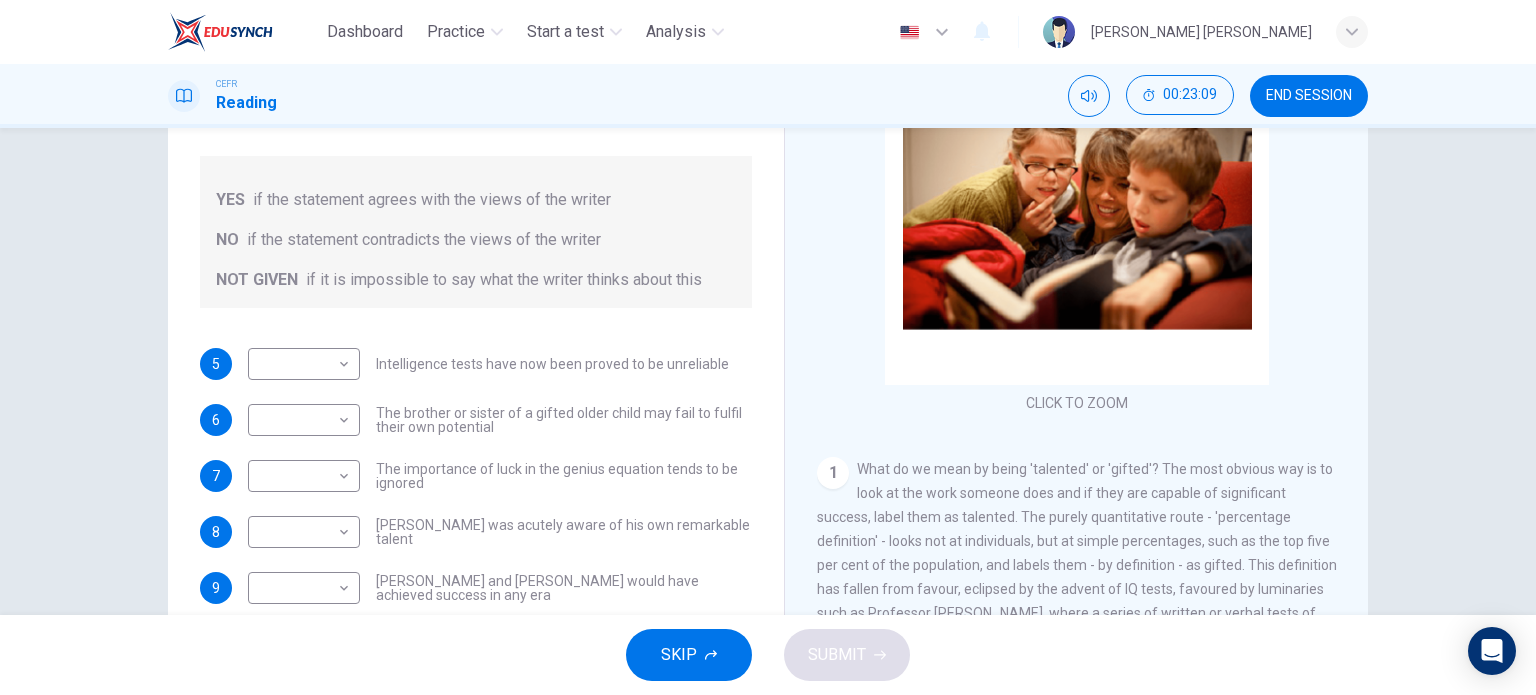 scroll, scrollTop: 268, scrollLeft: 0, axis: vertical 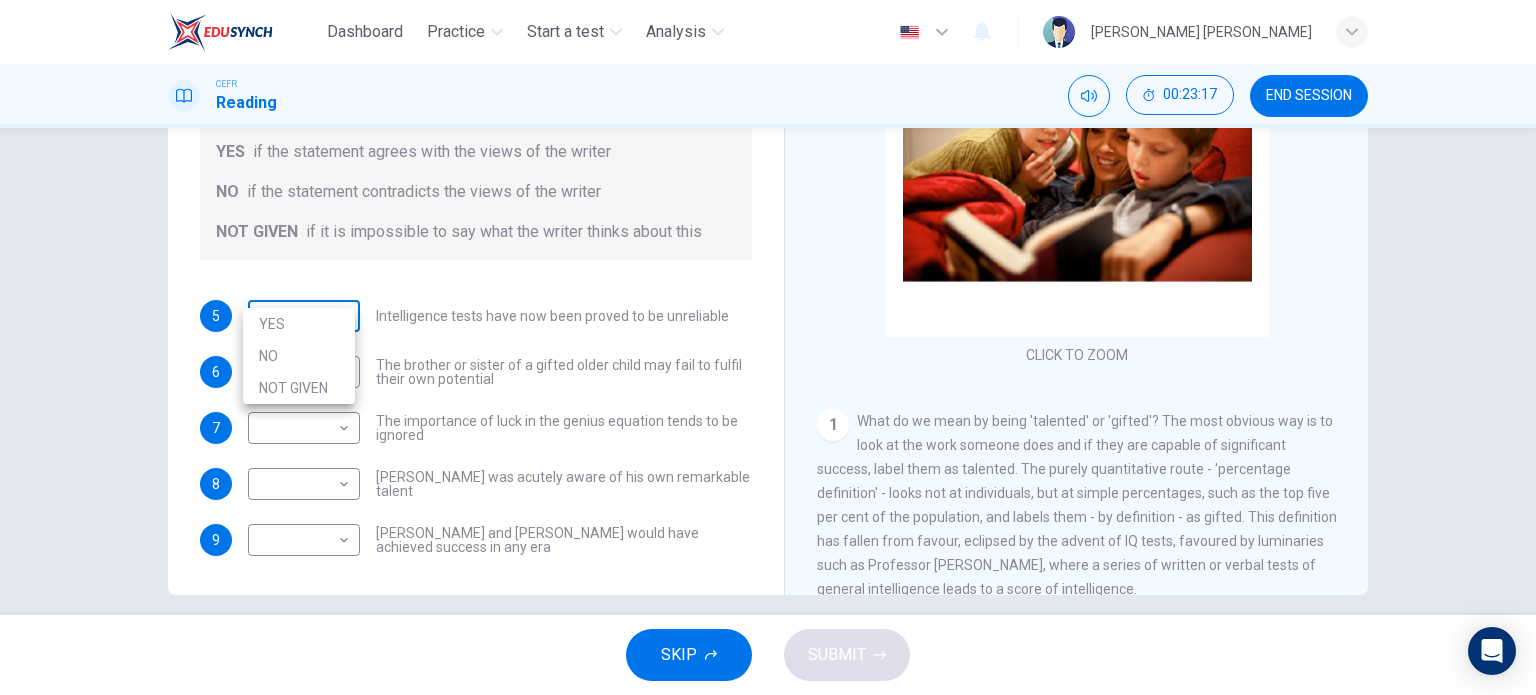 click on "Dashboard Practice Start a test Analysis English en ​ [PERSON_NAME] [PERSON_NAME] CEFR Reading 00:23:17 END SESSION Questions 5 - 9 Do the following statements agree with the claims of the writer in the Reading Passage?
In the boxes below write YES if the statement agrees with the views of the writer NO if the statement contradicts the views of the writer NOT GIVEN if it is impossible to say what the writer thinks about this 5 ​ ​ Intelligence tests have now been proved to be unreliable 6 ​ ​ The brother or sister of a gifted older child may fail to fulfil their own potential 7 ​ ​ The importance of luck in the genius equation tends to be ignored 8 ​ ​ [PERSON_NAME] was acutely aware of his own remarkable talent 9 ​ ​ [PERSON_NAME] and [PERSON_NAME] would have achieved success in any era Nurturing Talent within the Family CLICK TO ZOOM Click to Zoom 1 2 3 4 5 6 7 8 SKIP SUBMIT EduSynch - Online Language Proficiency Testing
Dashboard Practice Start a test Analysis Notifications 2025 YES" at bounding box center [768, 347] 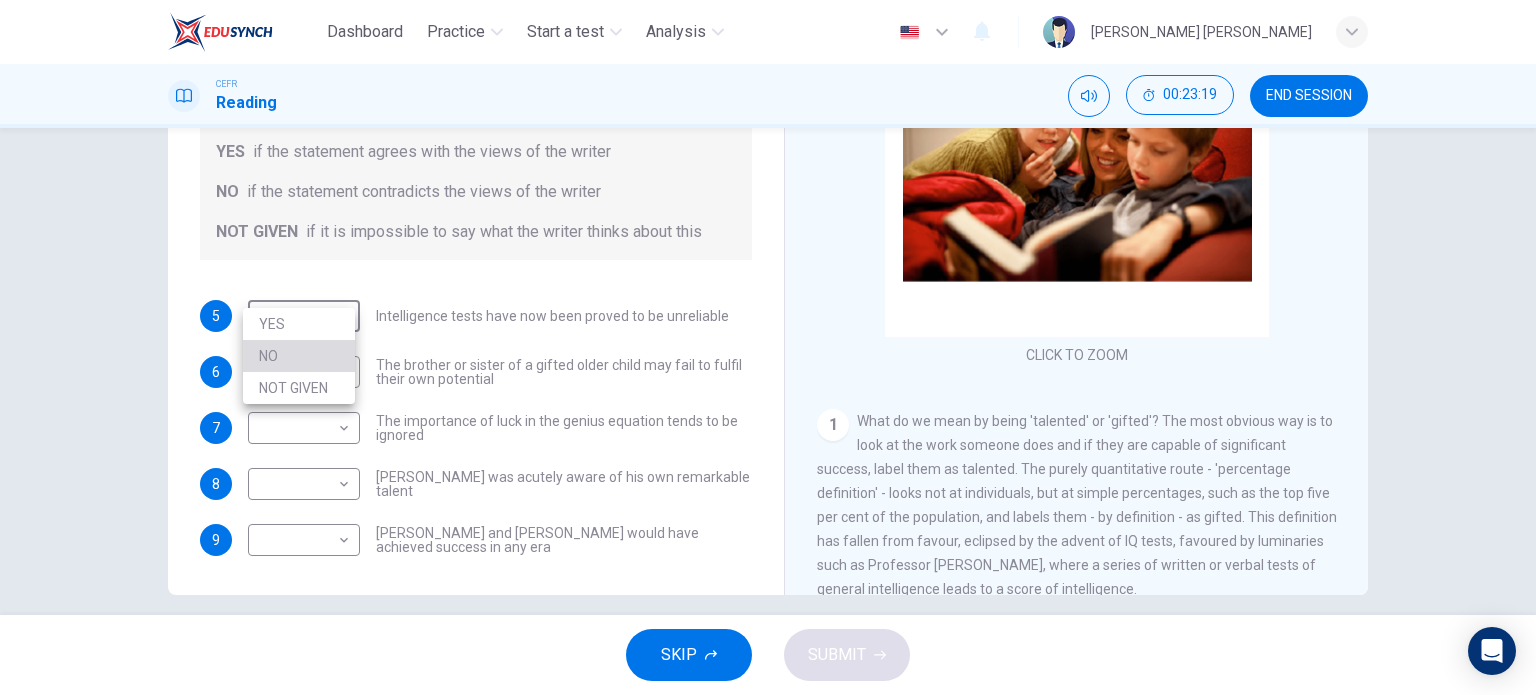 click on "NO" at bounding box center (299, 356) 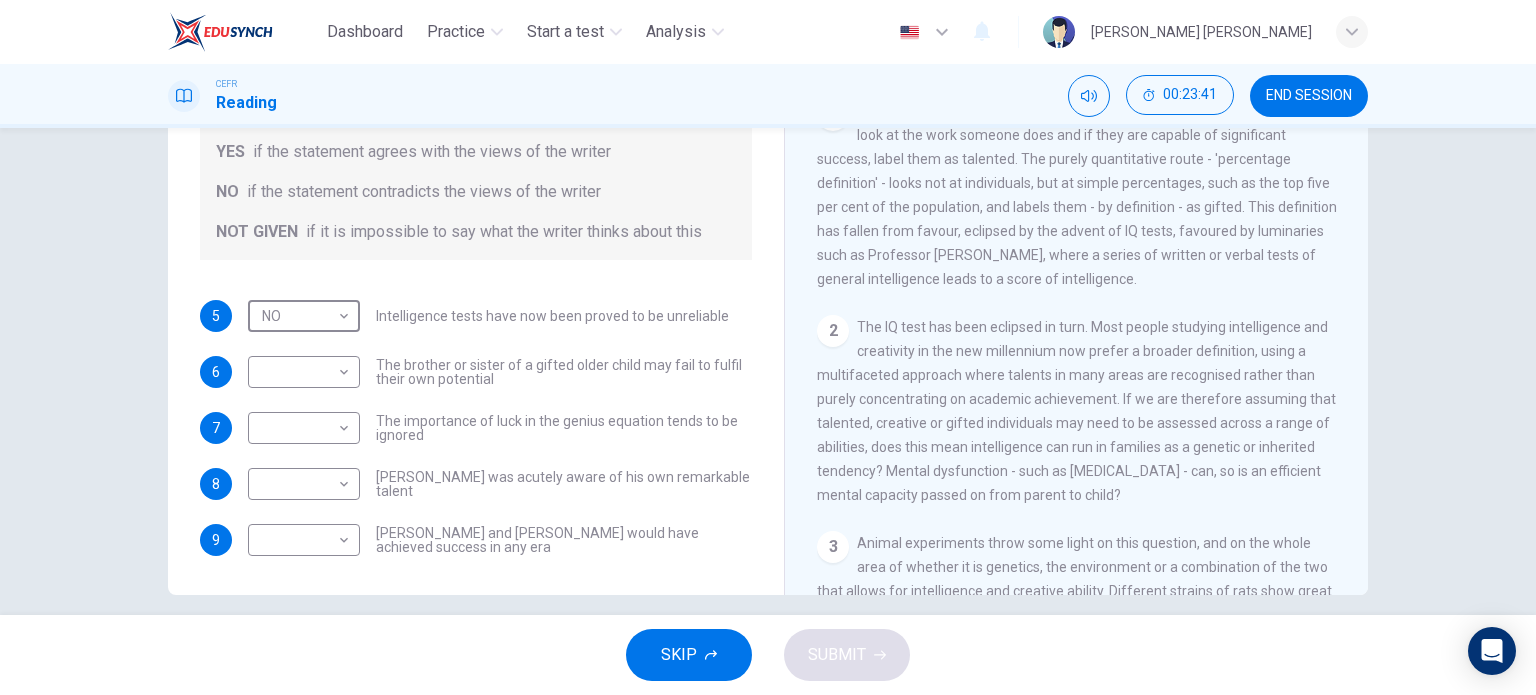 scroll, scrollTop: 308, scrollLeft: 0, axis: vertical 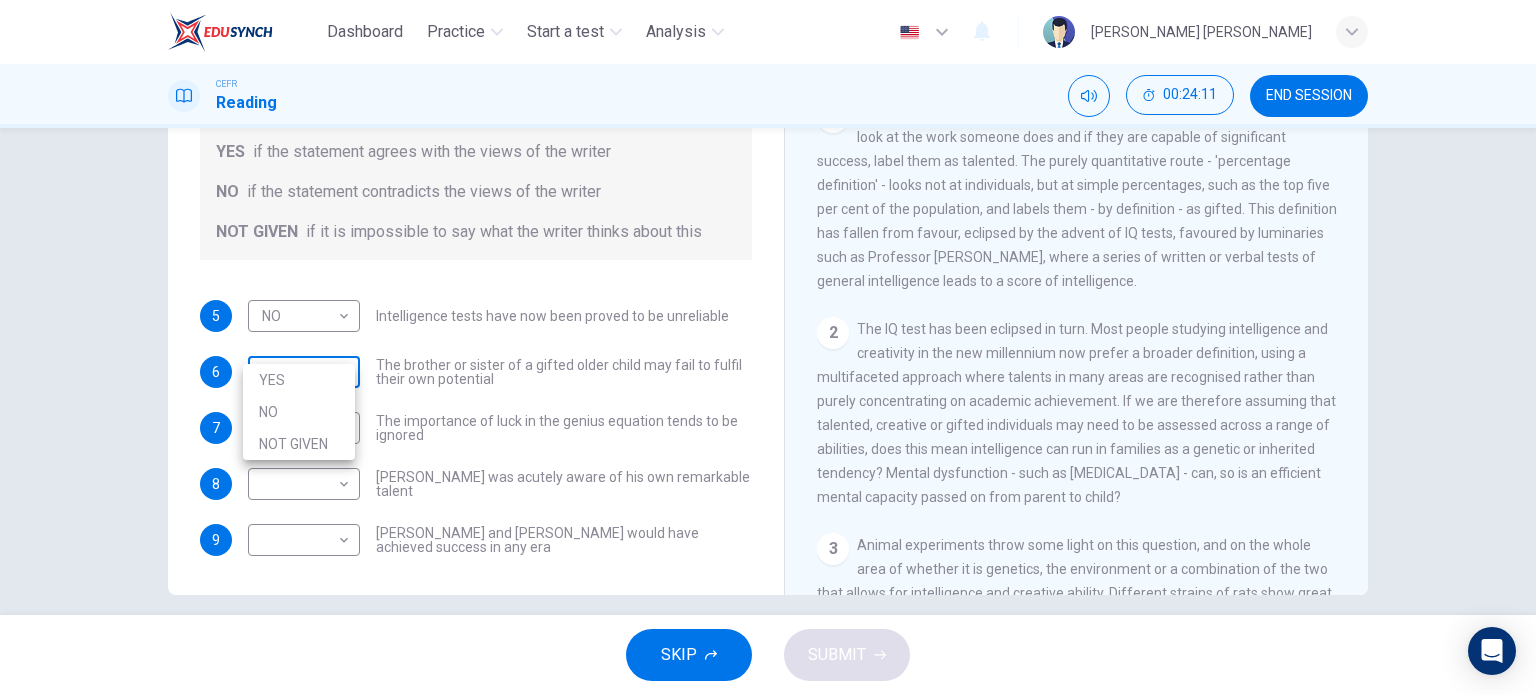 click on "Dashboard Practice Start a test Analysis English en ​ [PERSON_NAME] [PERSON_NAME] CEFR Reading 00:24:11 END SESSION Questions 5 - 9 Do the following statements agree with the claims of the writer in the Reading Passage?
In the boxes below write YES if the statement agrees with the views of the writer NO if the statement contradicts the views of the writer NOT GIVEN if it is impossible to say what the writer thinks about this 5 NO NO ​ Intelligence tests have now been proved to be unreliable 6 ​ ​ The brother or sister of a gifted older child may fail to fulfil their own potential 7 ​ ​ The importance of luck in the genius equation tends to be ignored 8 ​ ​ [PERSON_NAME] was acutely aware of his own remarkable talent 9 ​ ​ [PERSON_NAME] and [PERSON_NAME] would have achieved success in any era Nurturing Talent within the Family CLICK TO ZOOM Click to Zoom 1 2 3 4 5 6 7 8 SKIP SUBMIT EduSynch - Online Language Proficiency Testing
Dashboard Practice Start a test Analysis Notifications 2025 NO" at bounding box center (768, 347) 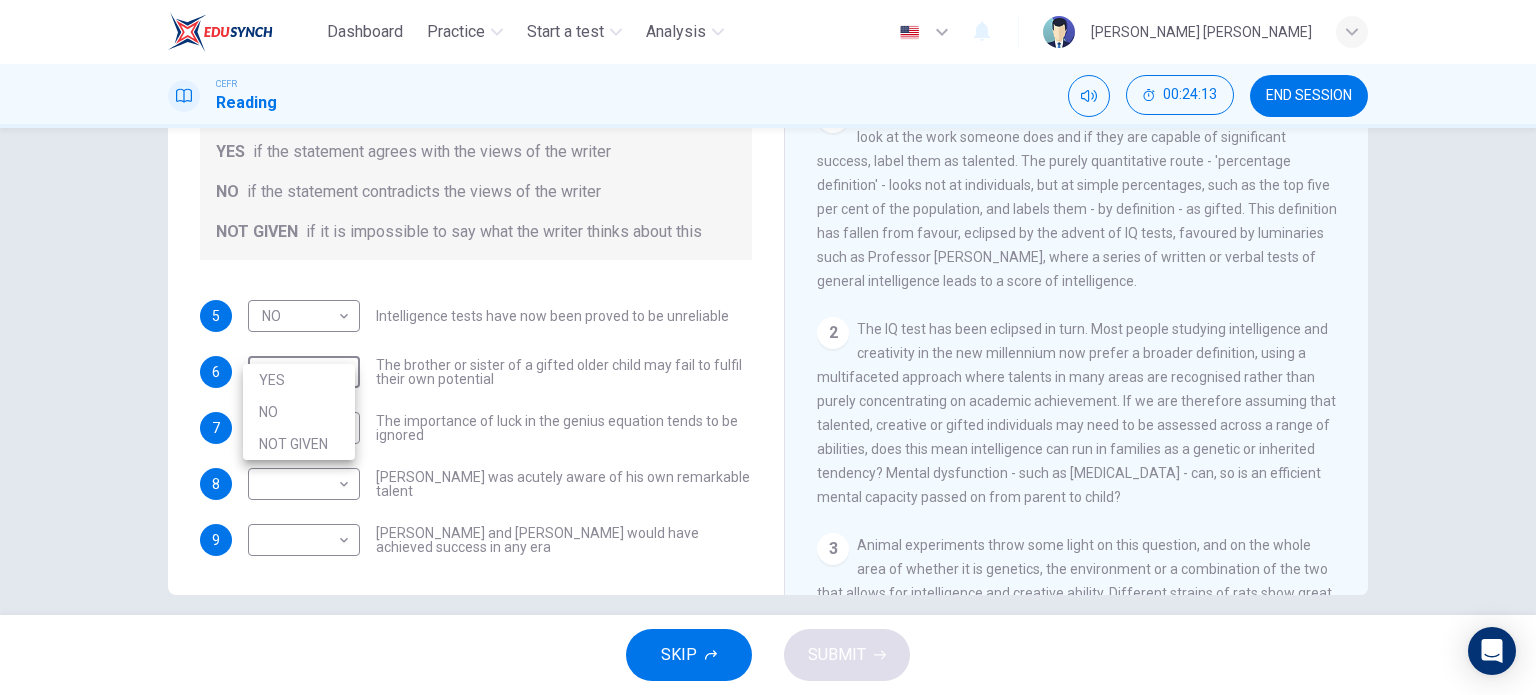 click on "YES" at bounding box center (299, 380) 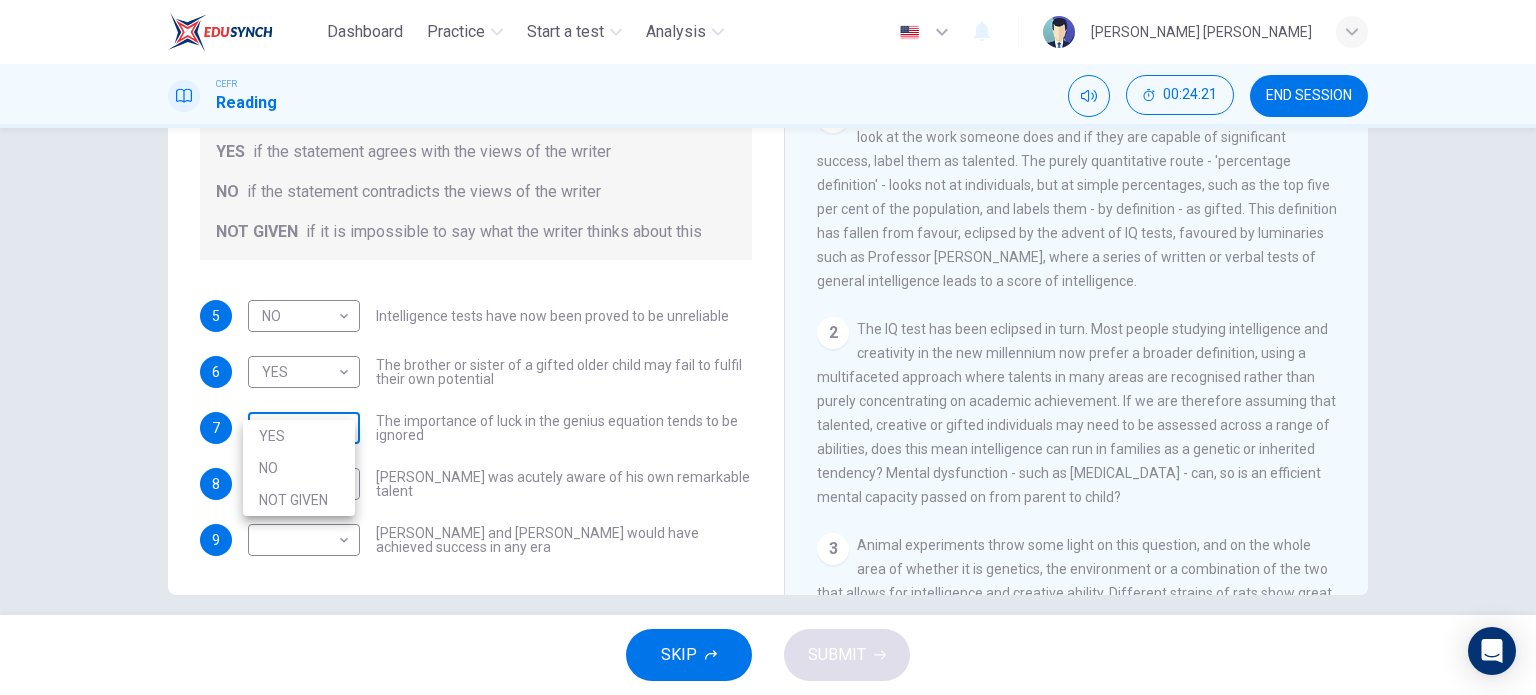 click on "Dashboard Practice Start a test Analysis English en ​ [PERSON_NAME] [PERSON_NAME] CEFR Reading 00:24:21 END SESSION Questions 5 - 9 Do the following statements agree with the claims of the writer in the Reading Passage?
In the boxes below write YES if the statement agrees with the views of the writer NO if the statement contradicts the views of the writer NOT GIVEN if it is impossible to say what the writer thinks about this 5 NO NO ​ Intelligence tests have now been proved to be unreliable 6 YES YES ​ The brother or sister of a gifted older child may fail to fulfil their own potential 7 ​ ​ The importance of luck in the genius equation tends to be ignored 8 ​ ​ [PERSON_NAME] was acutely aware of his own remarkable talent 9 ​ ​ [PERSON_NAME] and [PERSON_NAME] would have achieved success in any era Nurturing Talent within the Family CLICK TO ZOOM Click to Zoom 1 2 3 4 5 6 7 8 SKIP SUBMIT EduSynch - Online Language Proficiency Testing
Dashboard Practice Start a test Analysis Notifications YES" at bounding box center (768, 347) 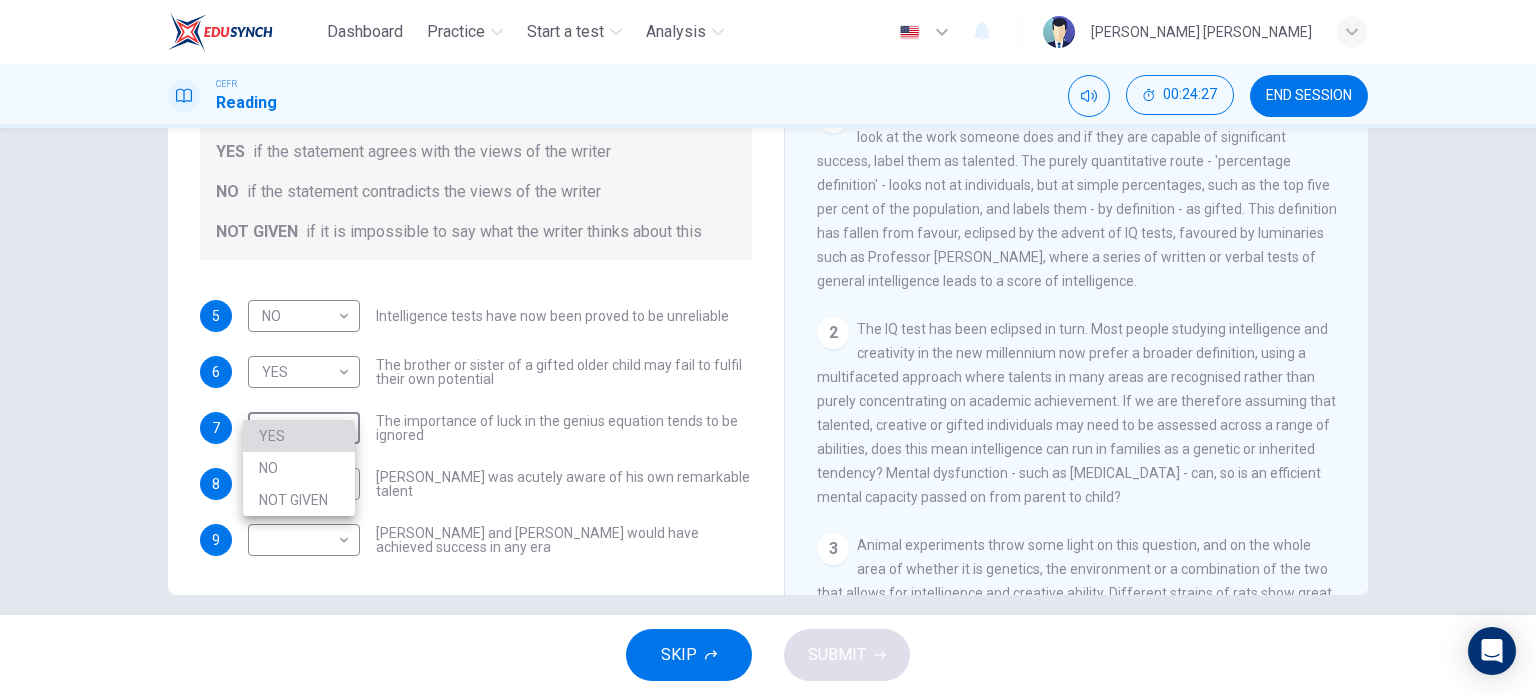 click on "YES" at bounding box center [299, 436] 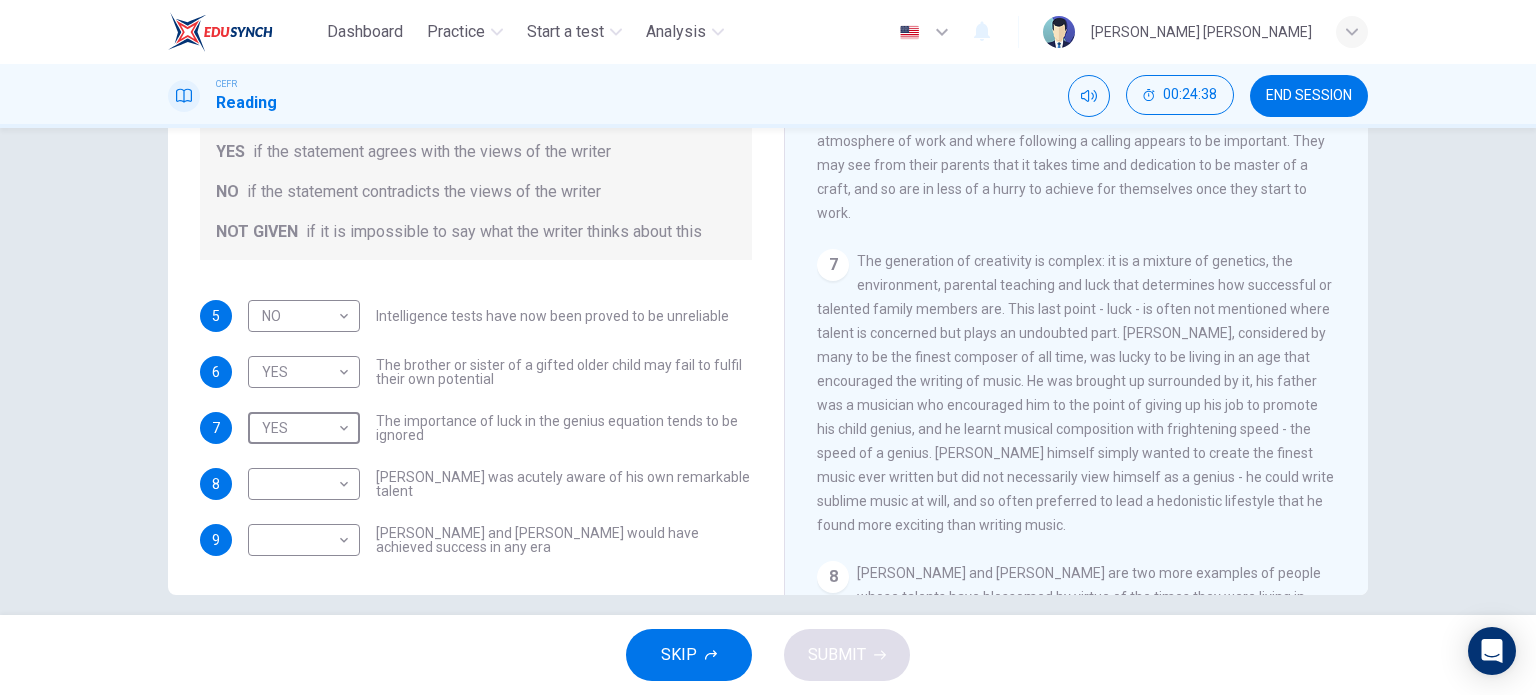 scroll, scrollTop: 1768, scrollLeft: 0, axis: vertical 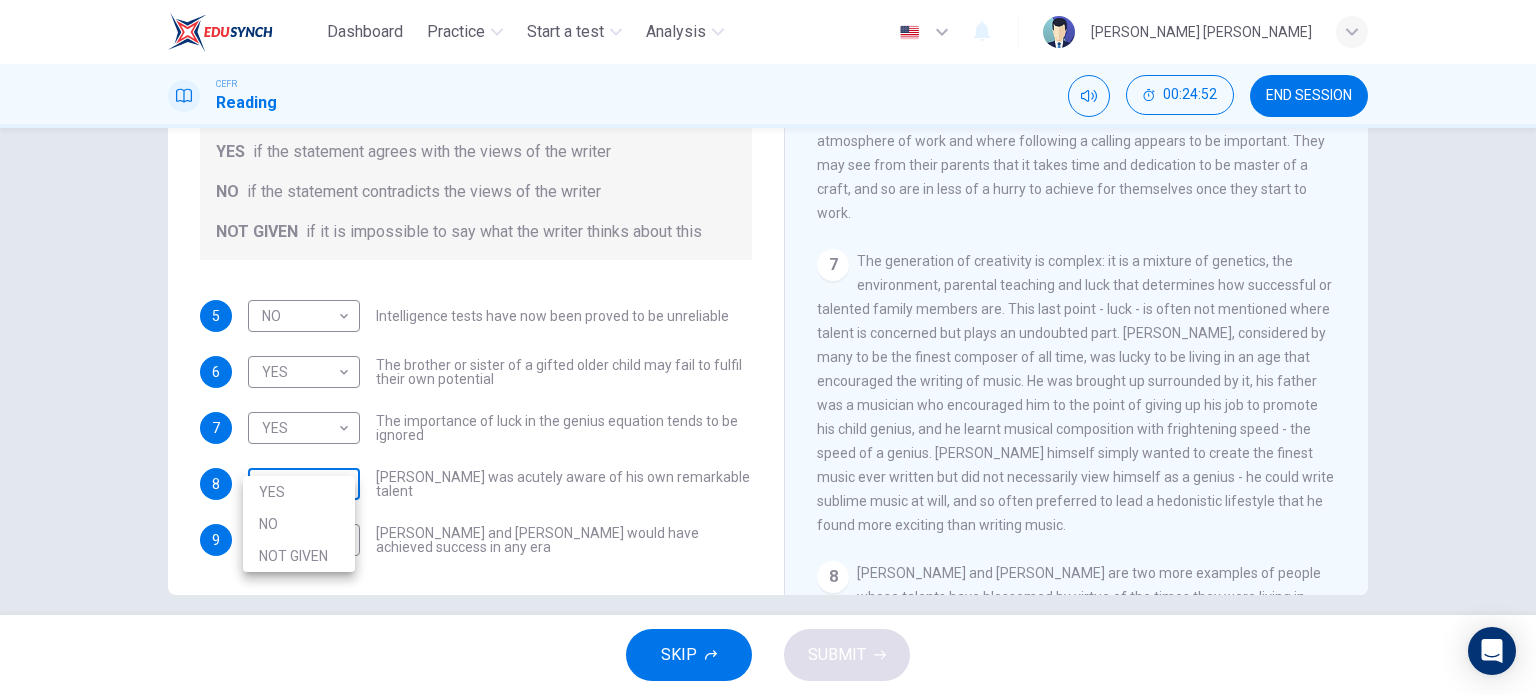 click on "Dashboard Practice Start a test Analysis English en ​ [PERSON_NAME] [PERSON_NAME] CEFR Reading 00:24:52 END SESSION Questions 5 - 9 Do the following statements agree with the claims of the writer in the Reading Passage?
In the boxes below write YES if the statement agrees with the views of the writer NO if the statement contradicts the views of the writer NOT GIVEN if it is impossible to say what the writer thinks about this 5 NO NO ​ Intelligence tests have now been proved to be unreliable 6 YES YES ​ The brother or sister of a gifted older child may fail to fulfil their own potential 7 YES YES ​ The importance of luck in the genius equation tends to be ignored 8 ​ ​ [PERSON_NAME] was acutely aware of his own remarkable talent 9 ​ ​ [PERSON_NAME] and [PERSON_NAME] would have achieved success in any era Nurturing Talent within the Family CLICK TO ZOOM Click to Zoom 1 2 3 4 5 6 7 8 SKIP SUBMIT EduSynch - Online Language Proficiency Testing
Dashboard Practice Start a test Analysis Notifications" at bounding box center (768, 347) 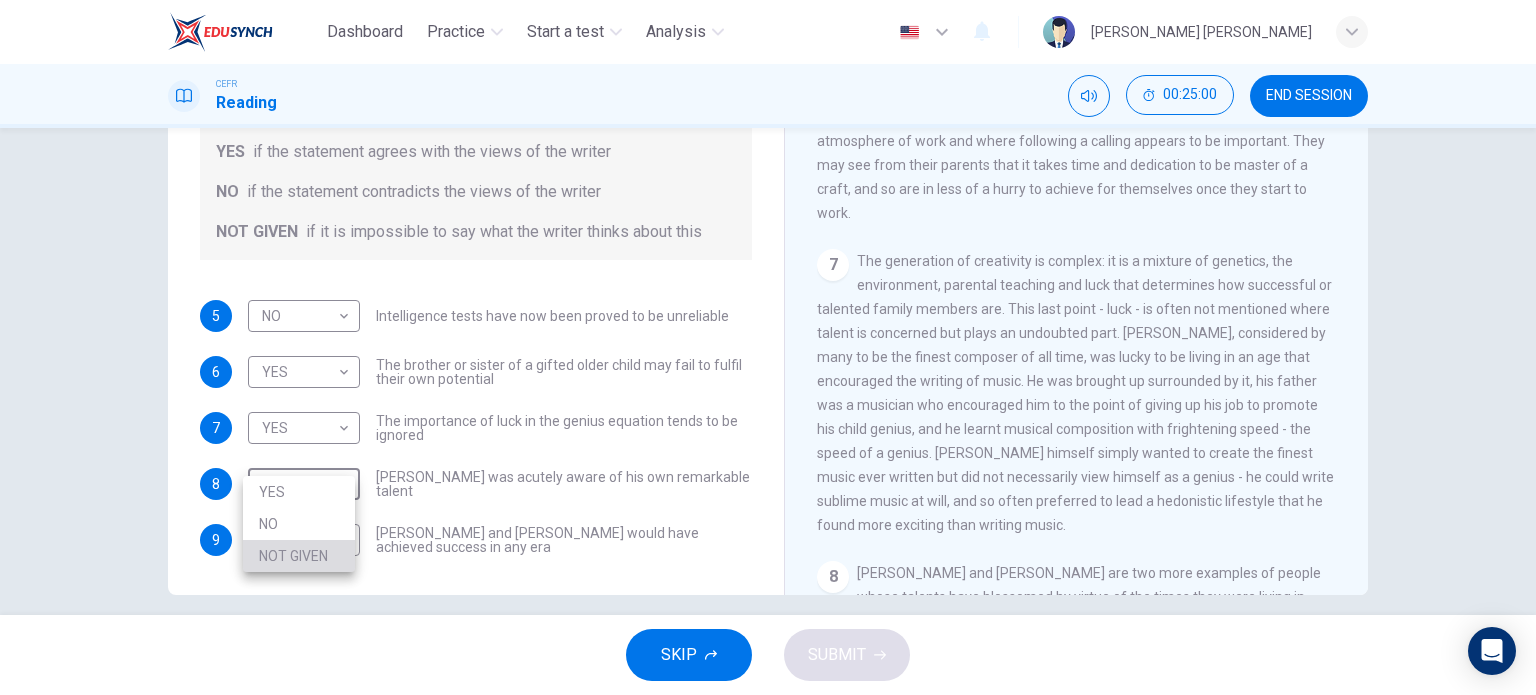 click on "NOT GIVEN" at bounding box center [299, 556] 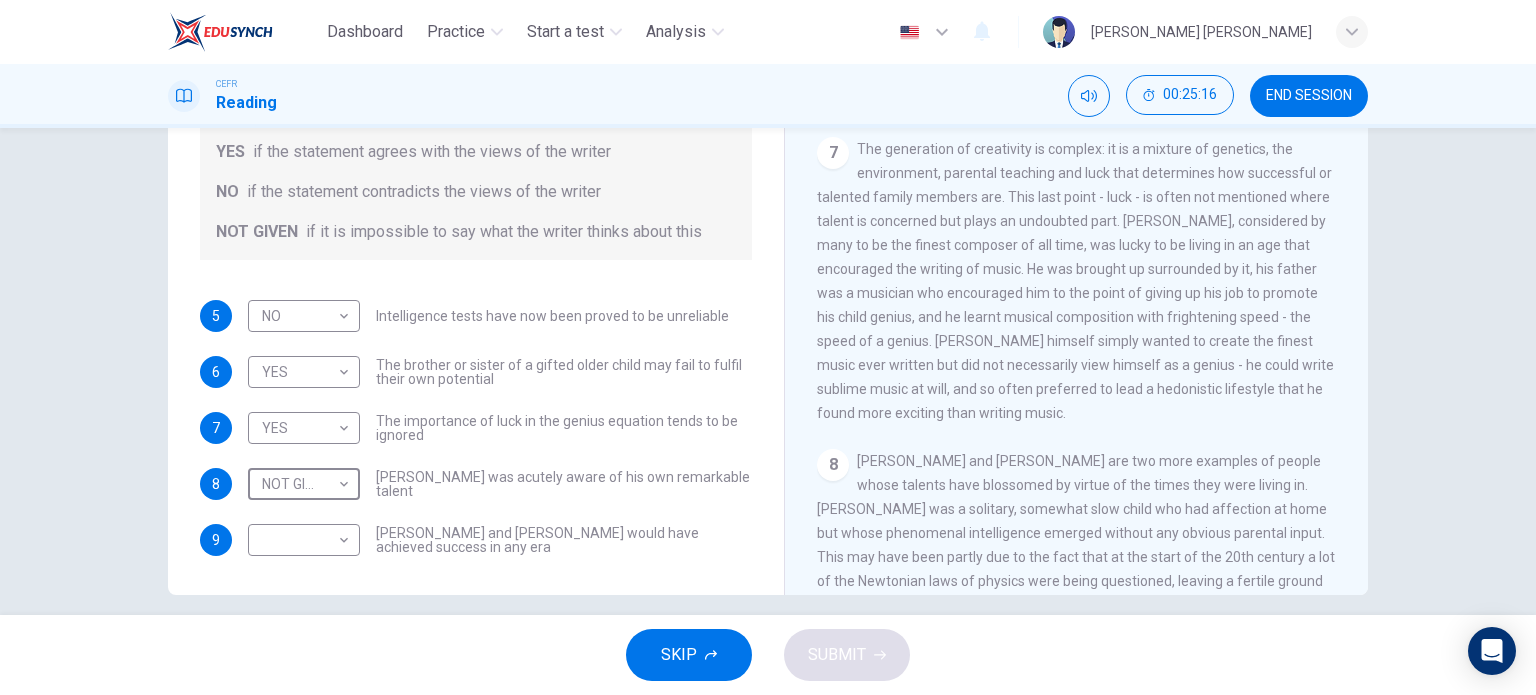 scroll, scrollTop: 1880, scrollLeft: 0, axis: vertical 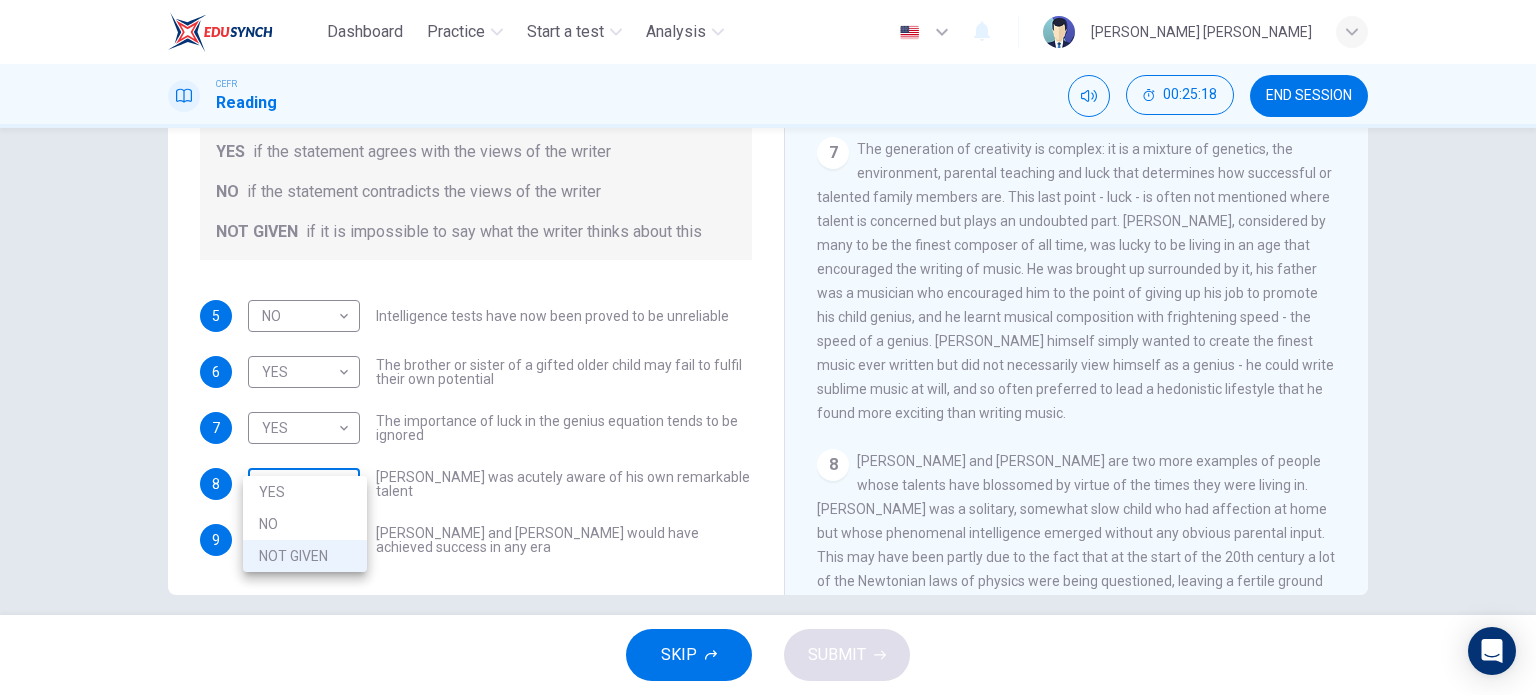 click on "Dashboard Practice Start a test Analysis English en ​ [PERSON_NAME] [PERSON_NAME] CEFR Reading 00:25:18 END SESSION Questions 5 - 9 Do the following statements agree with the claims of the writer in the Reading Passage?
In the boxes below write YES if the statement agrees with the views of the writer NO if the statement contradicts the views of the writer NOT GIVEN if it is impossible to say what the writer thinks about this 5 NO NO ​ Intelligence tests have now been proved to be unreliable 6 YES YES ​ The brother or sister of a gifted older child may fail to fulfil their own potential 7 YES YES ​ The importance of luck in the genius equation tends to be ignored 8 NOT GIVEN NOT GIVEN ​ [PERSON_NAME] was acutely aware of his own remarkable talent 9 ​ ​ [PERSON_NAME] and [PERSON_NAME] would have achieved success in any era Nurturing Talent within the Family CLICK TO ZOOM Click to Zoom 1 2 3 4 5 6 7 8 SKIP SUBMIT EduSynch - Online Language Proficiency Testing
Dashboard Practice Start a test 2025" at bounding box center (768, 347) 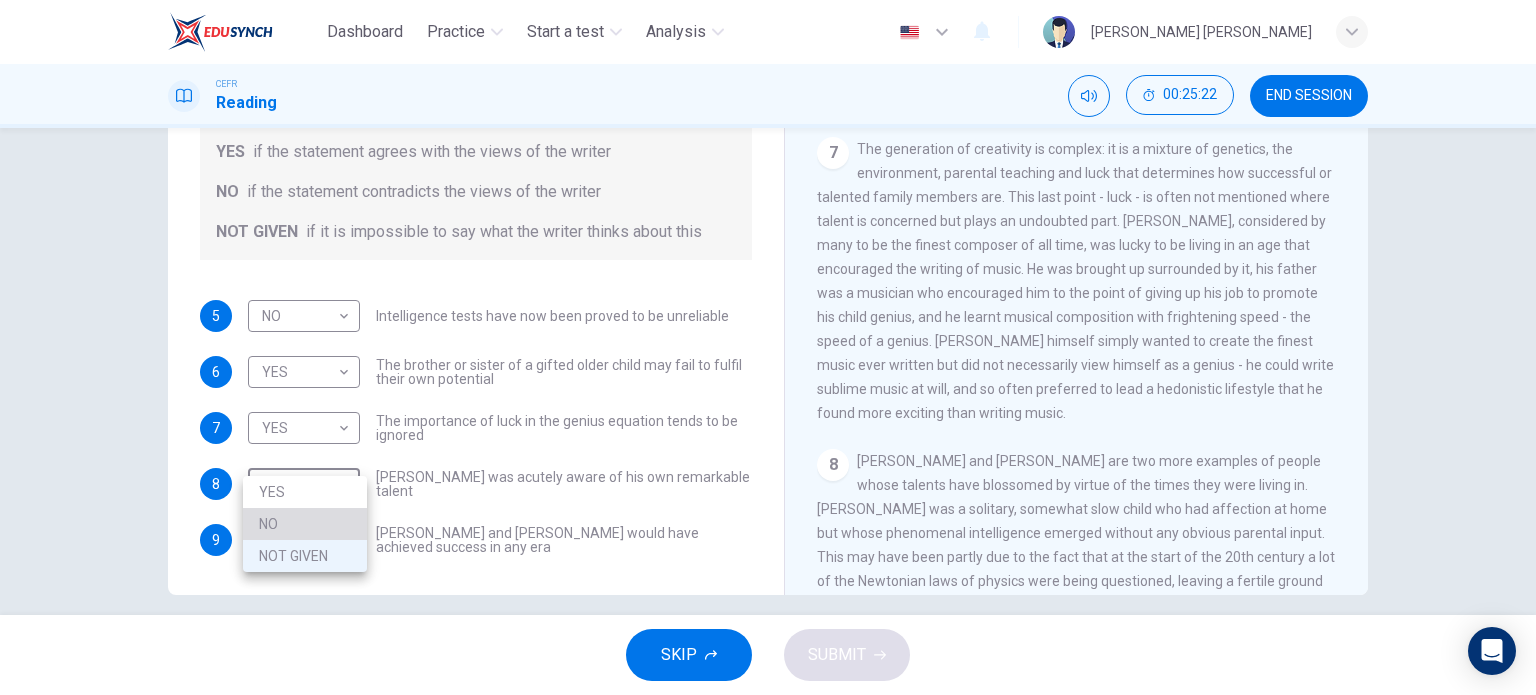 click on "NO" at bounding box center (305, 524) 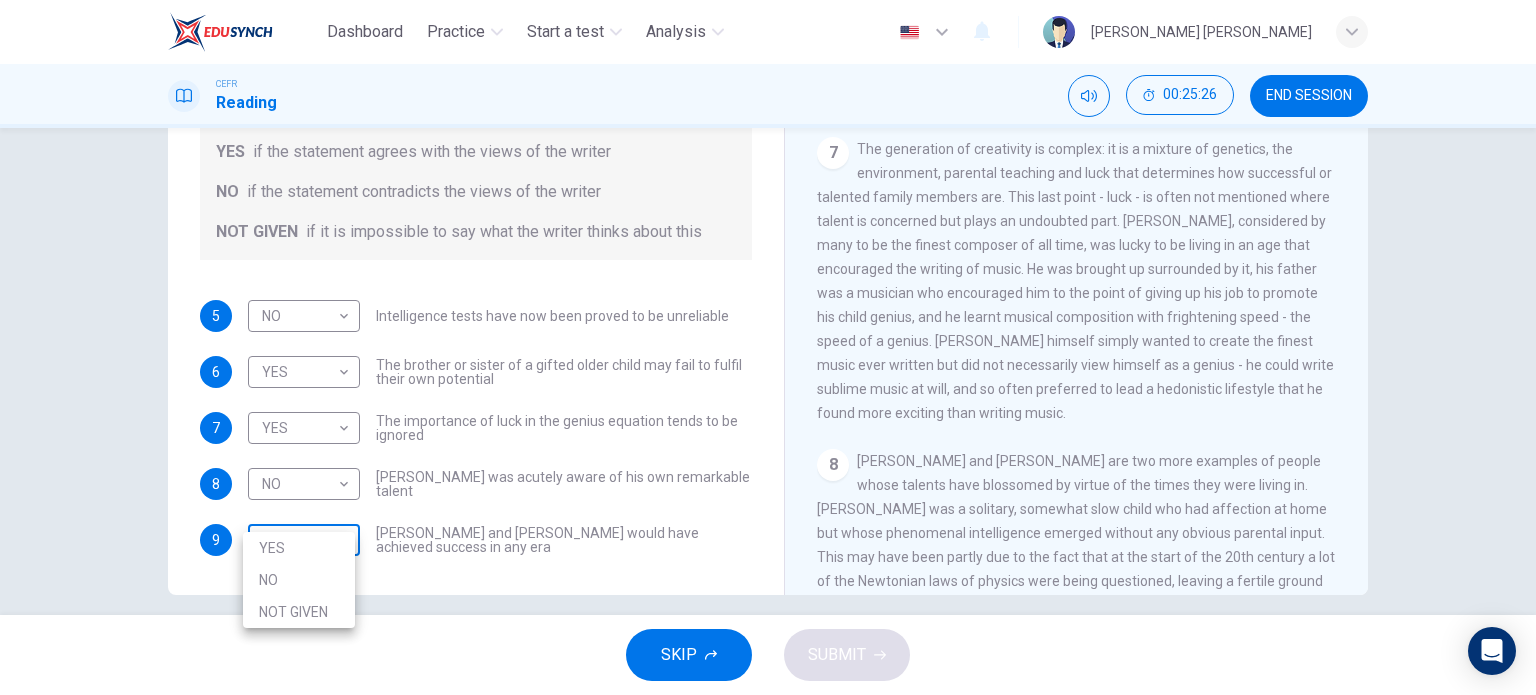 click on "Dashboard Practice Start a test Analysis English en ​ [PERSON_NAME] [PERSON_NAME] CEFR Reading 00:25:26 END SESSION Questions 5 - 9 Do the following statements agree with the claims of the writer in the Reading Passage?
In the boxes below write YES if the statement agrees with the views of the writer NO if the statement contradicts the views of the writer NOT GIVEN if it is impossible to say what the writer thinks about this 5 NO NO ​ Intelligence tests have now been proved to be unreliable 6 YES YES ​ The brother or sister of a gifted older child may fail to fulfil their own potential 7 YES YES ​ The importance of luck in the genius equation tends to be ignored 8 NO NO ​ [PERSON_NAME] was acutely aware of his own remarkable talent 9 ​ ​ [PERSON_NAME] and [PERSON_NAME] would have achieved success in any era Nurturing Talent within the Family CLICK TO ZOOM Click to Zoom 1 2 3 4 5 6 7 8 SKIP SUBMIT EduSynch - Online Language Proficiency Testing
Dashboard Practice Start a test Analysis 2025 YES NO" at bounding box center (768, 347) 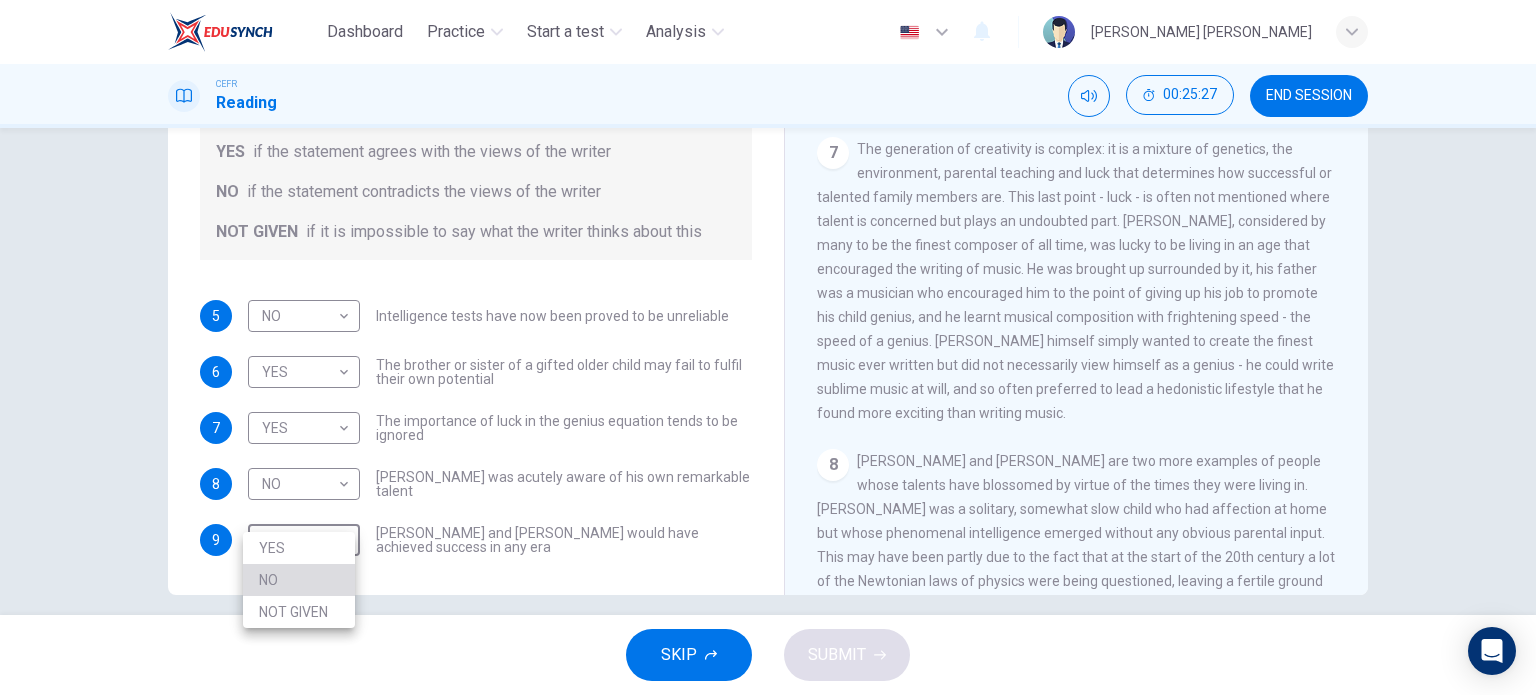click on "NO" at bounding box center (299, 580) 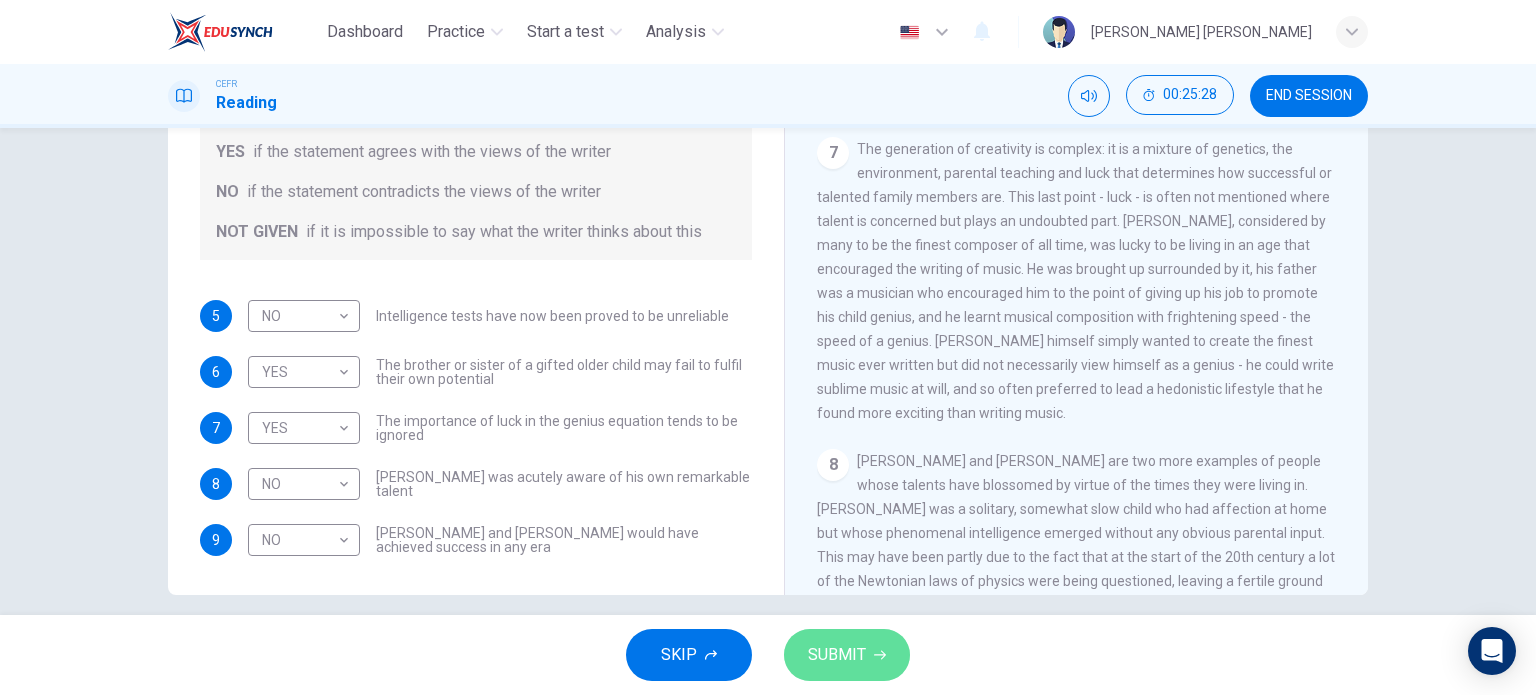 click on "SUBMIT" at bounding box center (847, 655) 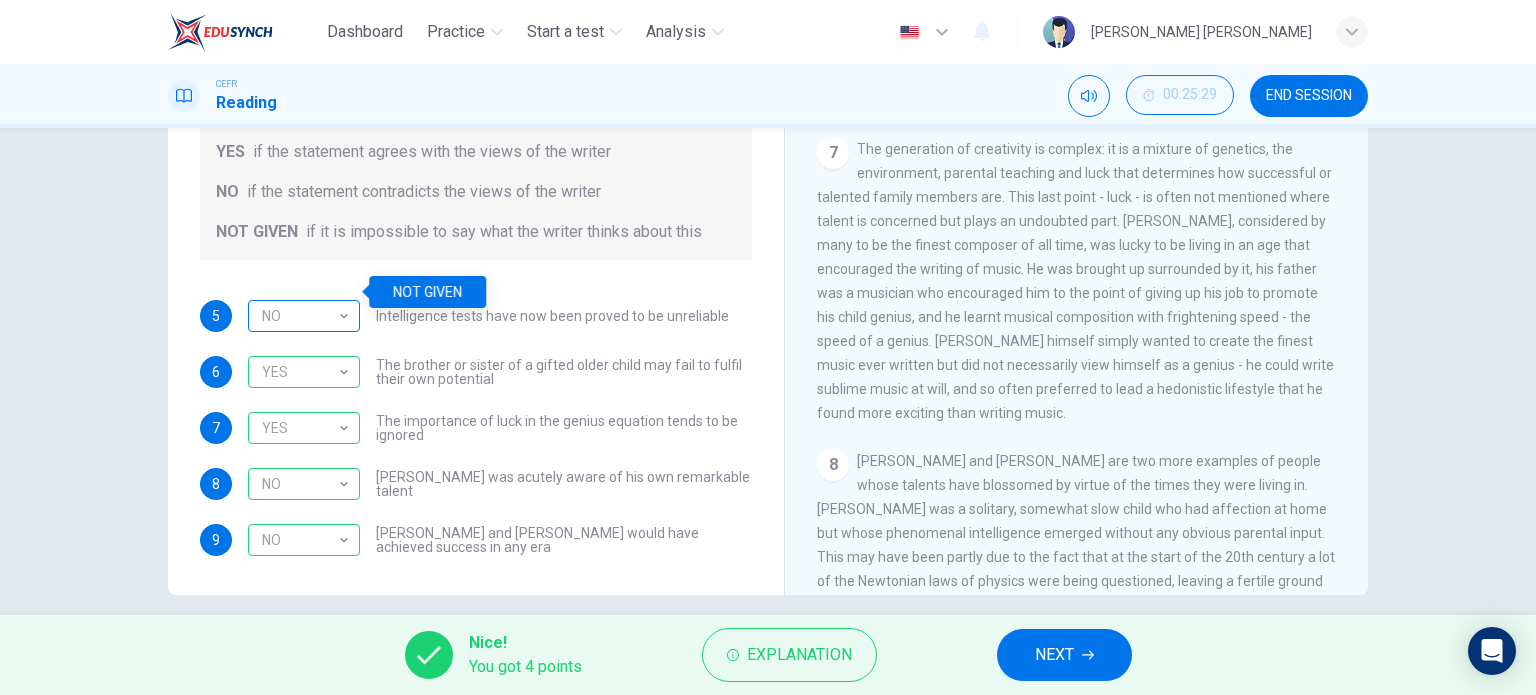 click on "NO" at bounding box center [300, 316] 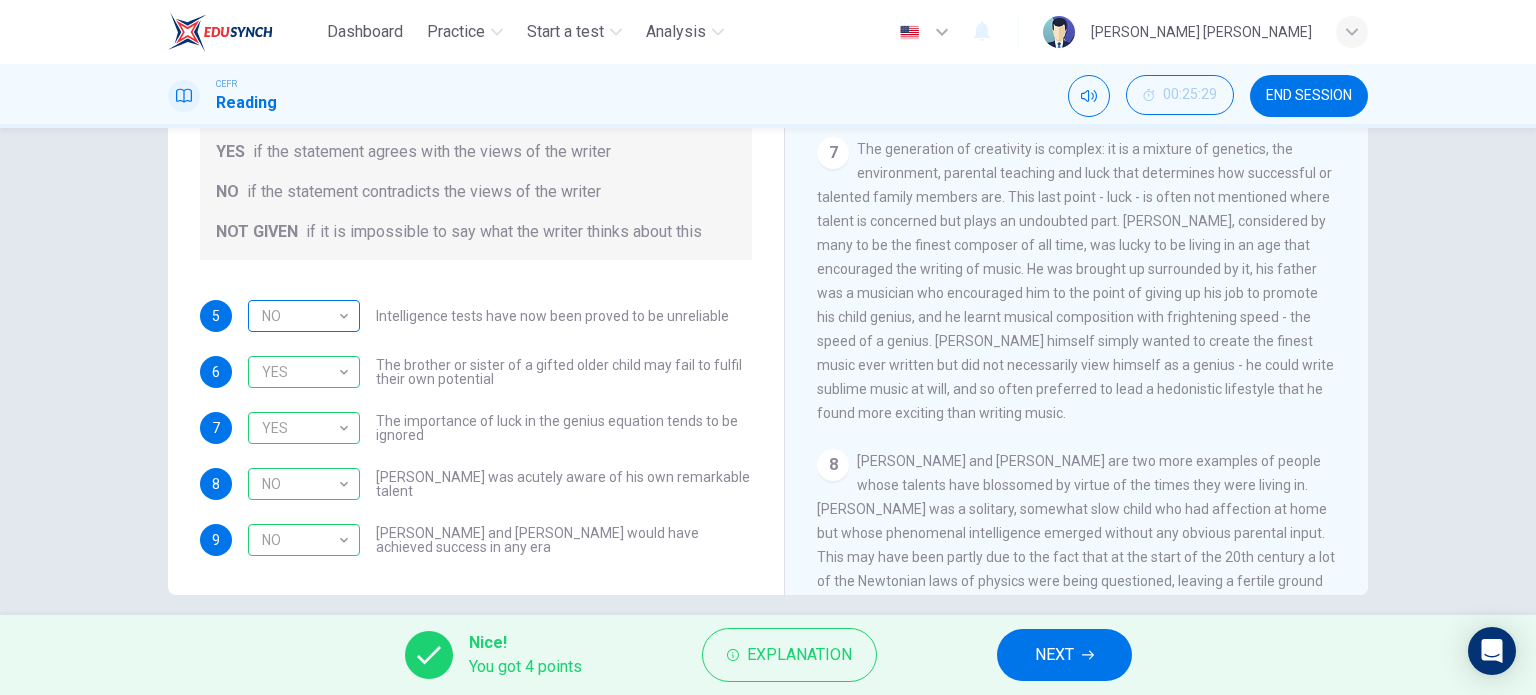 click on "NO" at bounding box center (300, 316) 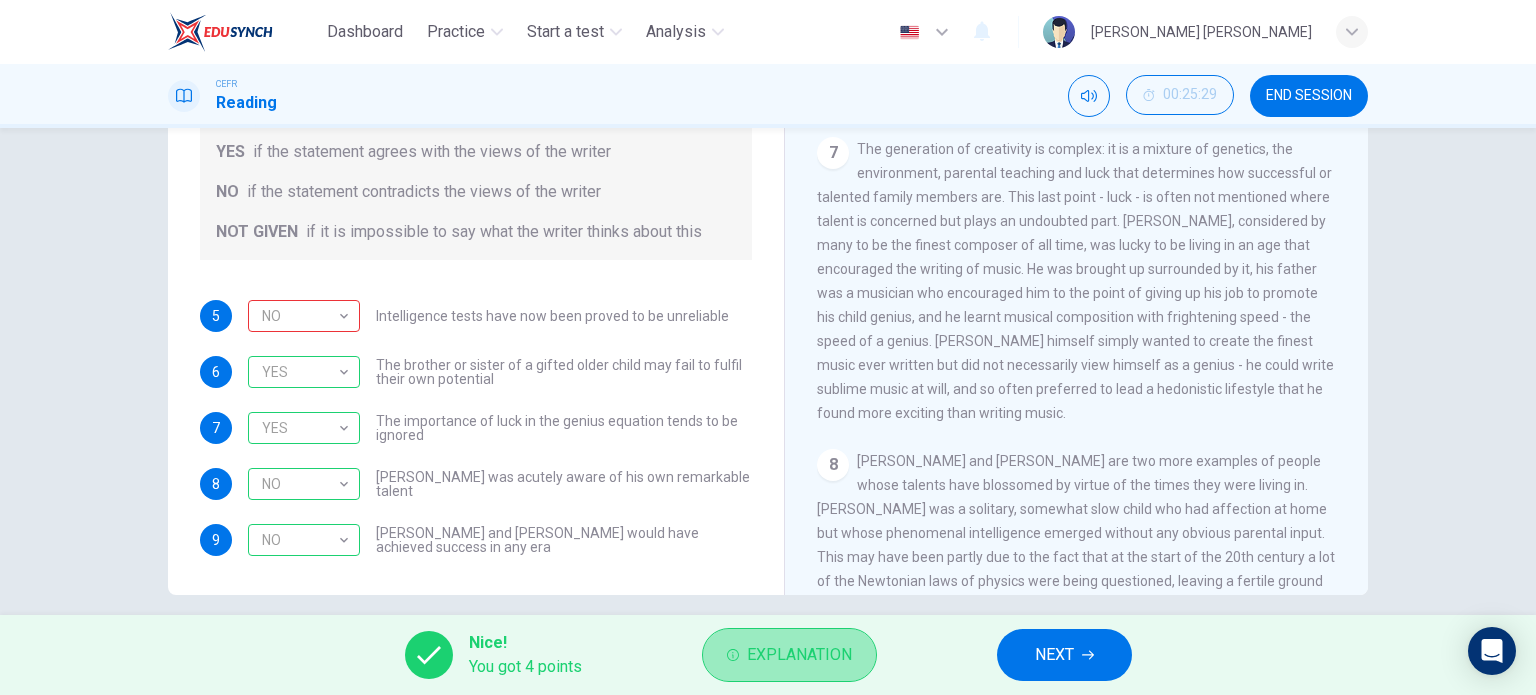 click on "Explanation" at bounding box center [789, 655] 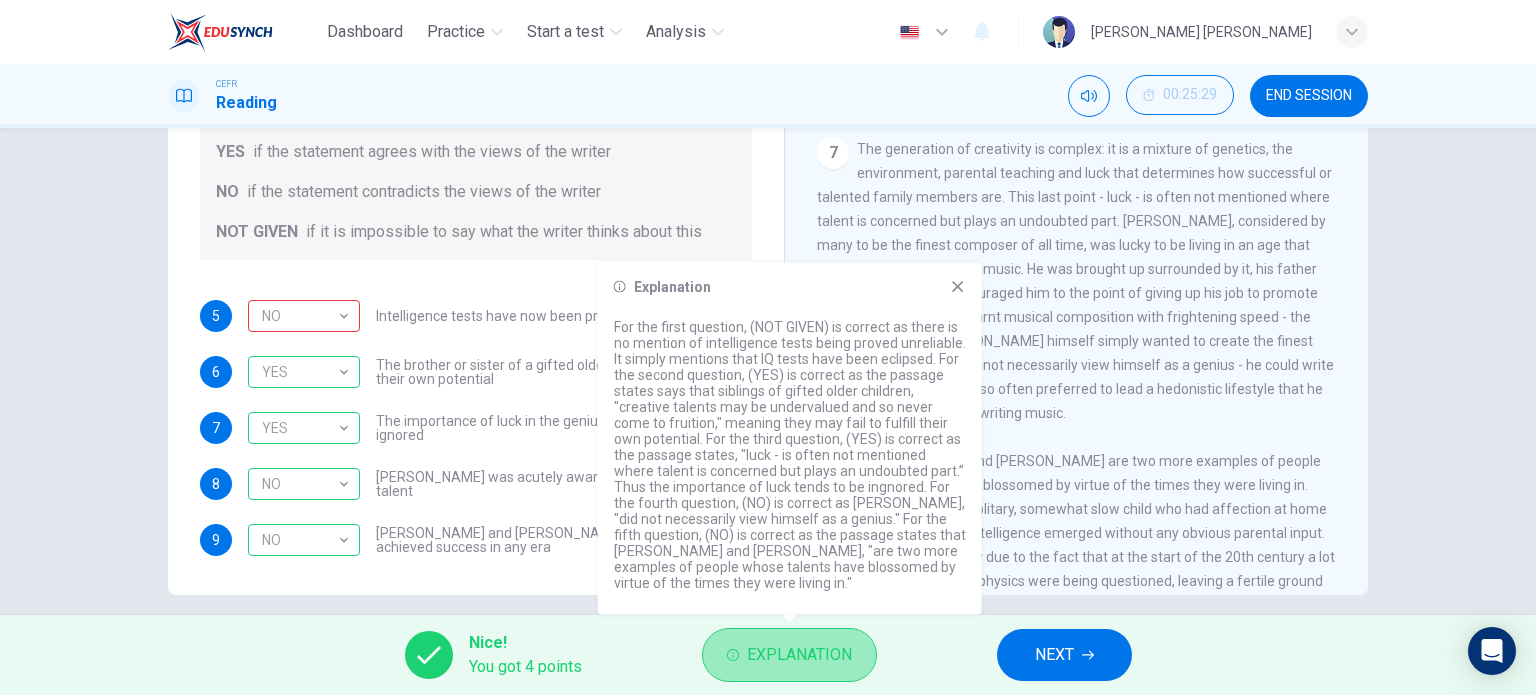 click on "Explanation" at bounding box center (789, 655) 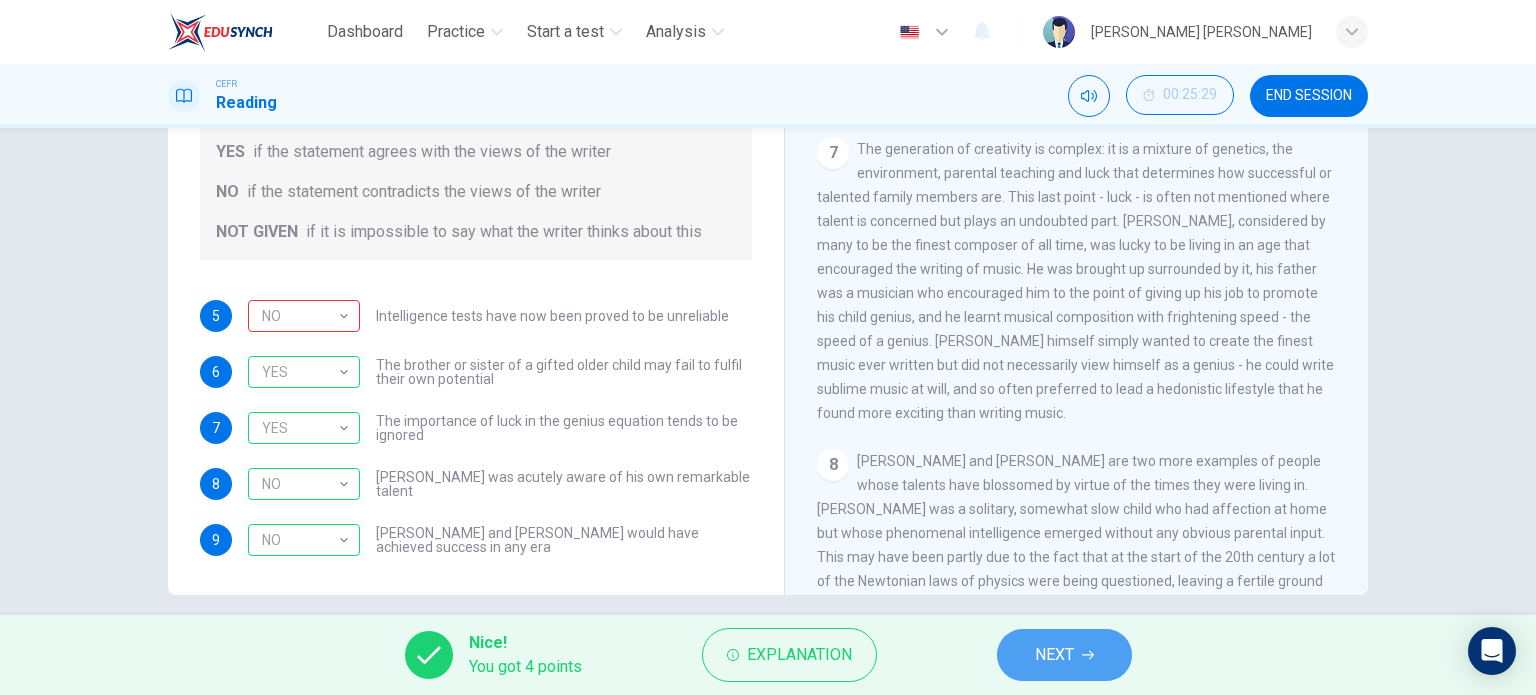 click on "NEXT" at bounding box center [1054, 655] 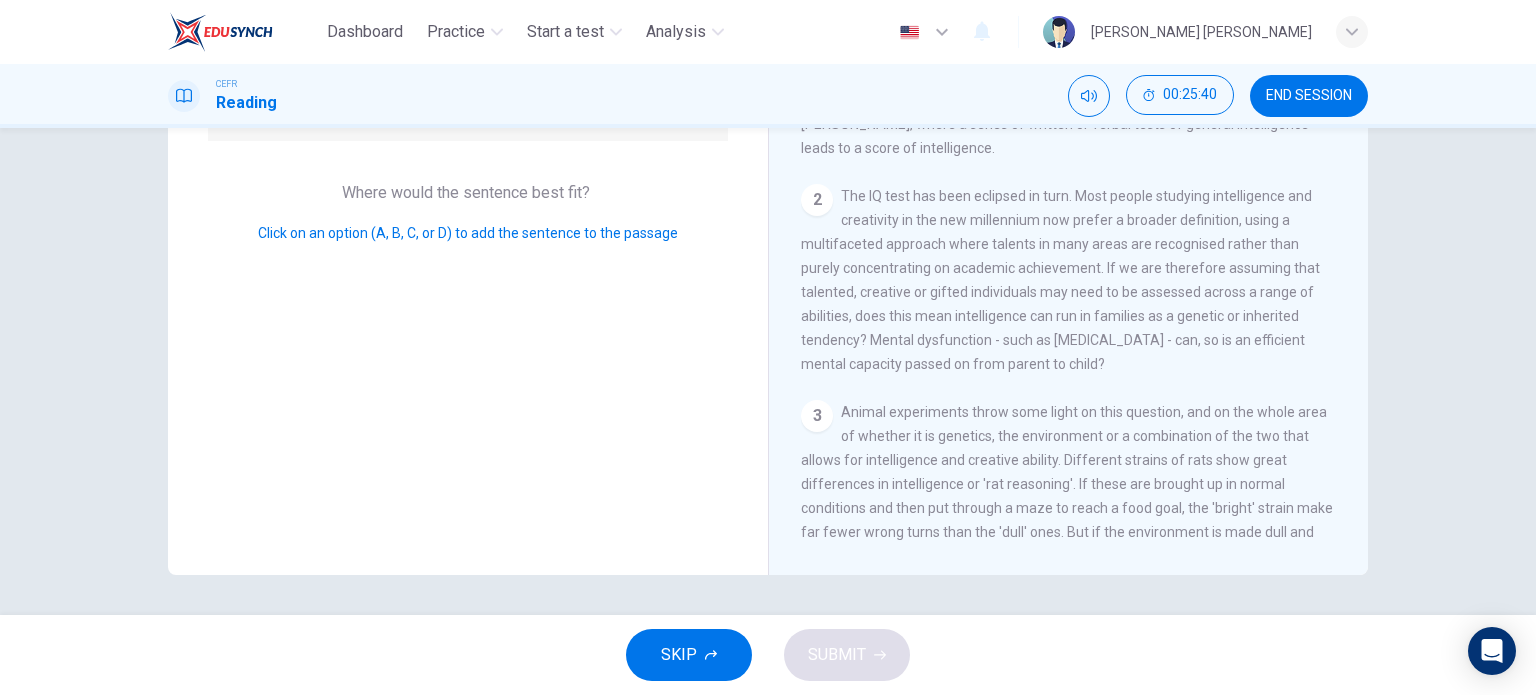 scroll, scrollTop: 236, scrollLeft: 0, axis: vertical 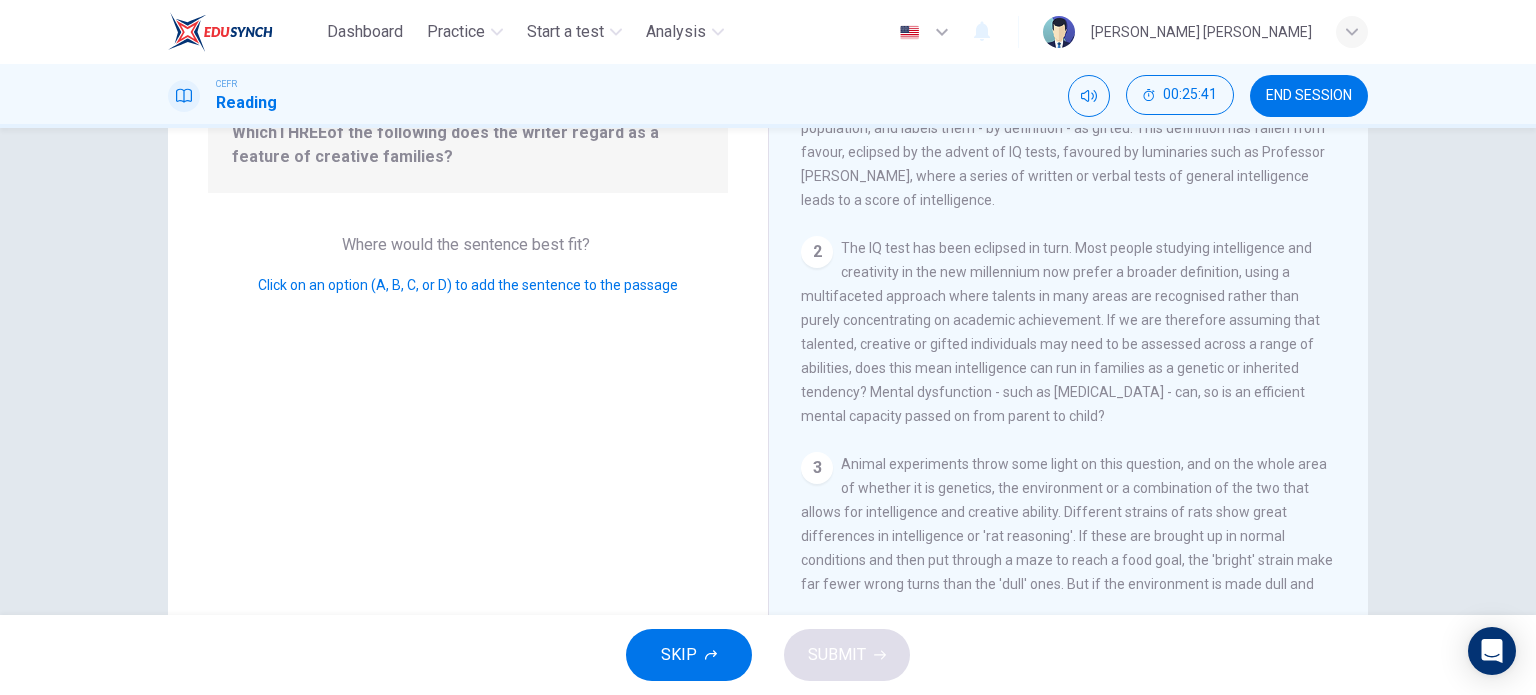 click on "Question 10 Look at the four     that indicate where the following sentence could be added to the passage: Which  THREE  of the following does the writer regard as a feature of creative families? Where would the sentence best fit?   Click on an option (A, B, C, or D) to add the sentence to the passage" at bounding box center [468, 279] 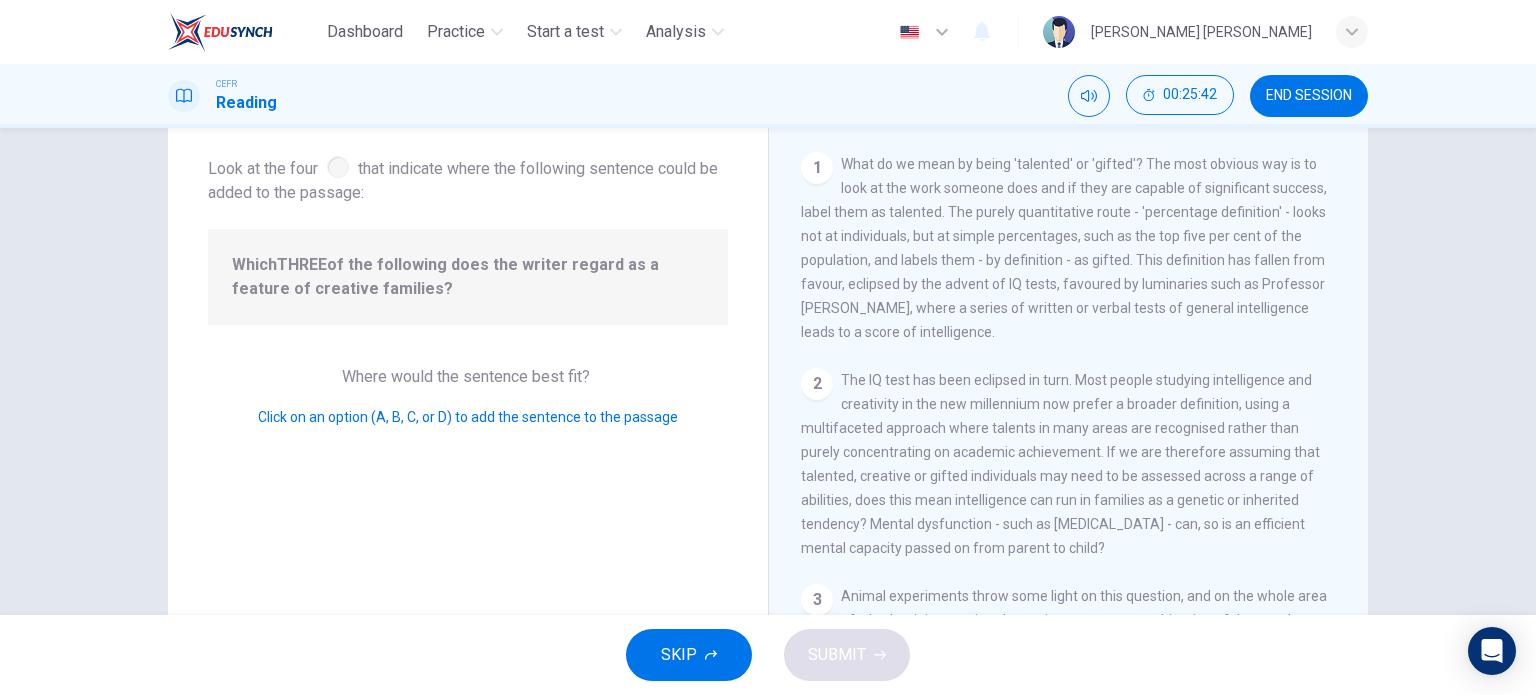 scroll, scrollTop: 104, scrollLeft: 0, axis: vertical 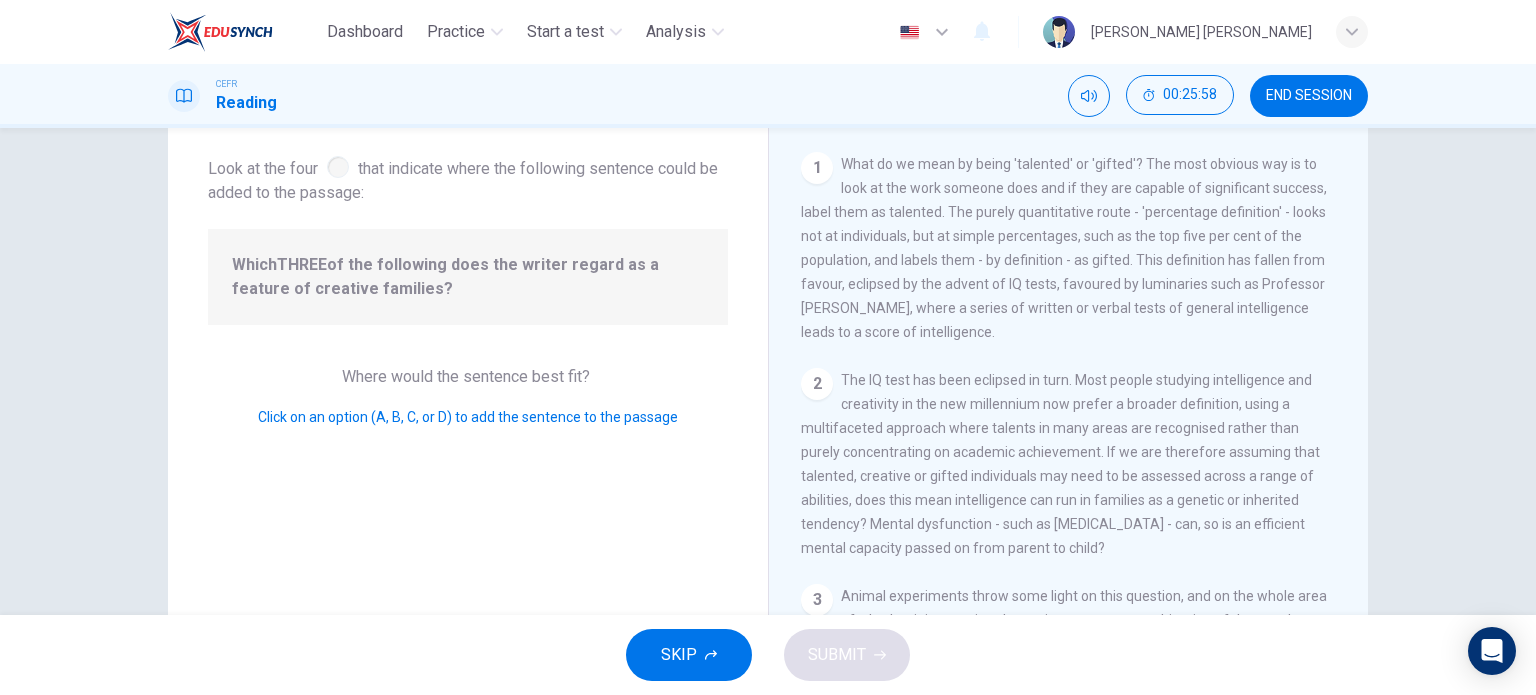 click on "Question 10 Look at the four     that indicate where the following sentence could be added to the passage: Which  THREE  of the following does the writer regard as a feature of creative families? Where would the sentence best fit?   Click on an option (A, B, C, or D) to add the sentence to the passage" at bounding box center (468, 411) 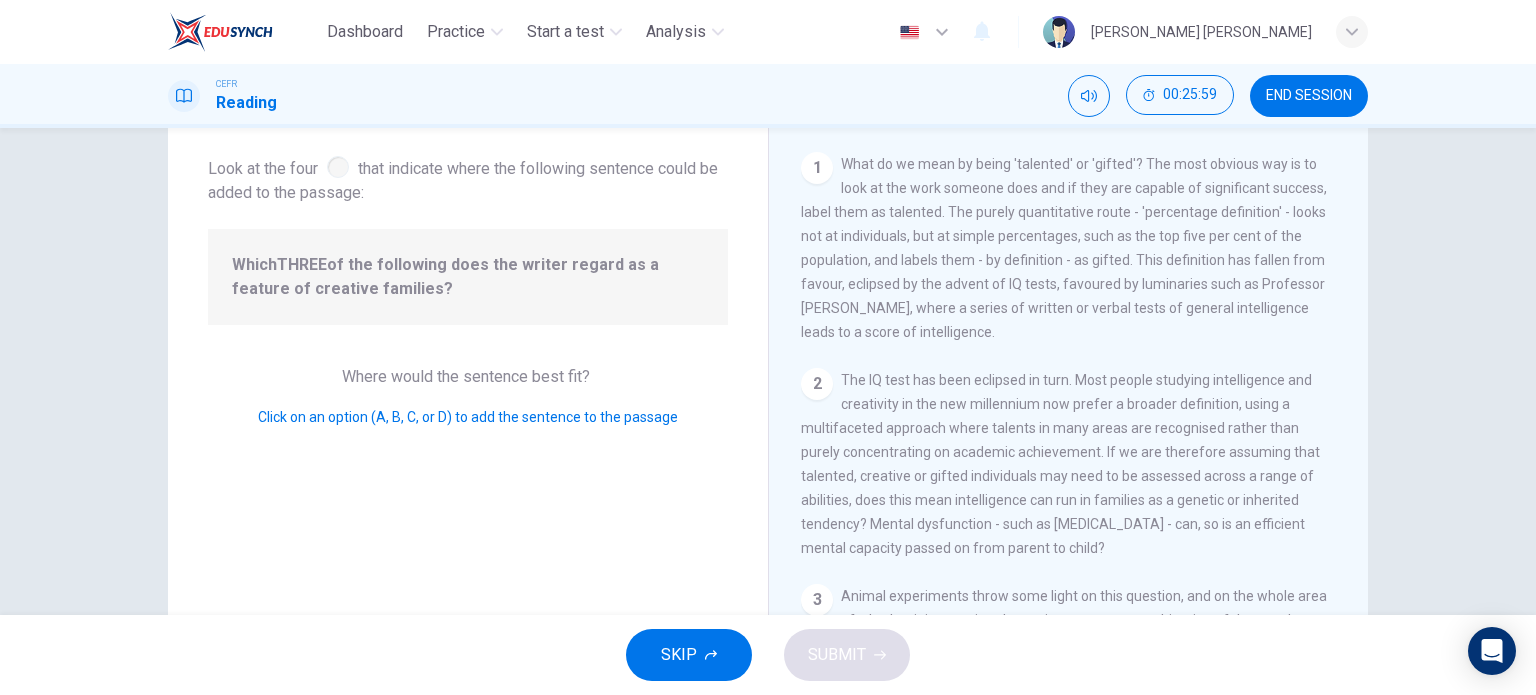 click on "Question 10 Look at the four     that indicate where the following sentence could be added to the passage: Which  THREE  of the following does the writer regard as a feature of creative families? Where would the sentence best fit?   Click on an option (A, B, C, or D) to add the sentence to the passage" at bounding box center (468, 411) 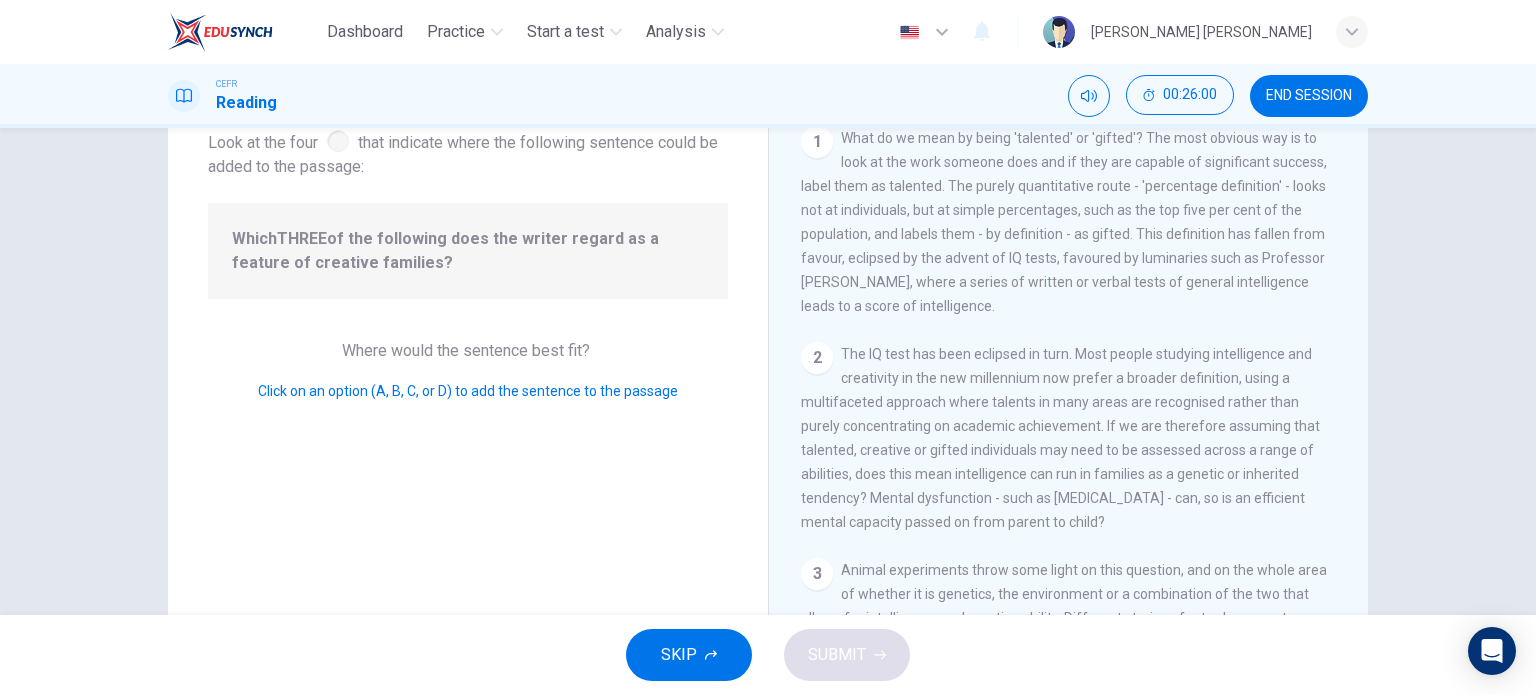 scroll, scrollTop: 288, scrollLeft: 0, axis: vertical 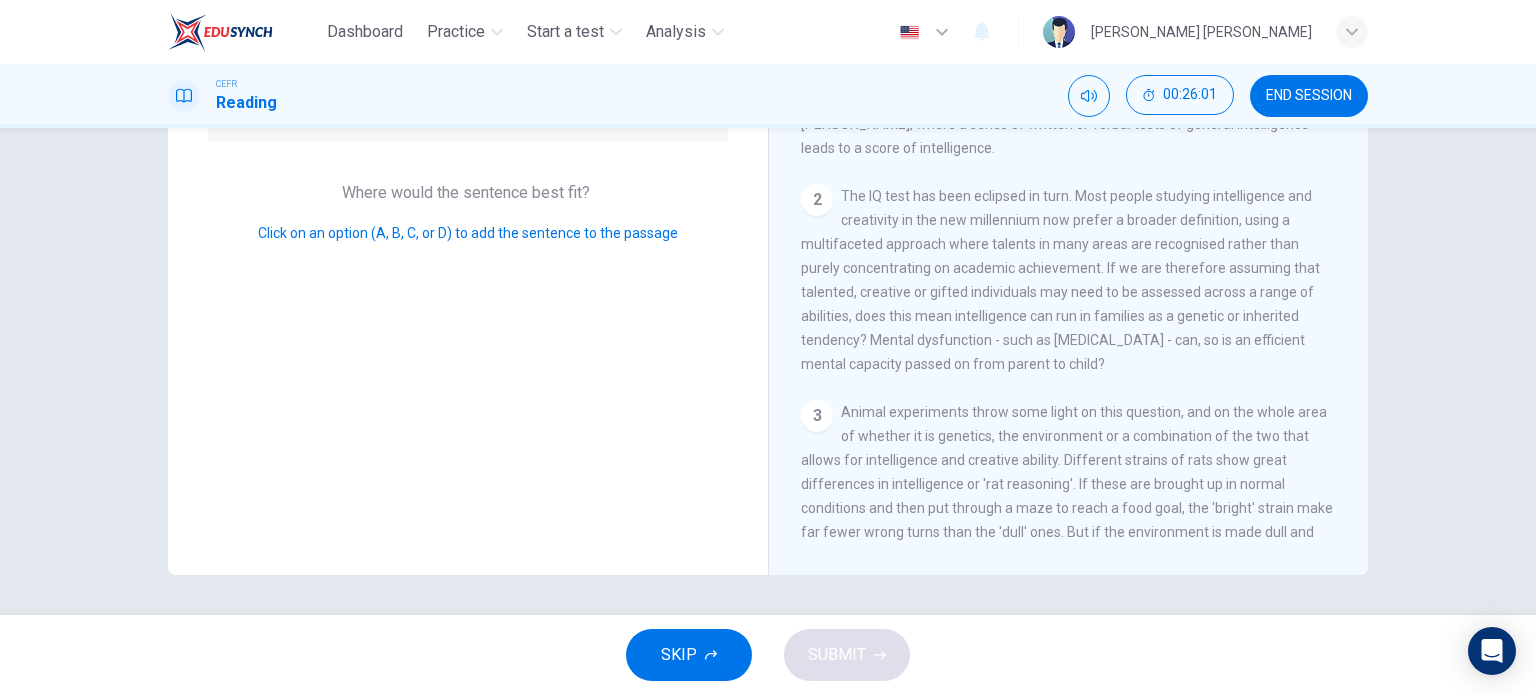 click on "Question 10 Look at the four     that indicate where the following sentence could be added to the passage: Which  THREE  of the following does the writer regard as a feature of creative families? Where would the sentence best fit?   Click on an option (A, B, C, or D) to add the sentence to the passage" at bounding box center (468, 227) 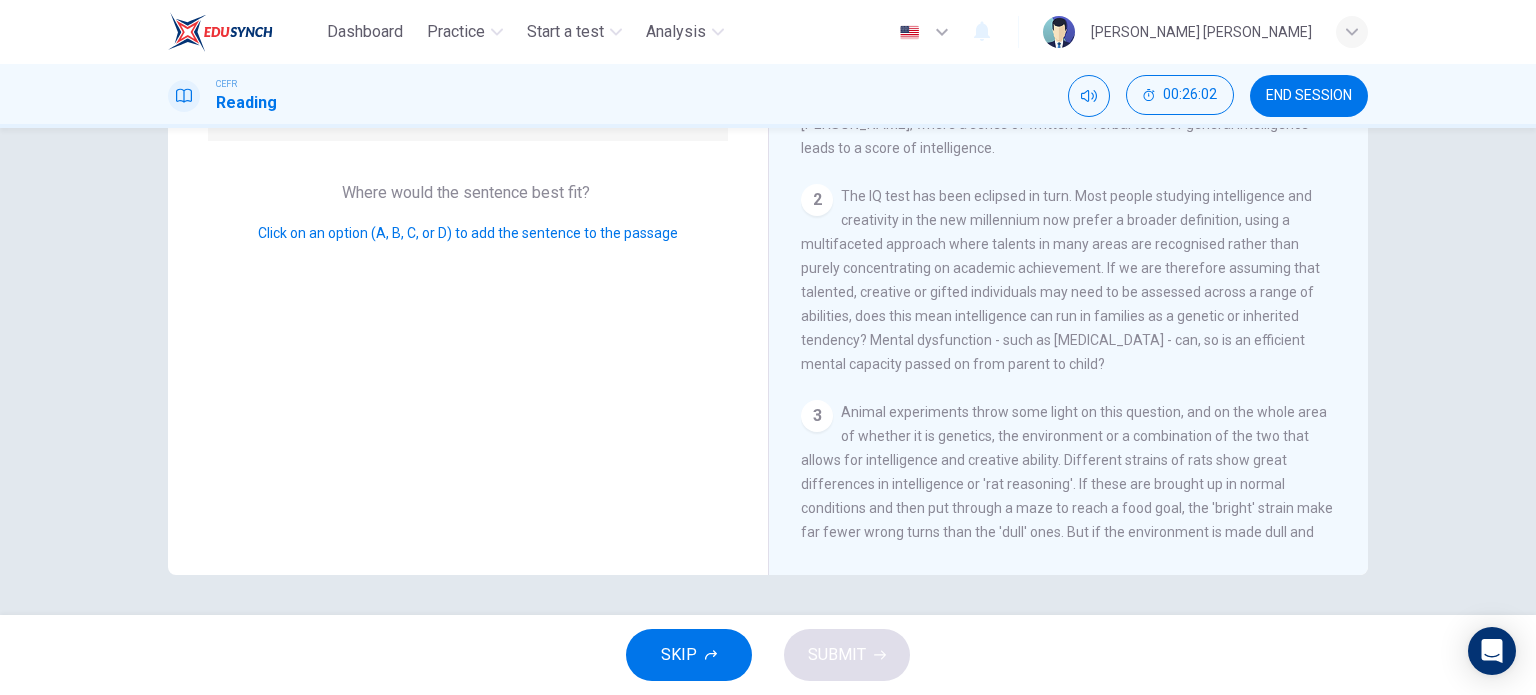 scroll, scrollTop: 0, scrollLeft: 0, axis: both 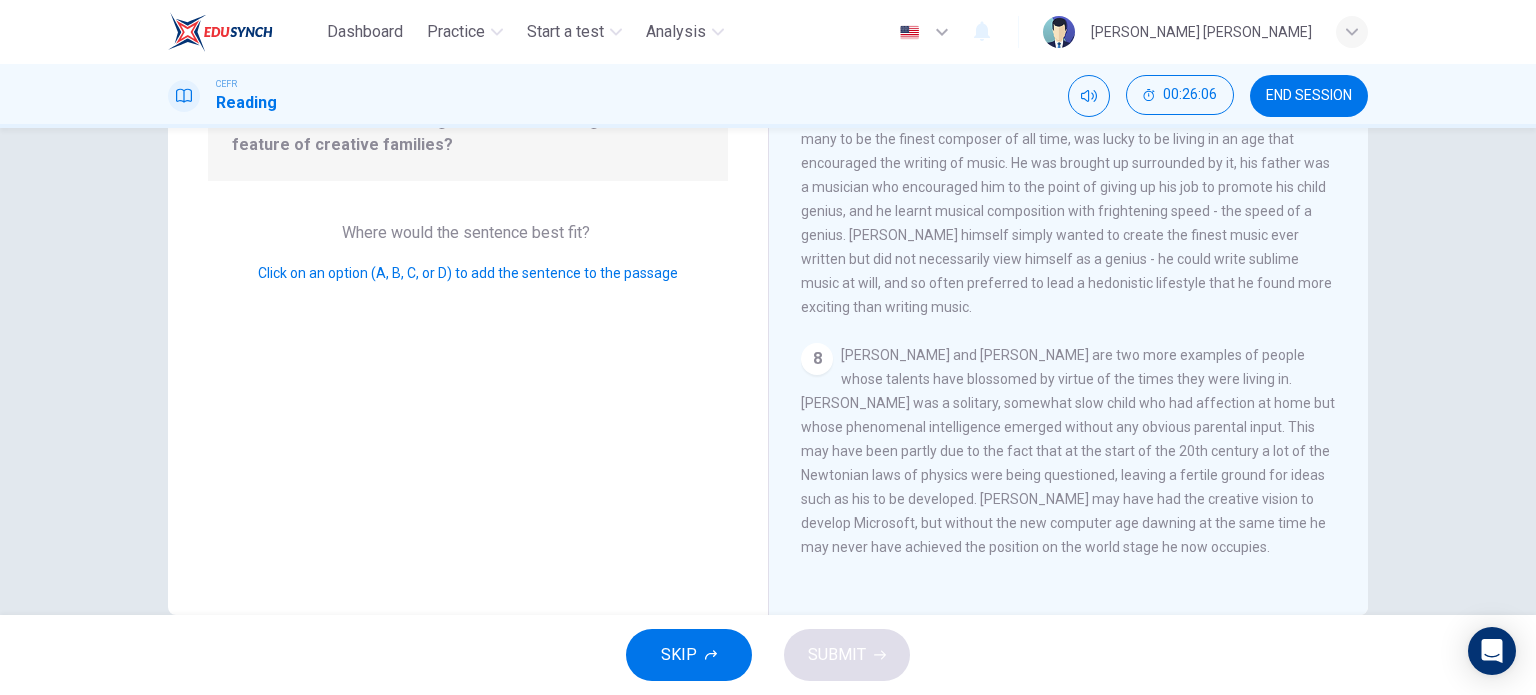 click on "Click on an option (A, B, C, or D) to add the sentence to the passage" at bounding box center (468, 273) 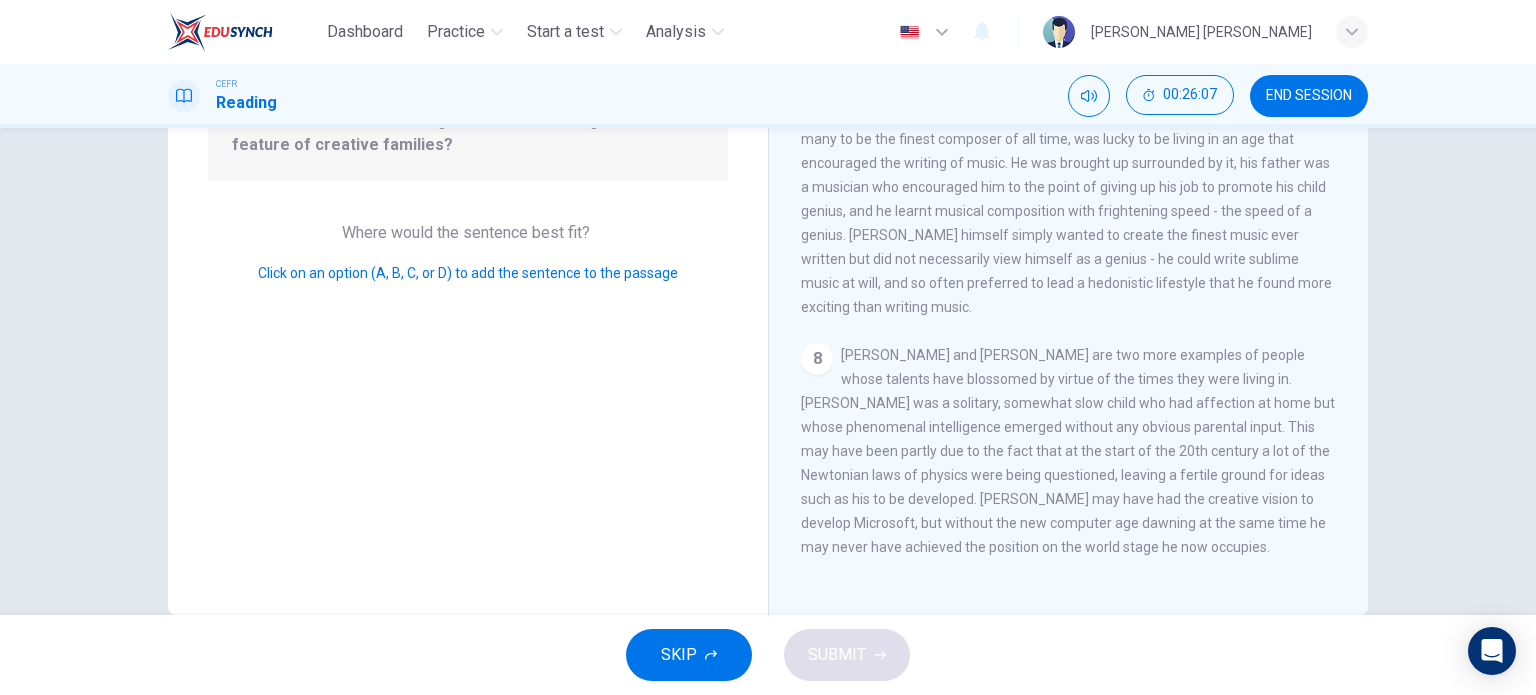 drag, startPoint x: 468, startPoint y: 275, endPoint x: 287, endPoint y: 637, distance: 404.7283 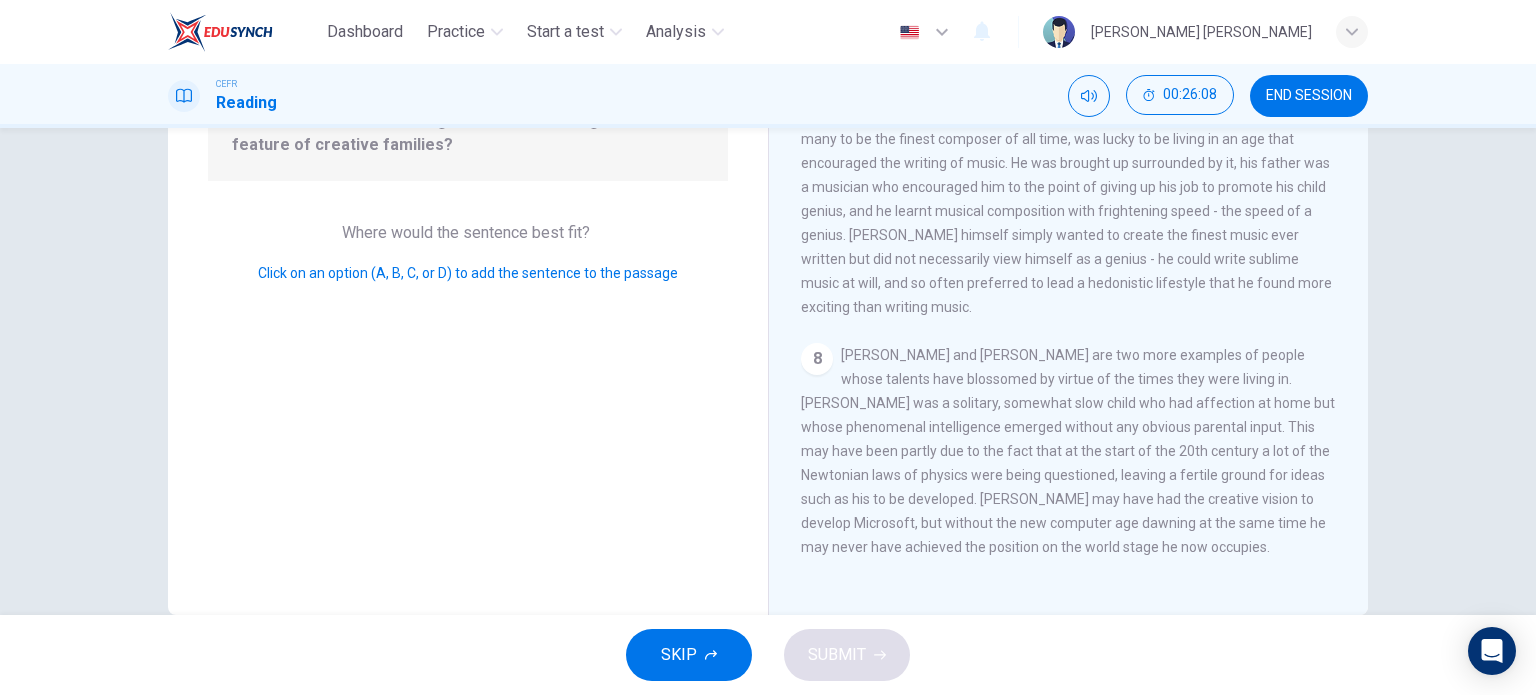 click on "Question 10 Look at the four     that indicate where the following sentence could be added to the passage: Which  THREE  of the following does the writer regard as a feature of creative families? Where would the sentence best fit?   Click on an option (A, B, C, or D) to add the sentence to the passage" at bounding box center [468, 267] 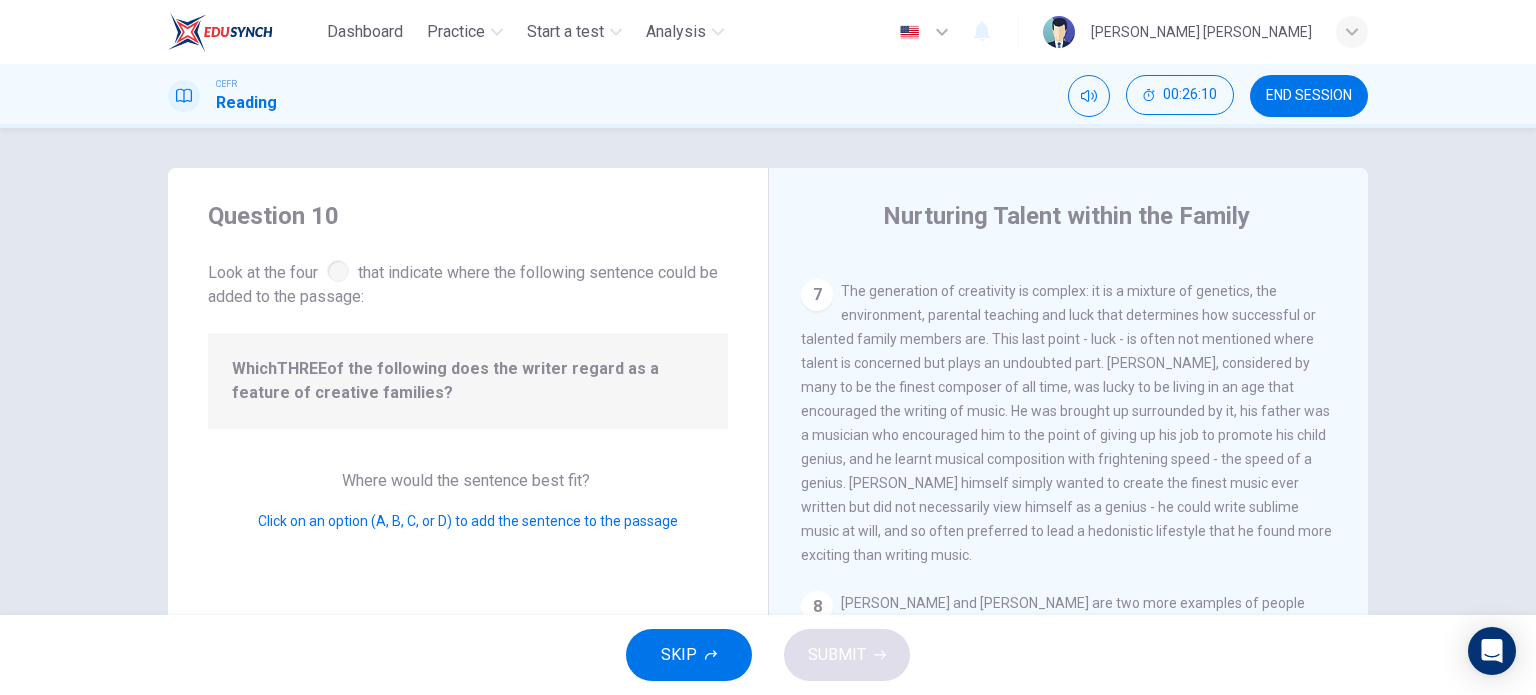 click at bounding box center [338, 271] 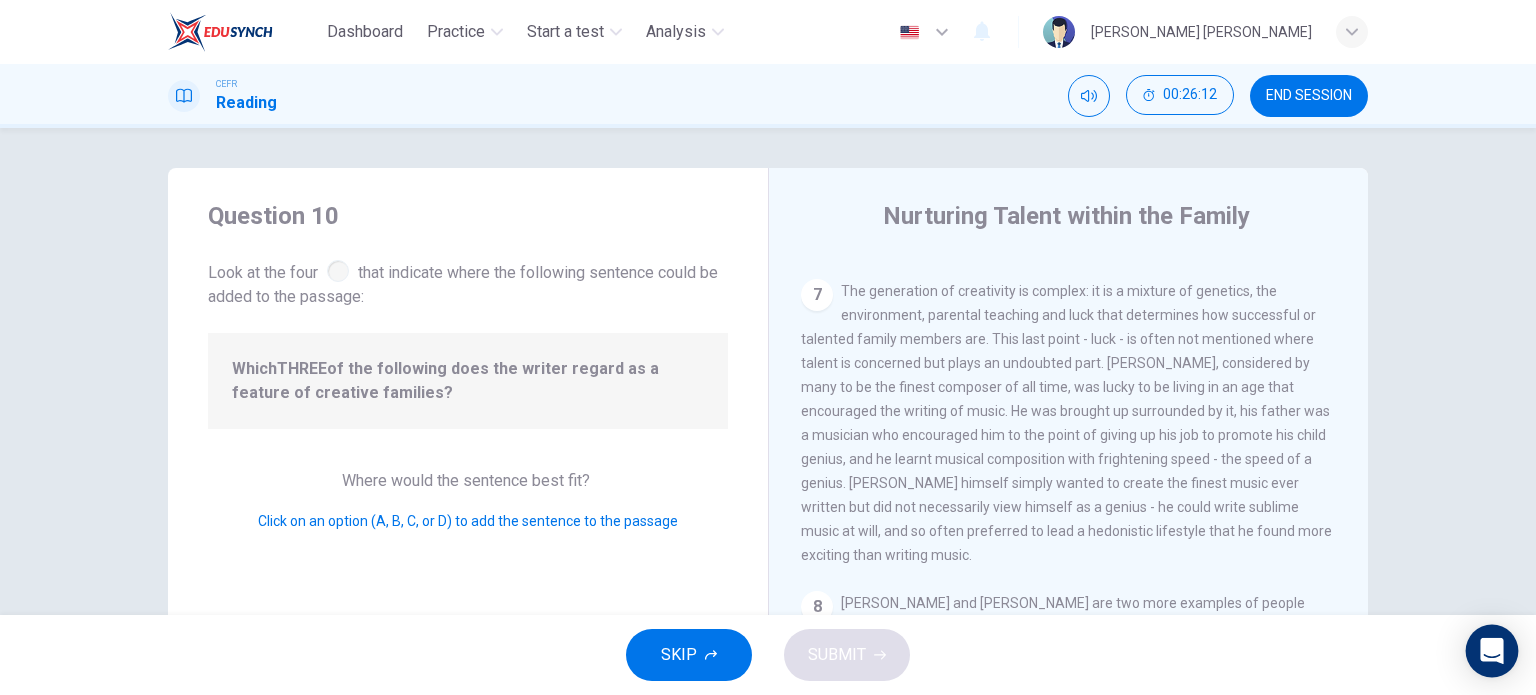 click 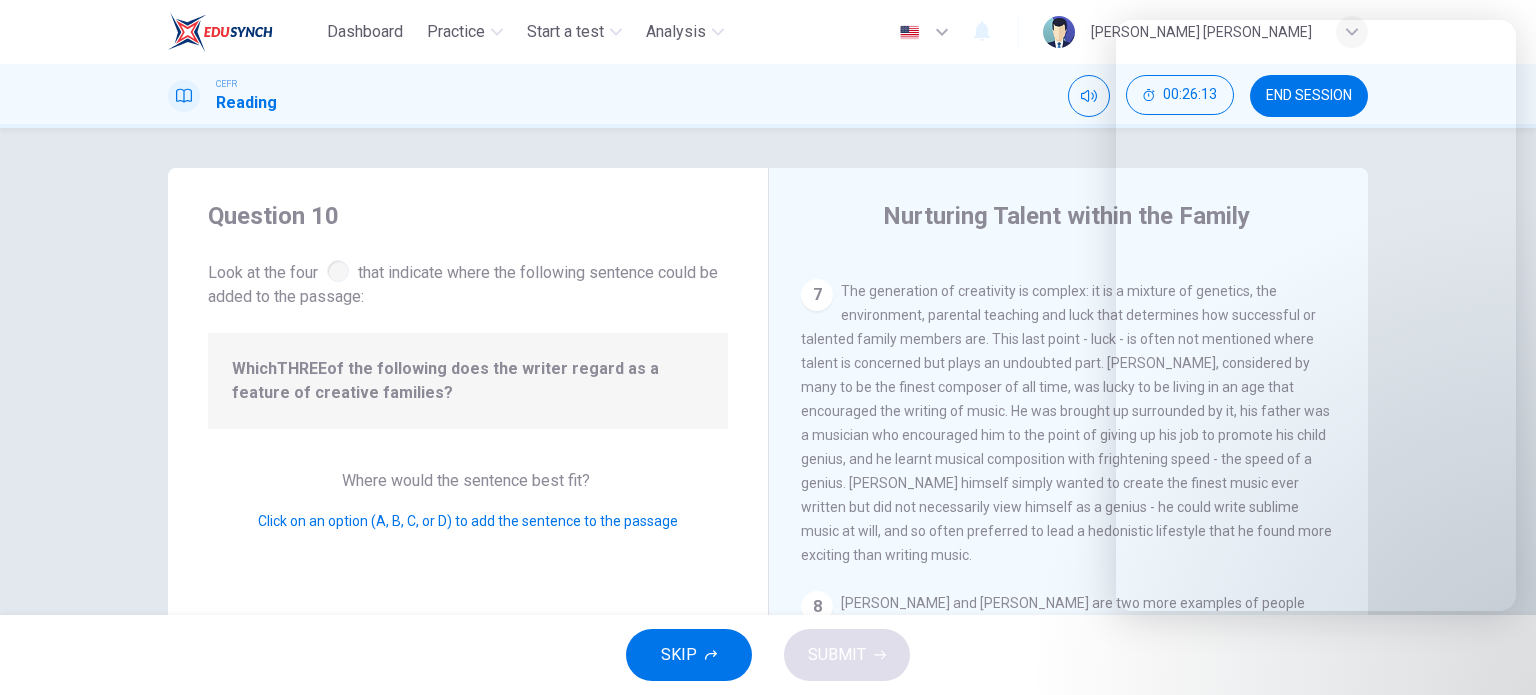 click on "SKIP SUBMIT" at bounding box center (768, 655) 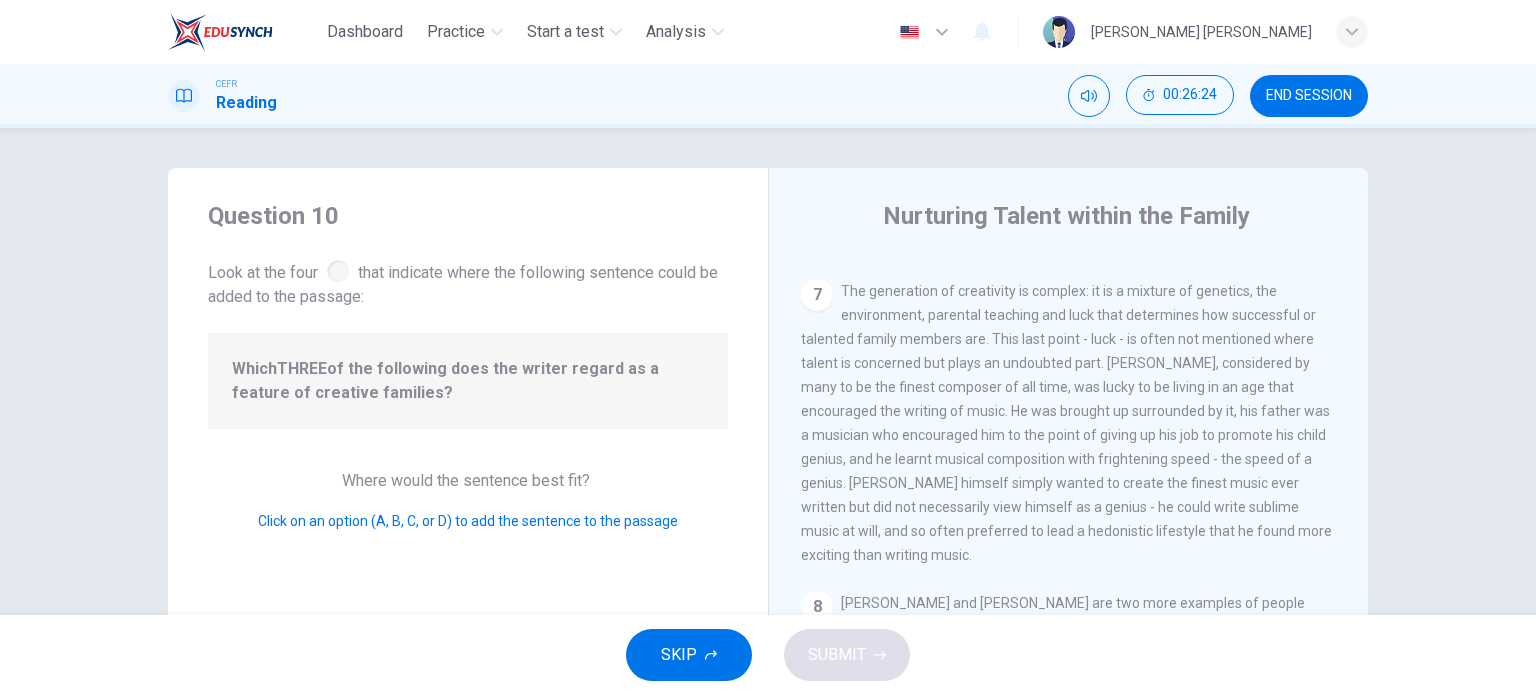 scroll, scrollTop: 288, scrollLeft: 0, axis: vertical 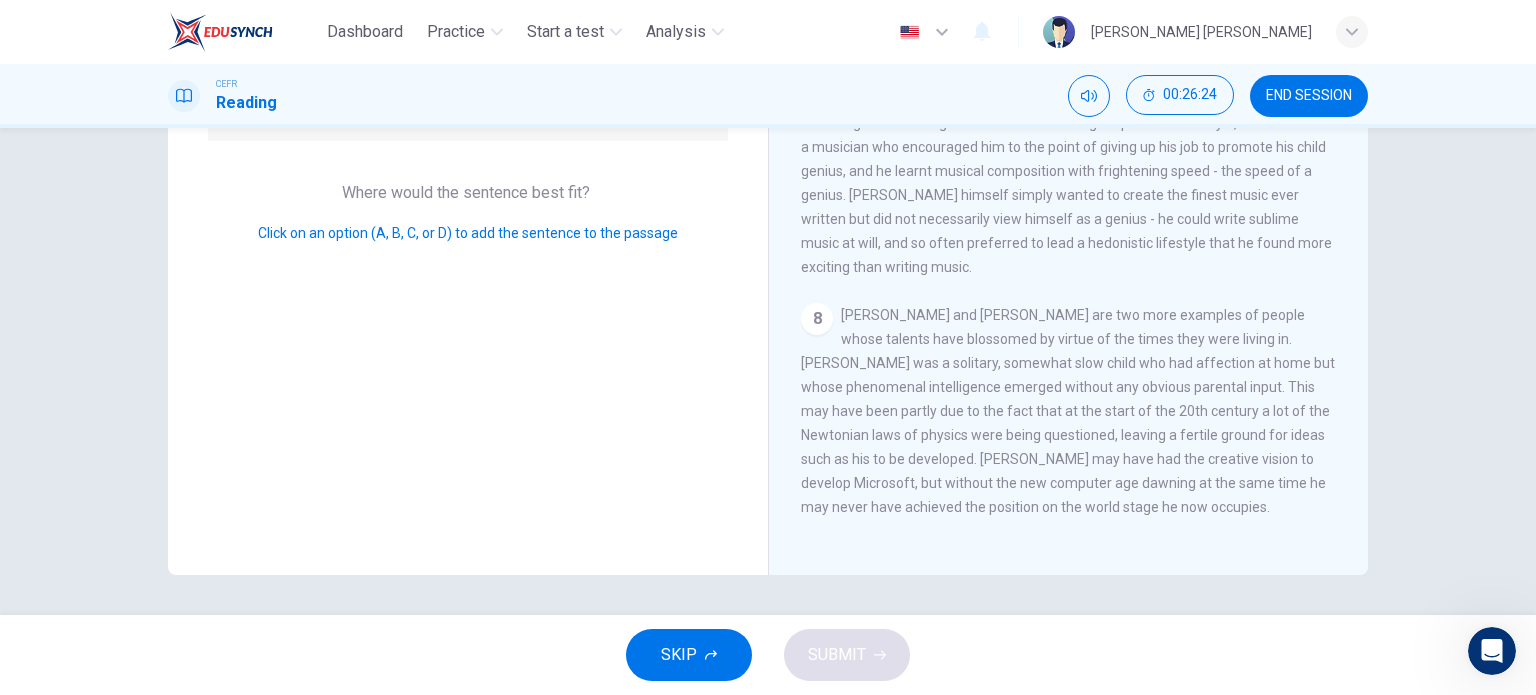 click on "Question 10 Look at the four     that indicate where the following sentence could be added to the passage: Which  THREE  of the following does the writer regard as a feature of creative families? Where would the sentence best fit?   Click on an option (A, B, C, or D) to add the sentence to the passage" at bounding box center (468, 227) 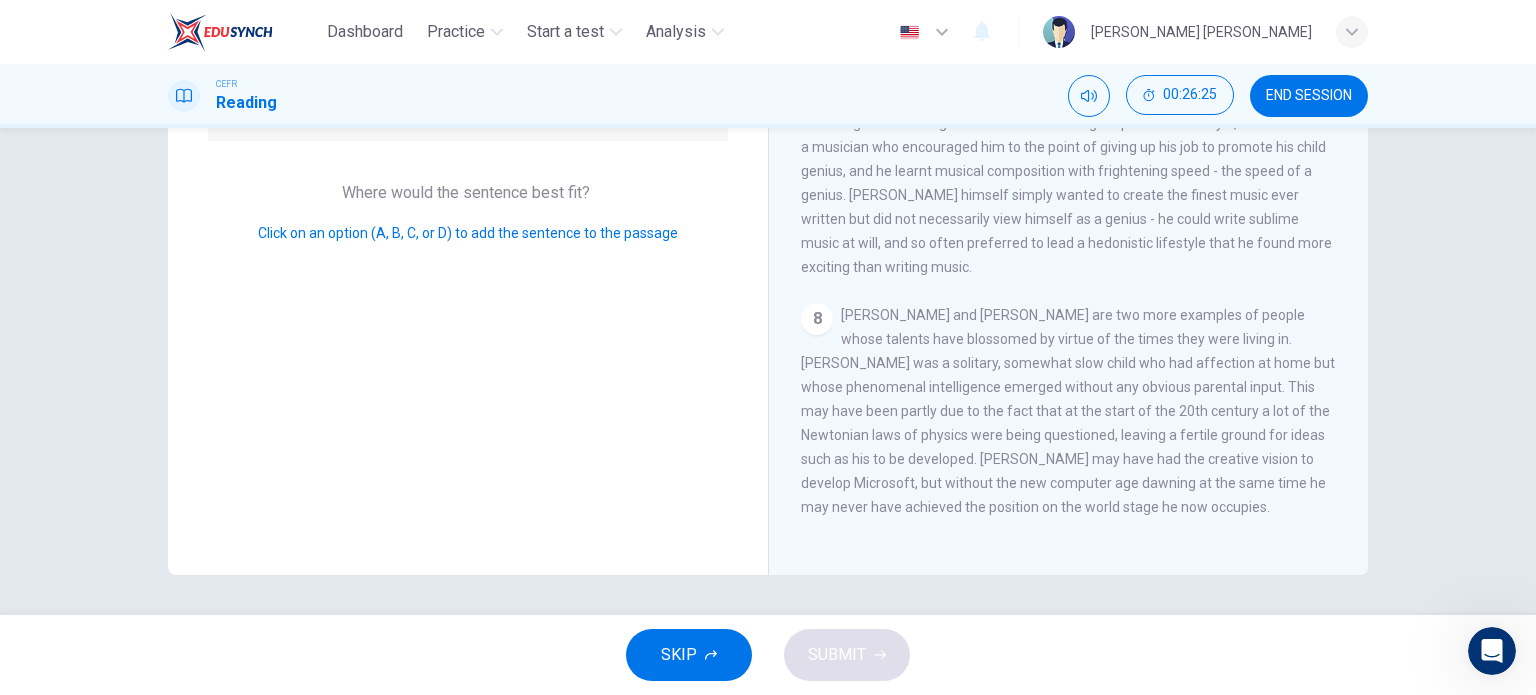 click on "Question 10 Look at the four     that indicate where the following sentence could be added to the passage: Which  THREE  of the following does the writer regard as a feature of creative families? Where would the sentence best fit?   Click on an option (A, B, C, or D) to add the sentence to the passage" at bounding box center (468, 227) 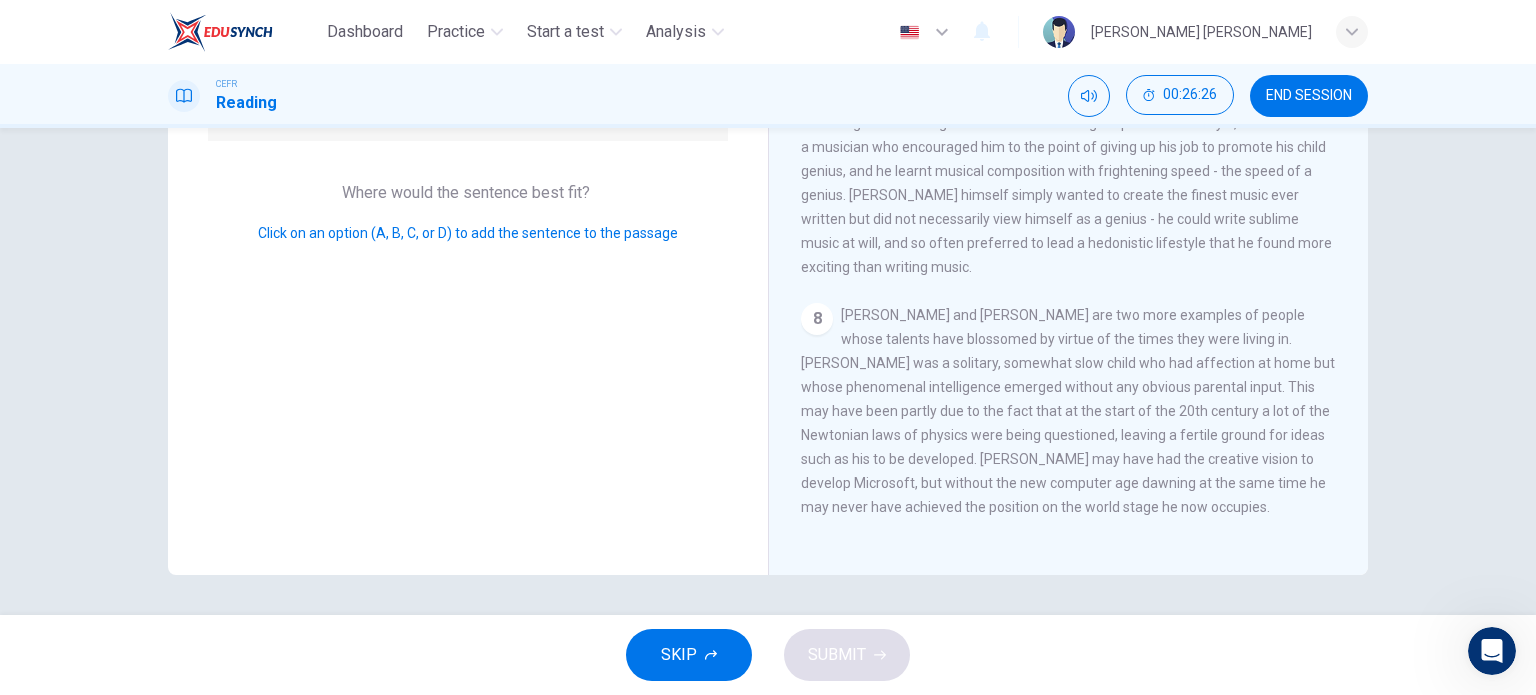 drag, startPoint x: 431, startPoint y: 315, endPoint x: 662, endPoint y: 665, distance: 419.35785 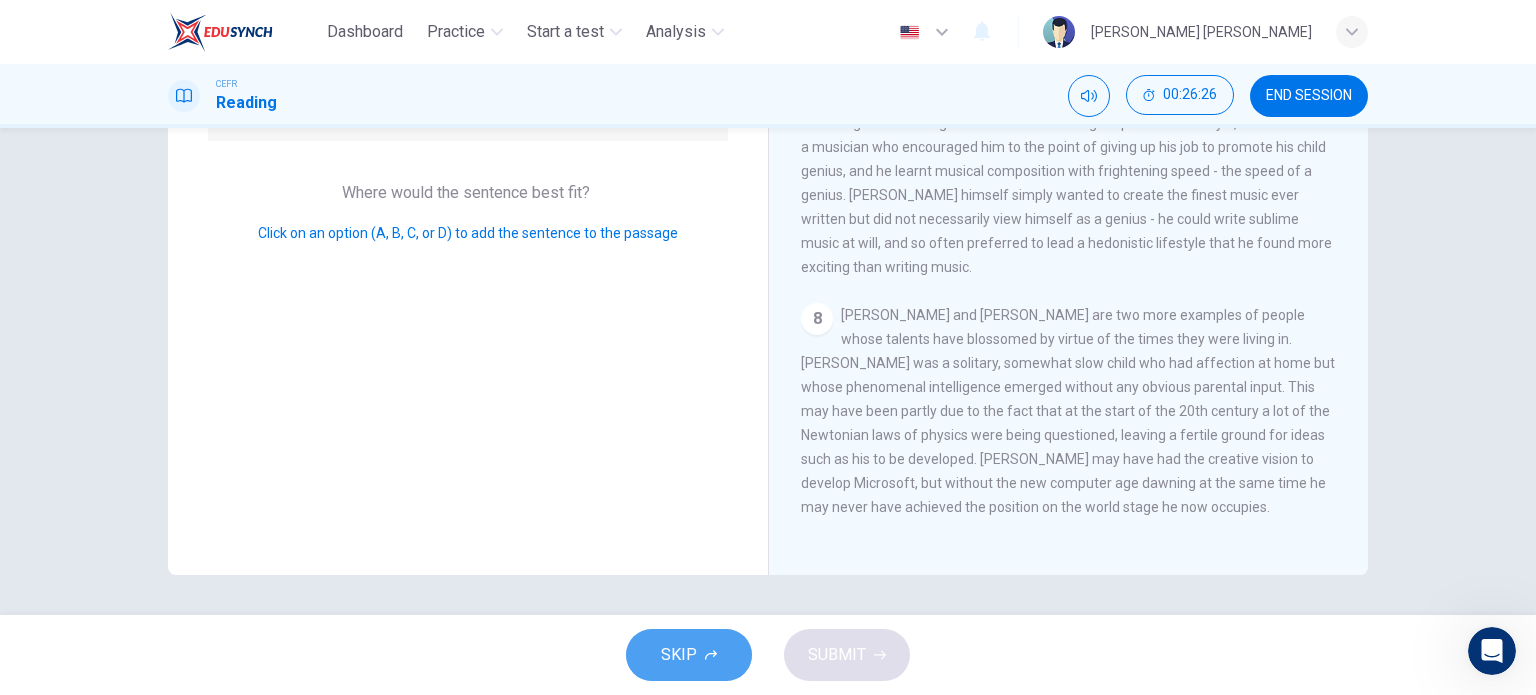 click on "SKIP" at bounding box center (679, 655) 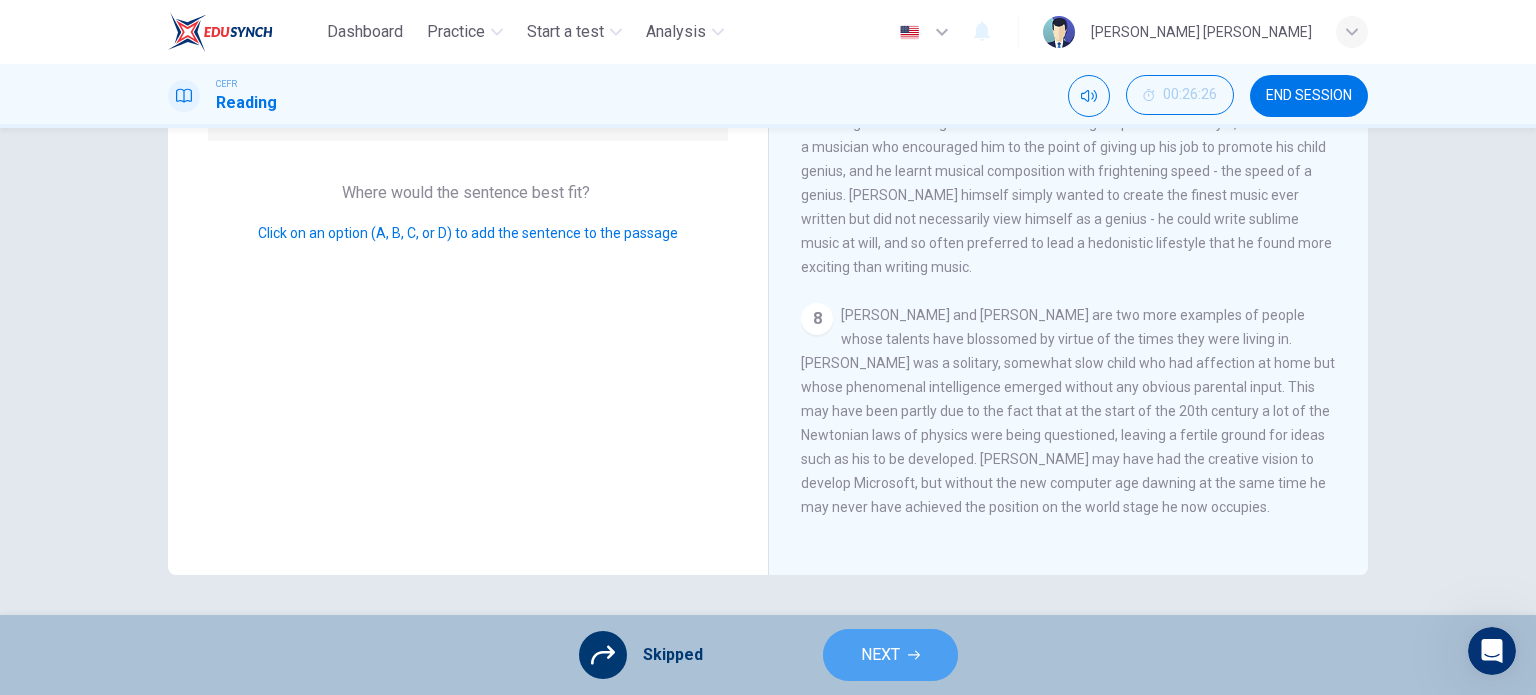 click on "NEXT" at bounding box center [880, 655] 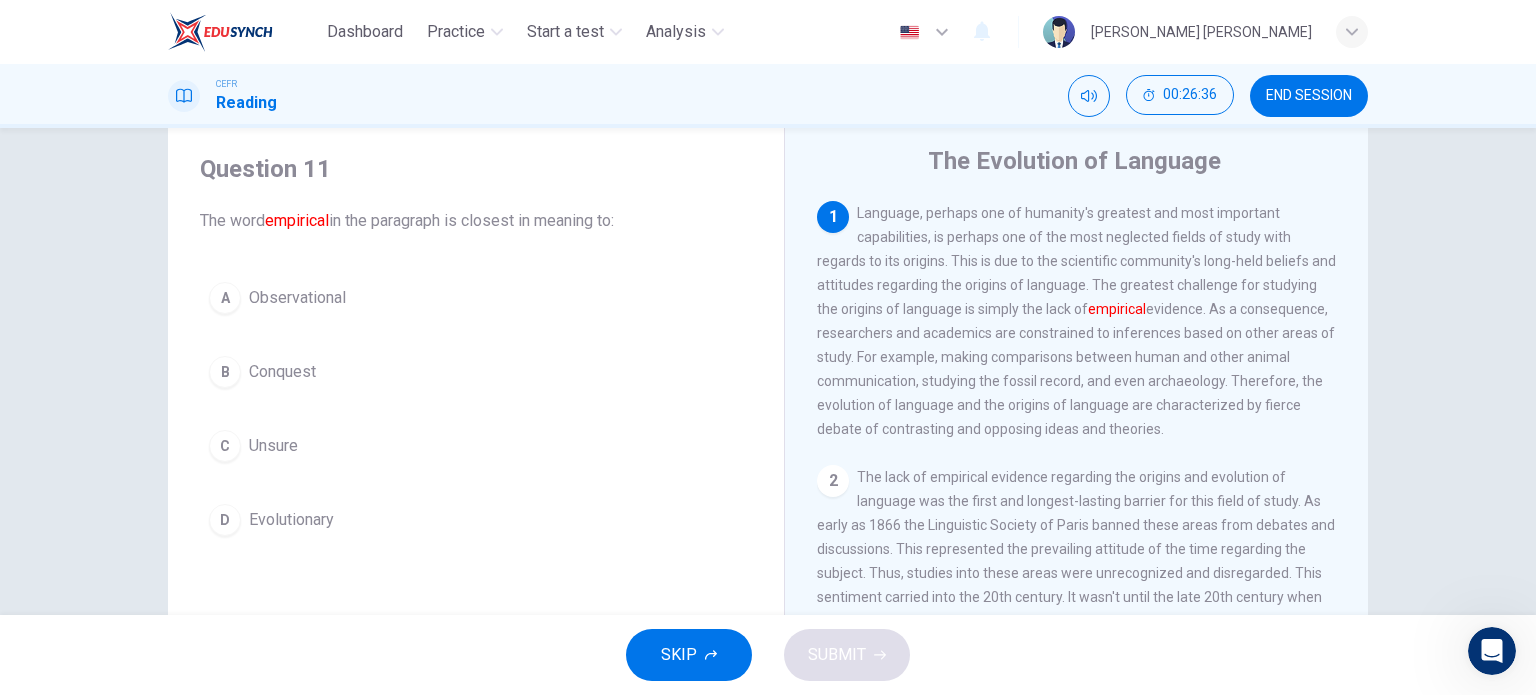 scroll, scrollTop: 56, scrollLeft: 0, axis: vertical 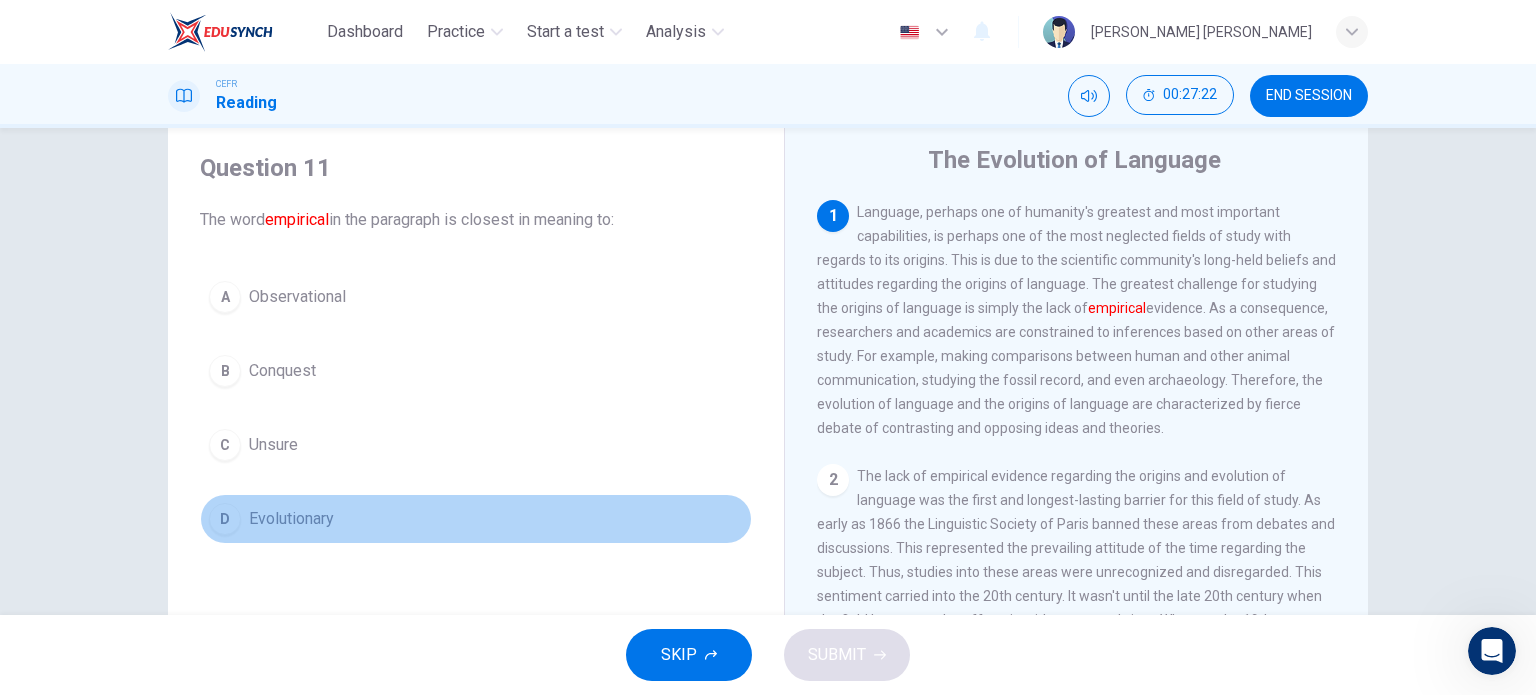 click on "D" at bounding box center [225, 519] 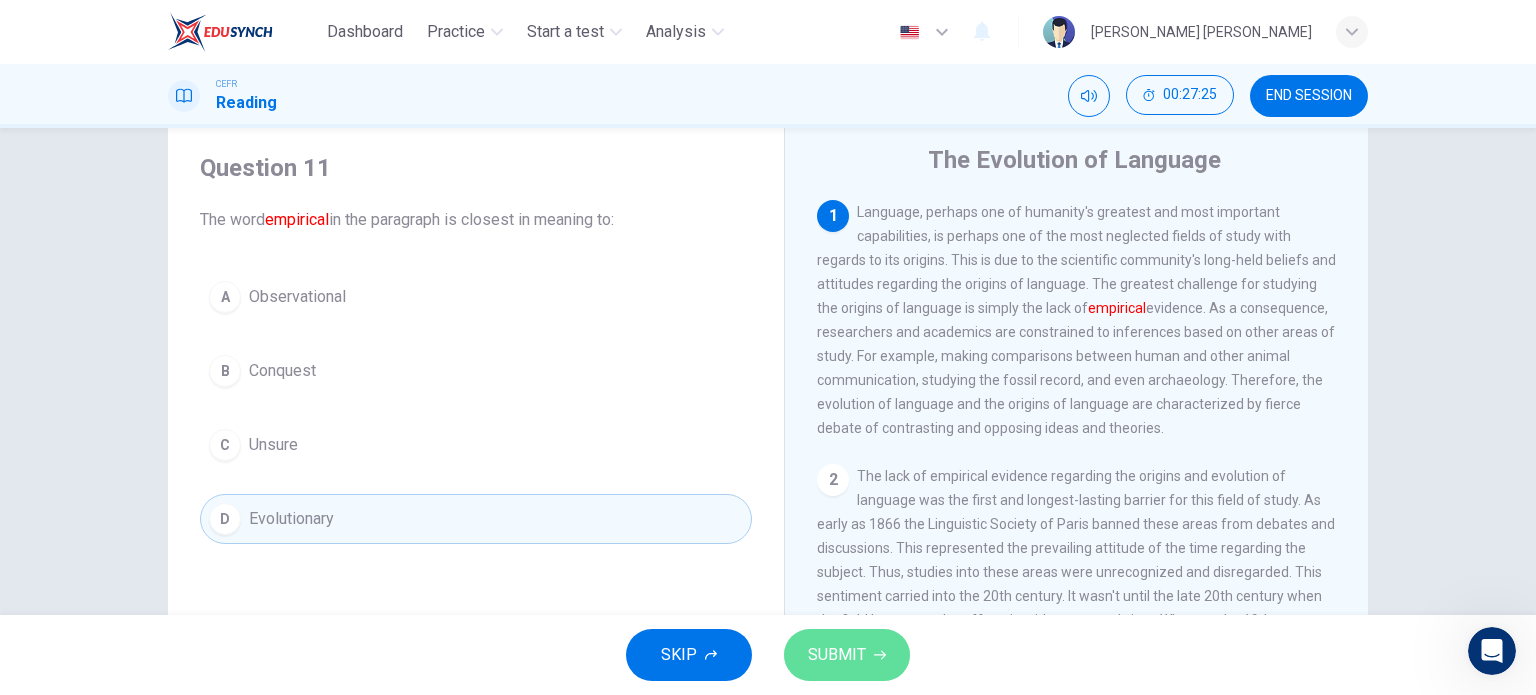 click on "SUBMIT" at bounding box center [837, 655] 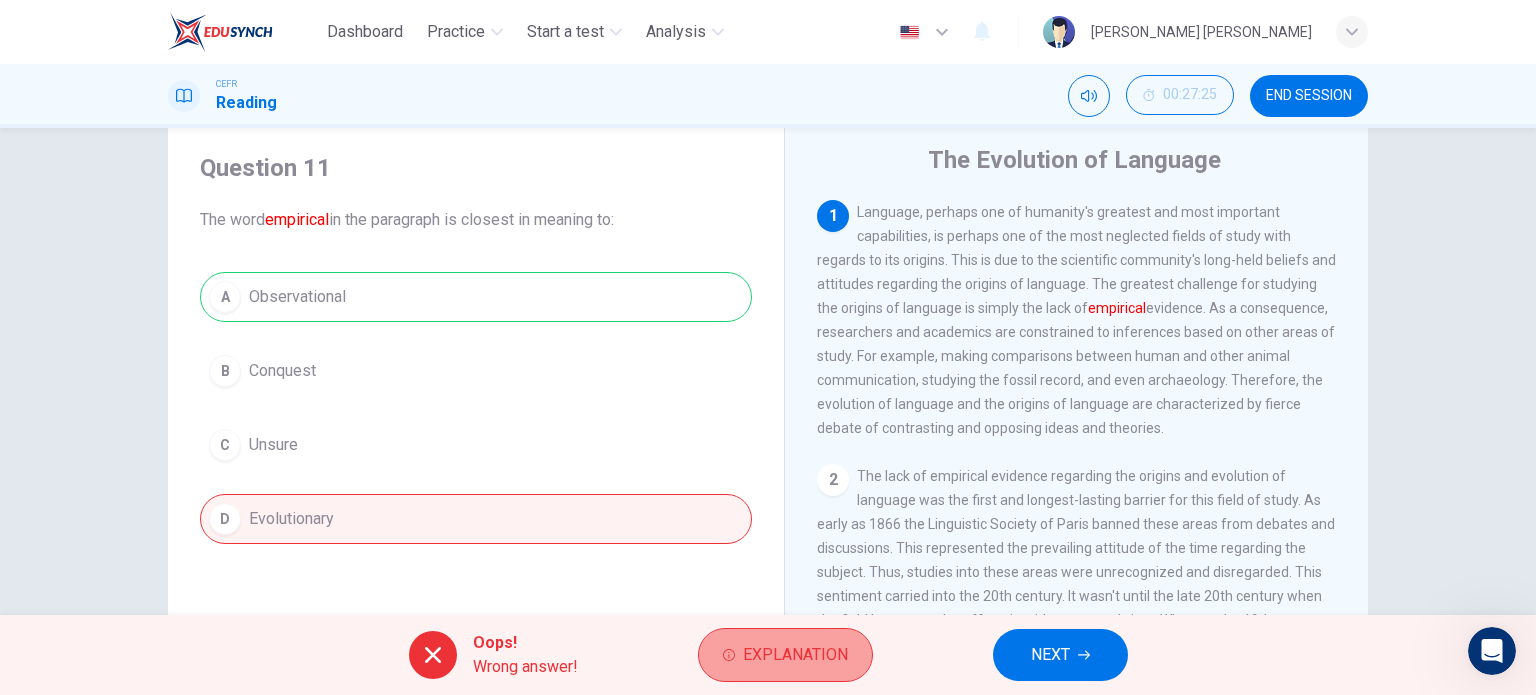 click on "Explanation" at bounding box center (795, 655) 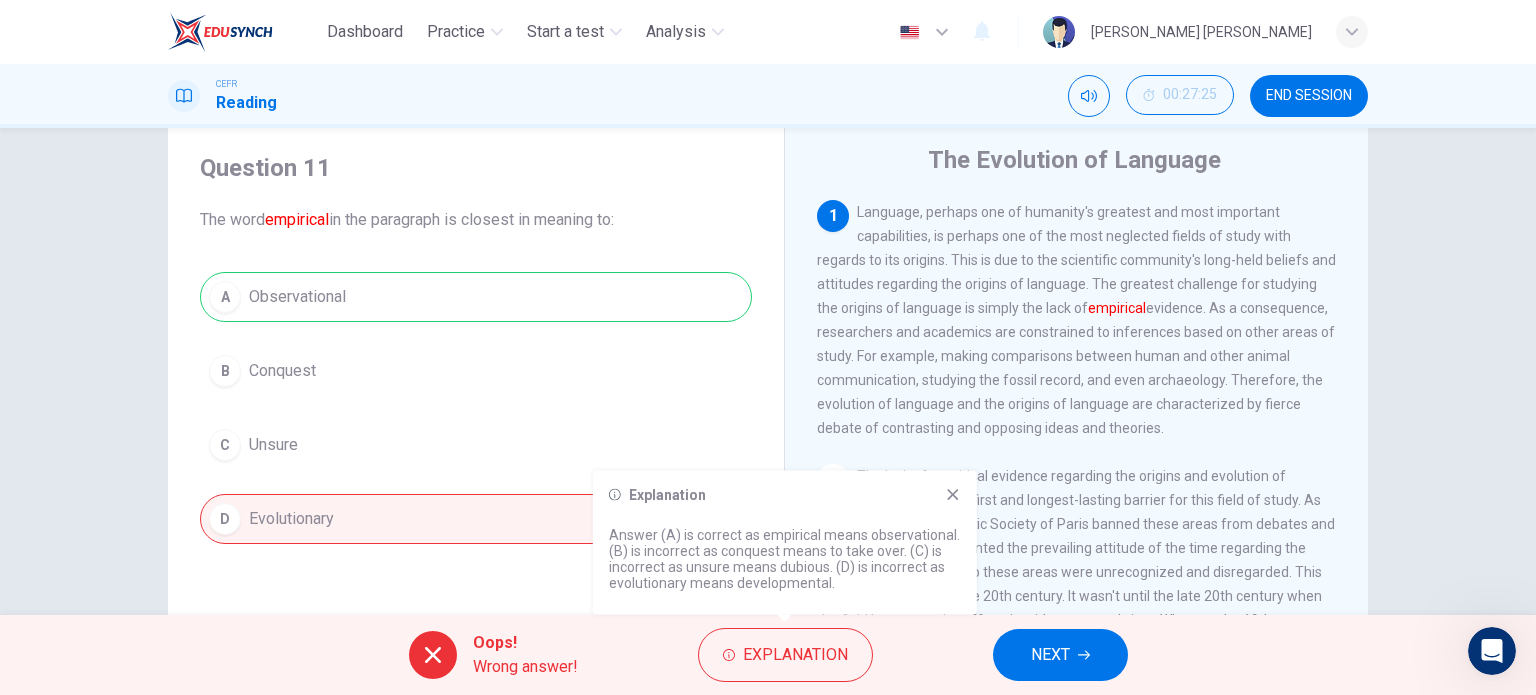 scroll, scrollTop: 0, scrollLeft: 0, axis: both 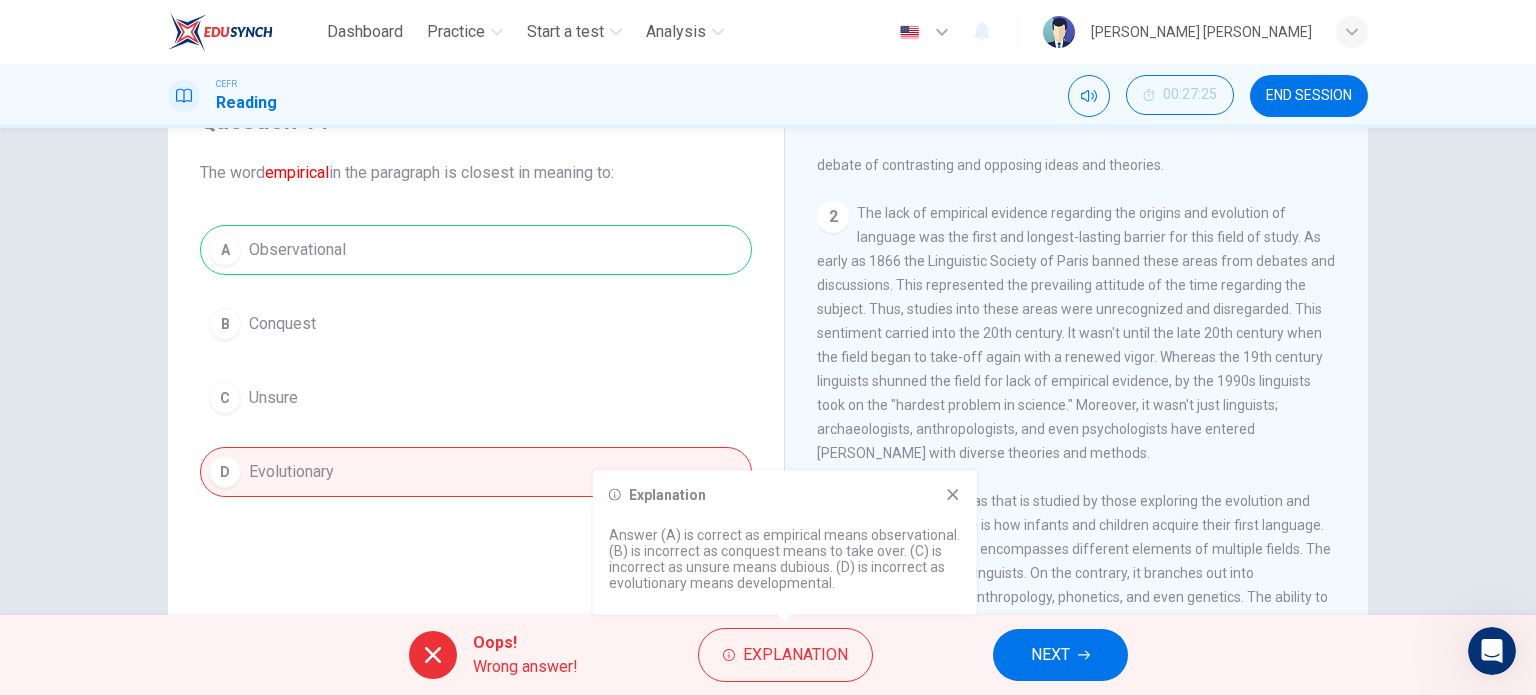 click on "One of the key areas that is studied by those exploring the evolution and origins of language is how infants and children acquire their first language. First language acquisition encompasses different elements of multiple fields. The field is not limited to just linguists. On the contrary, it branches out into psycholinguistics, social anthropology, phonetics, and even genetics. The ability to acquire language starts in the womb. Specifically, a fetus shown to listen and interpret the speech patterns and sounds of its mother. By four months, babies can hear individual sounds and begin babbling the exploration of speech sounds. Whereas babies can listen and reproduce audible sounds, even deaf babies babble. A baby exposed to sign language will babble with gestures the same way a baby babbles with sounds. As a consequence, scientists tend to believe that this is an innate human trait. But, geneticists aren't convinced." at bounding box center [1076, 633] 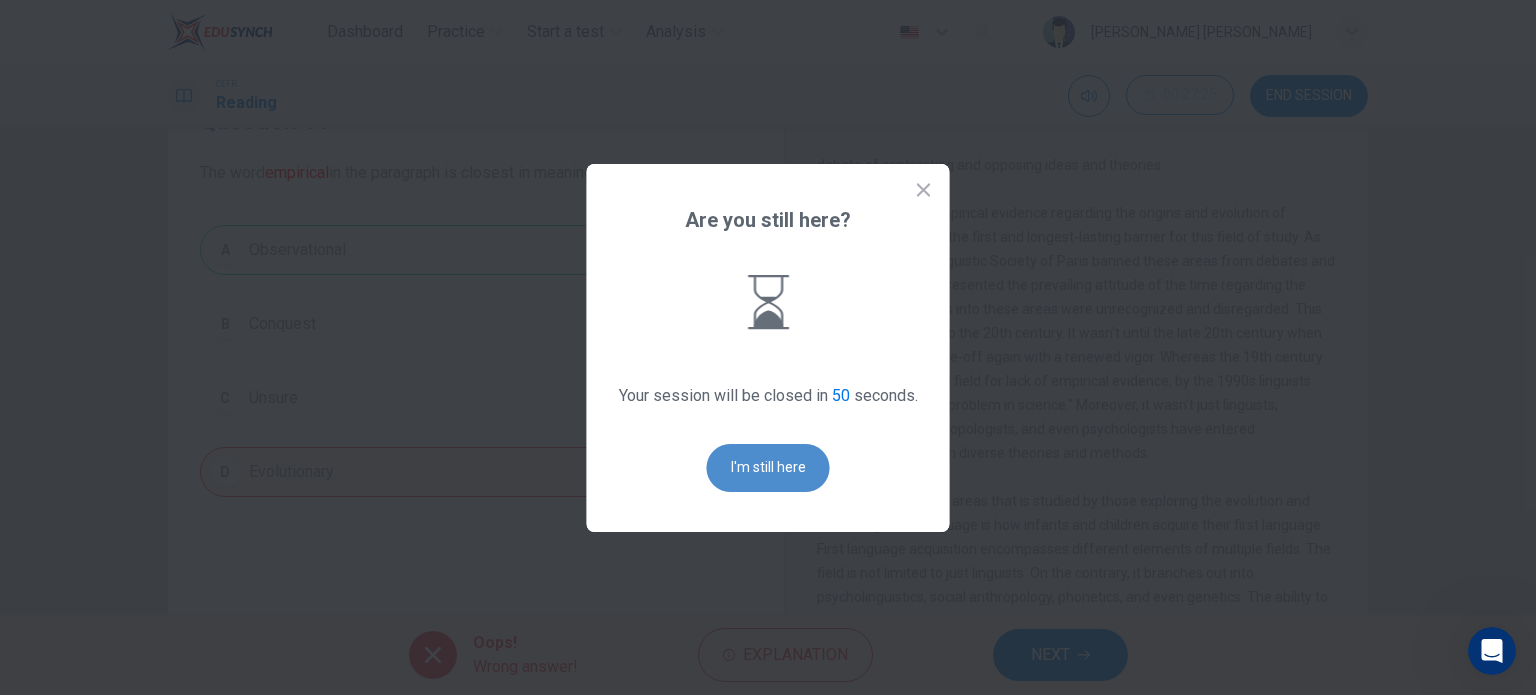 click on "I'm still here" at bounding box center [768, 468] 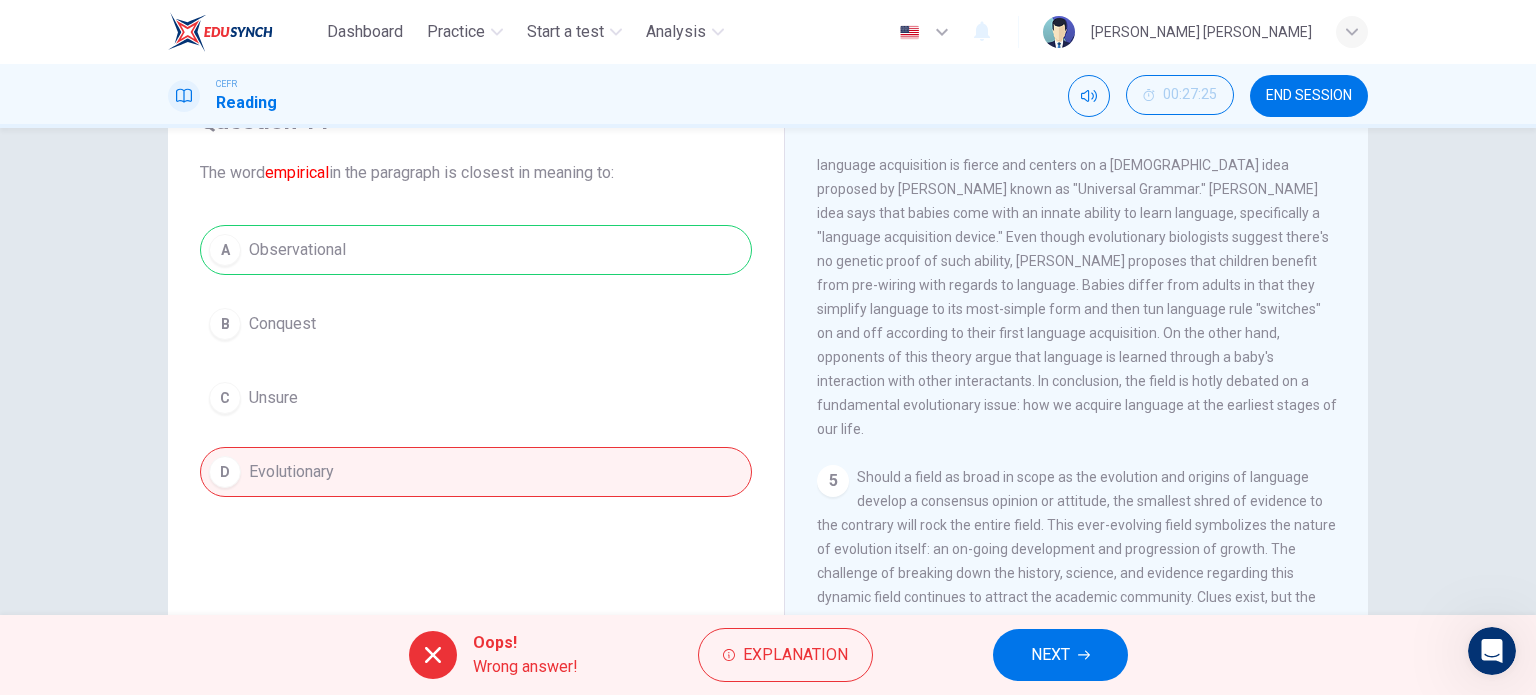 scroll, scrollTop: 951, scrollLeft: 0, axis: vertical 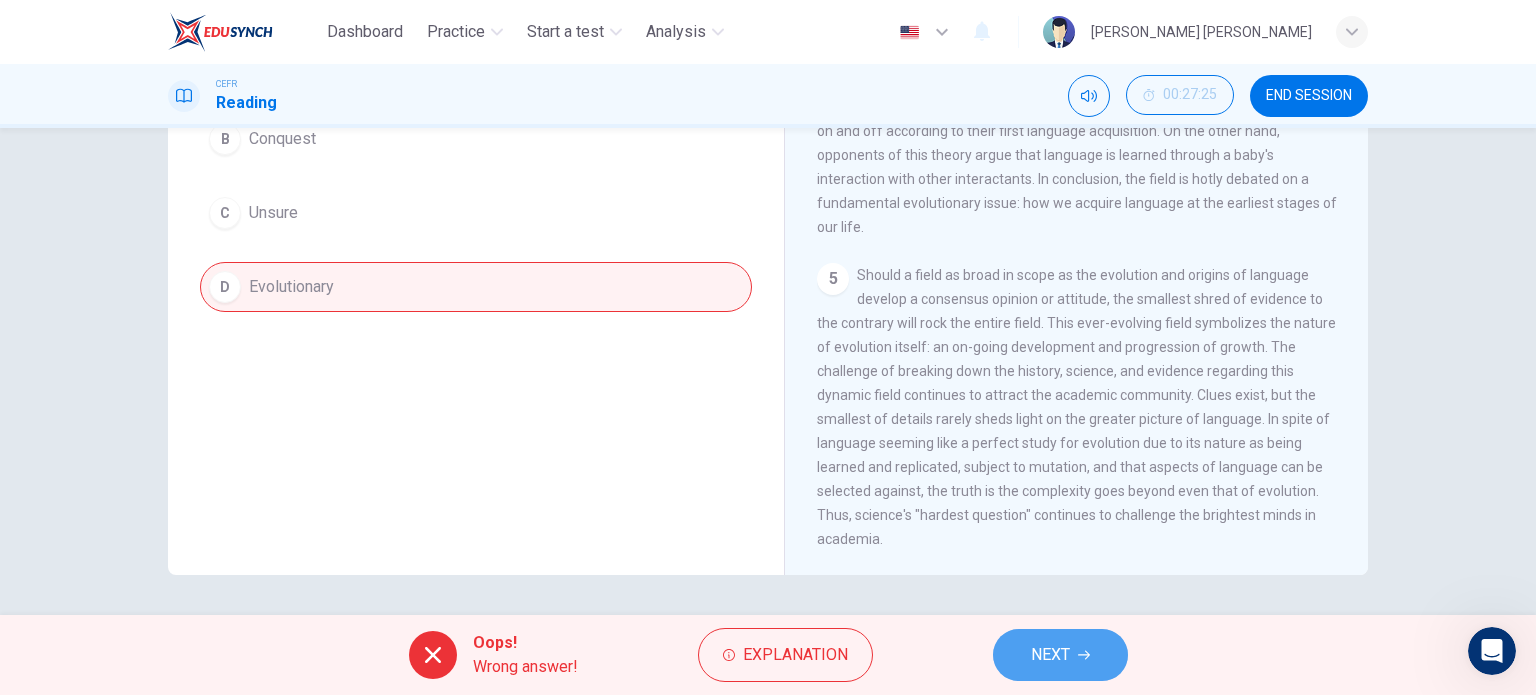 click on "NEXT" at bounding box center (1060, 655) 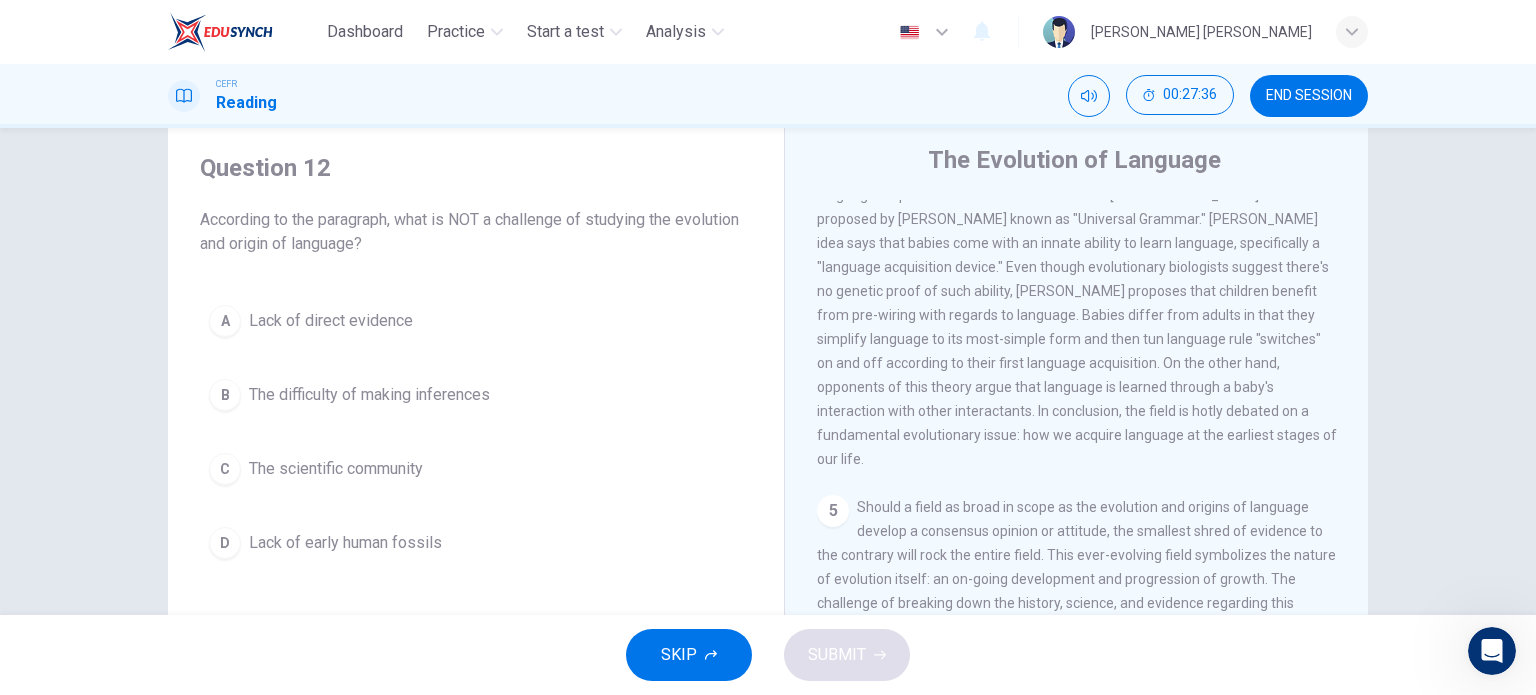 scroll, scrollTop: 58, scrollLeft: 0, axis: vertical 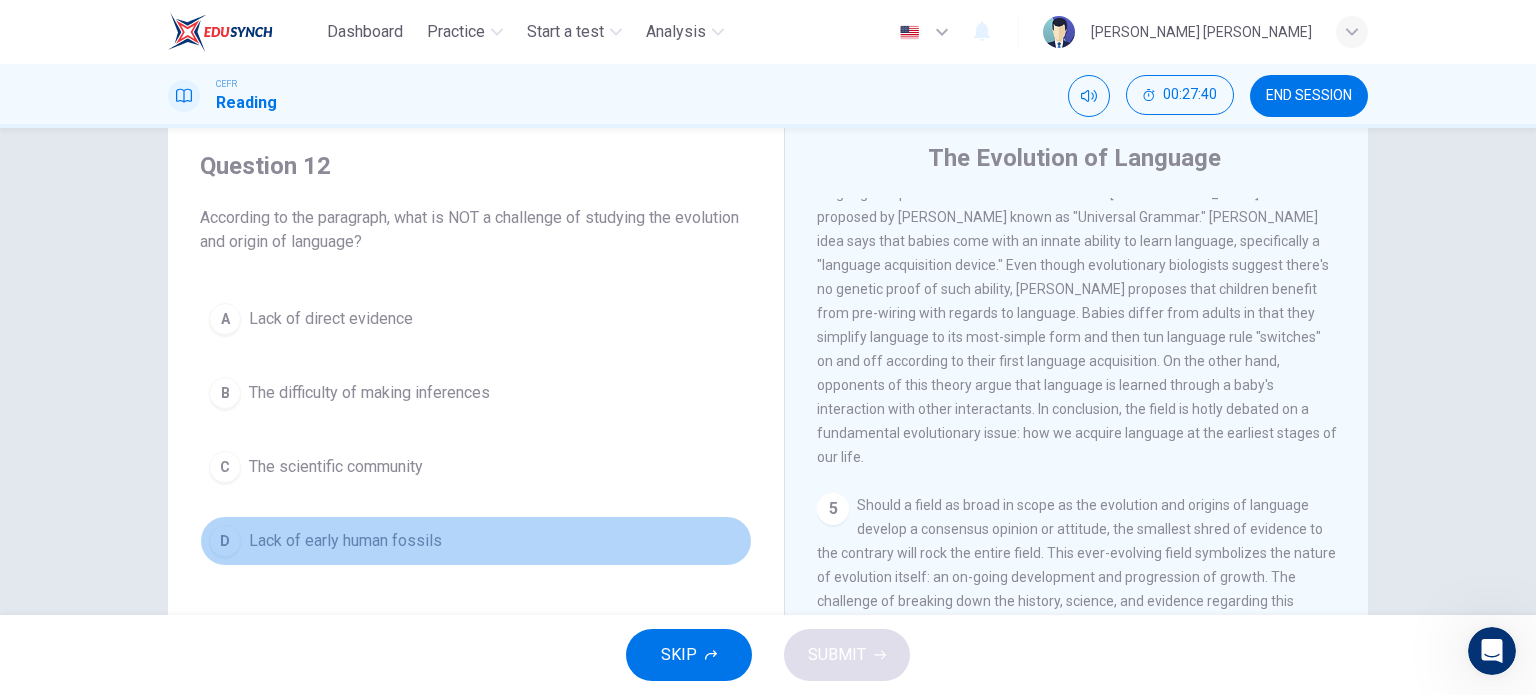 click on "D" at bounding box center [225, 541] 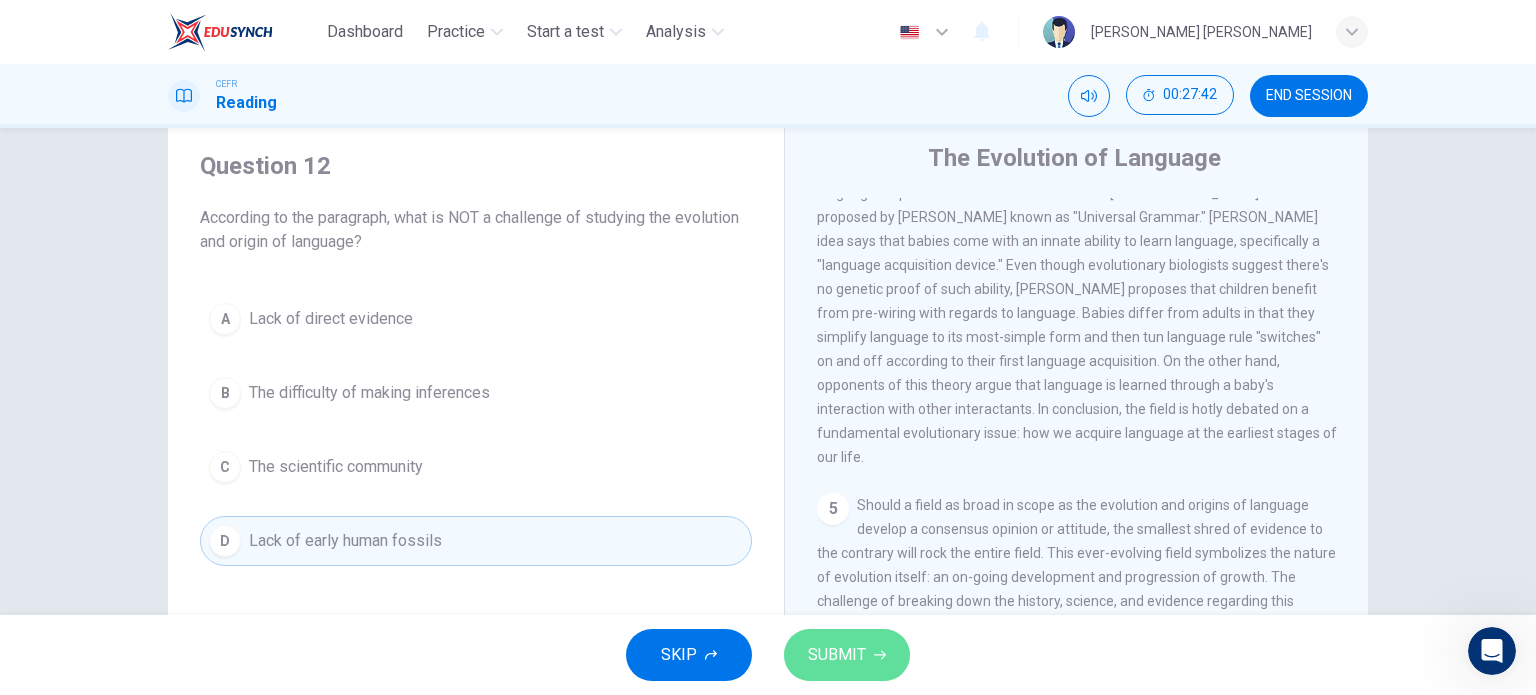 click on "SUBMIT" at bounding box center [837, 655] 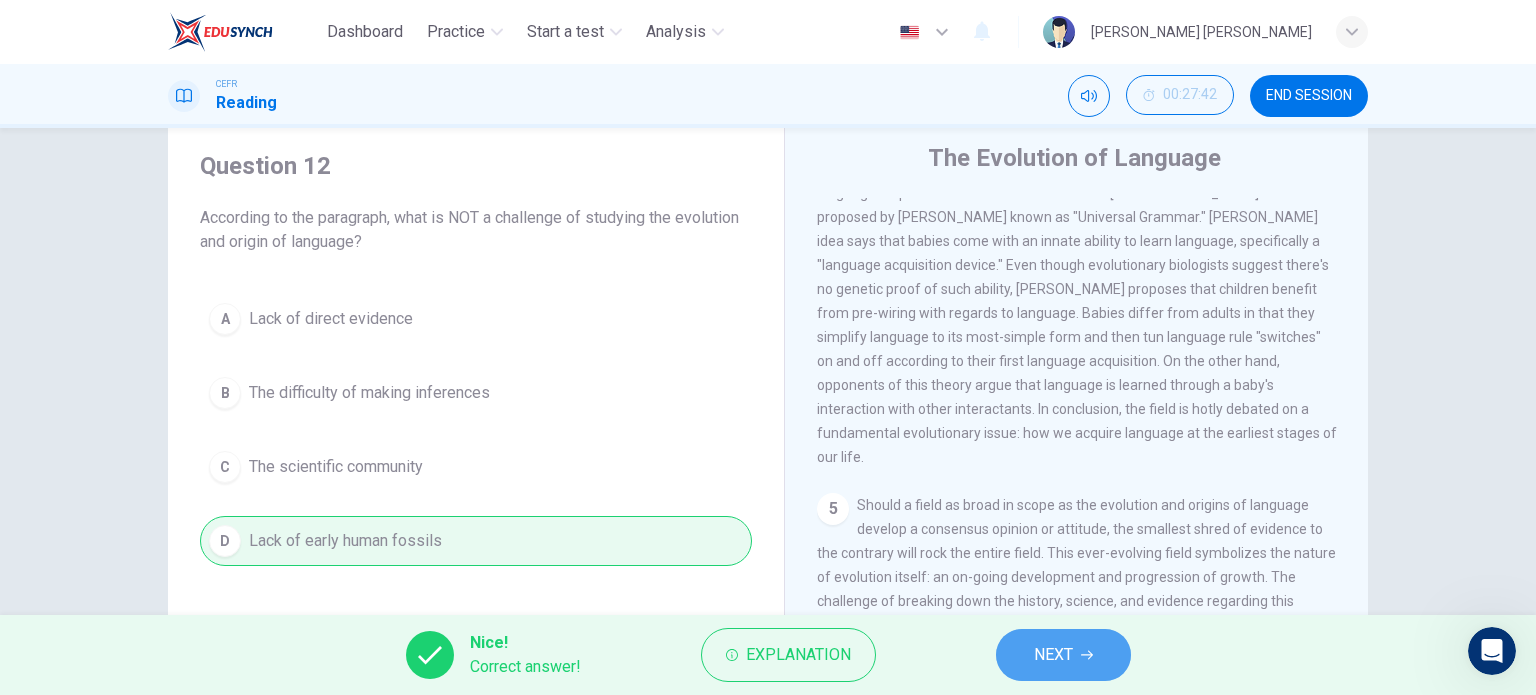 click on "NEXT" at bounding box center [1053, 655] 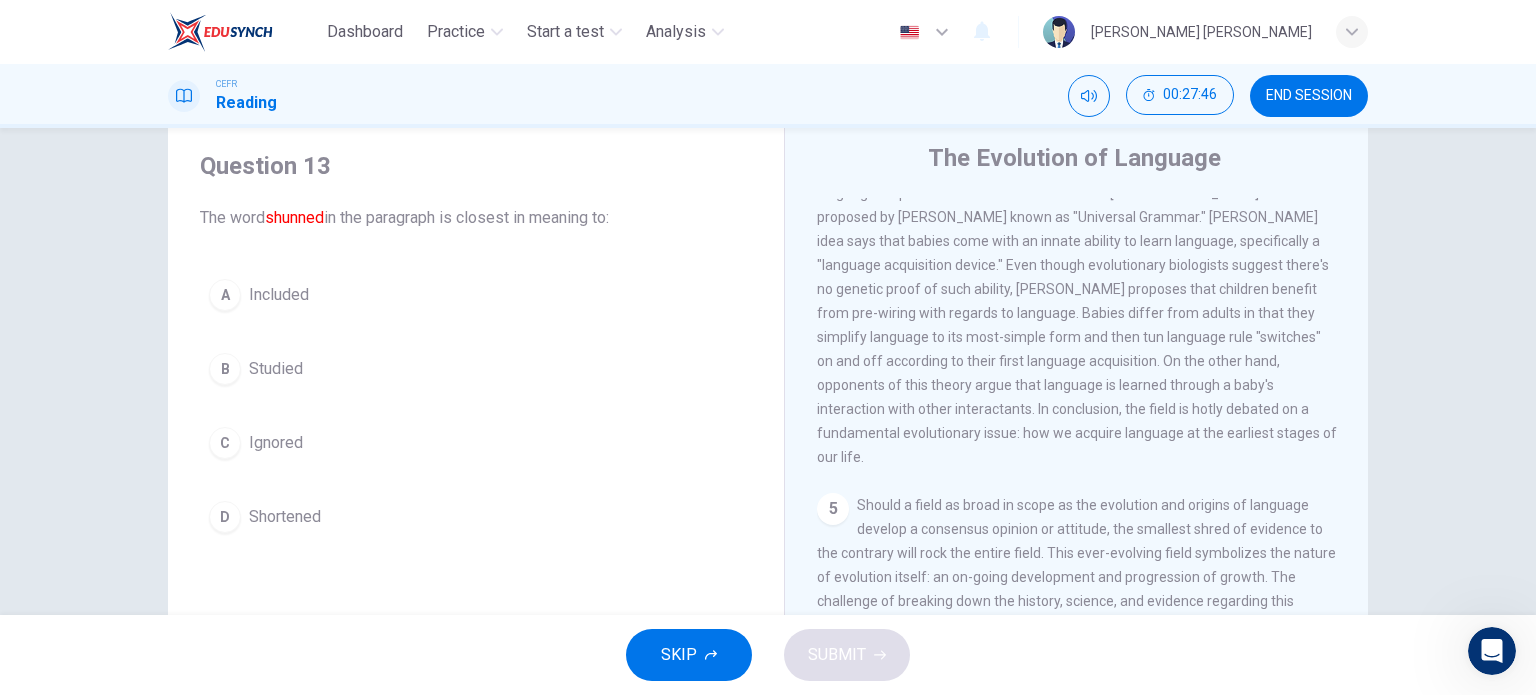 scroll, scrollTop: 288, scrollLeft: 0, axis: vertical 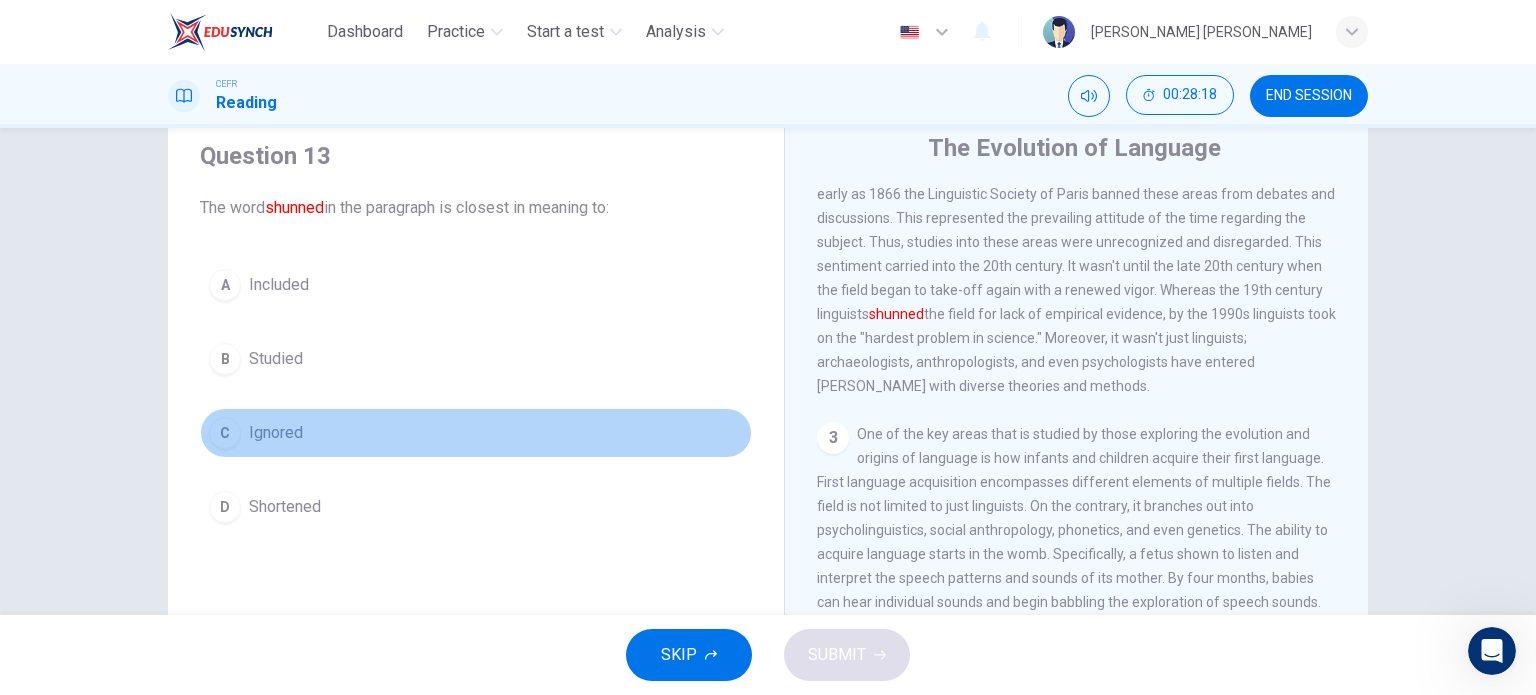 click on "C" at bounding box center [225, 433] 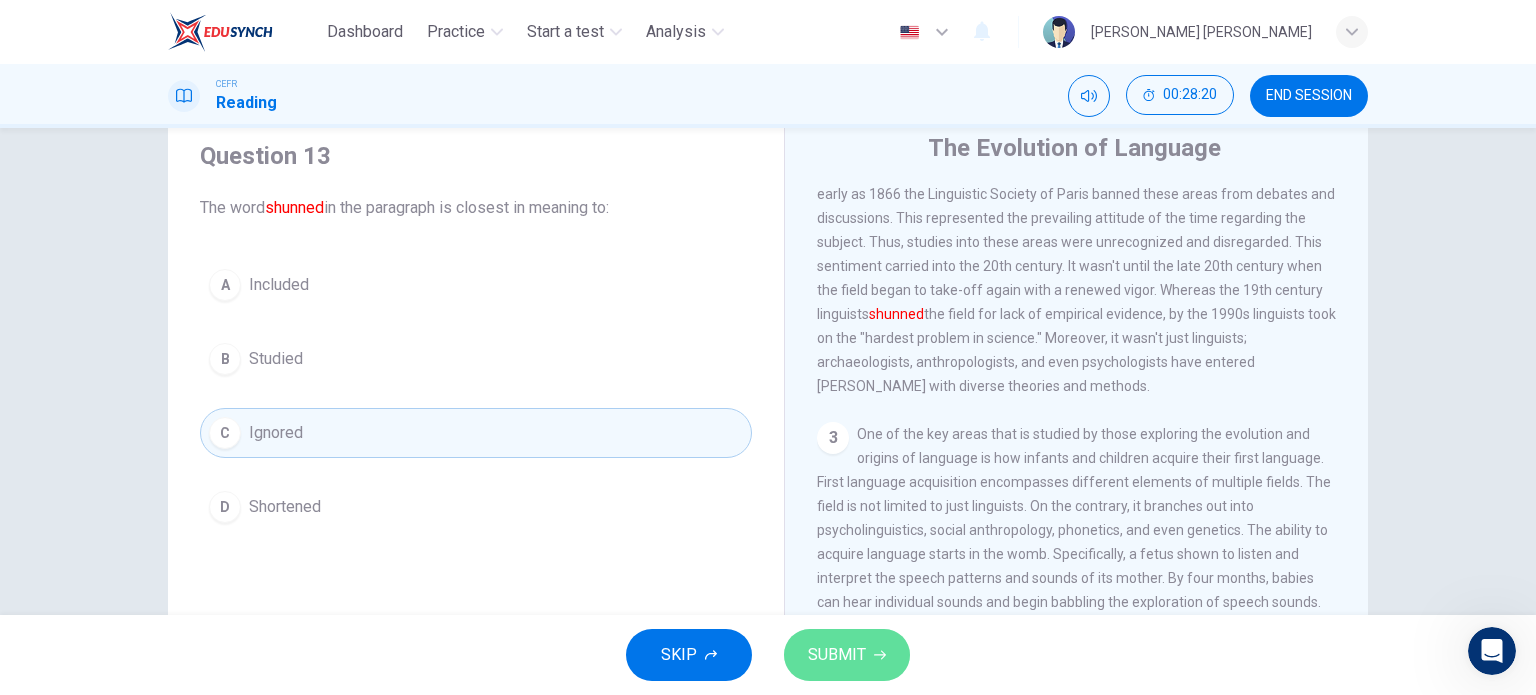 click on "SUBMIT" at bounding box center (837, 655) 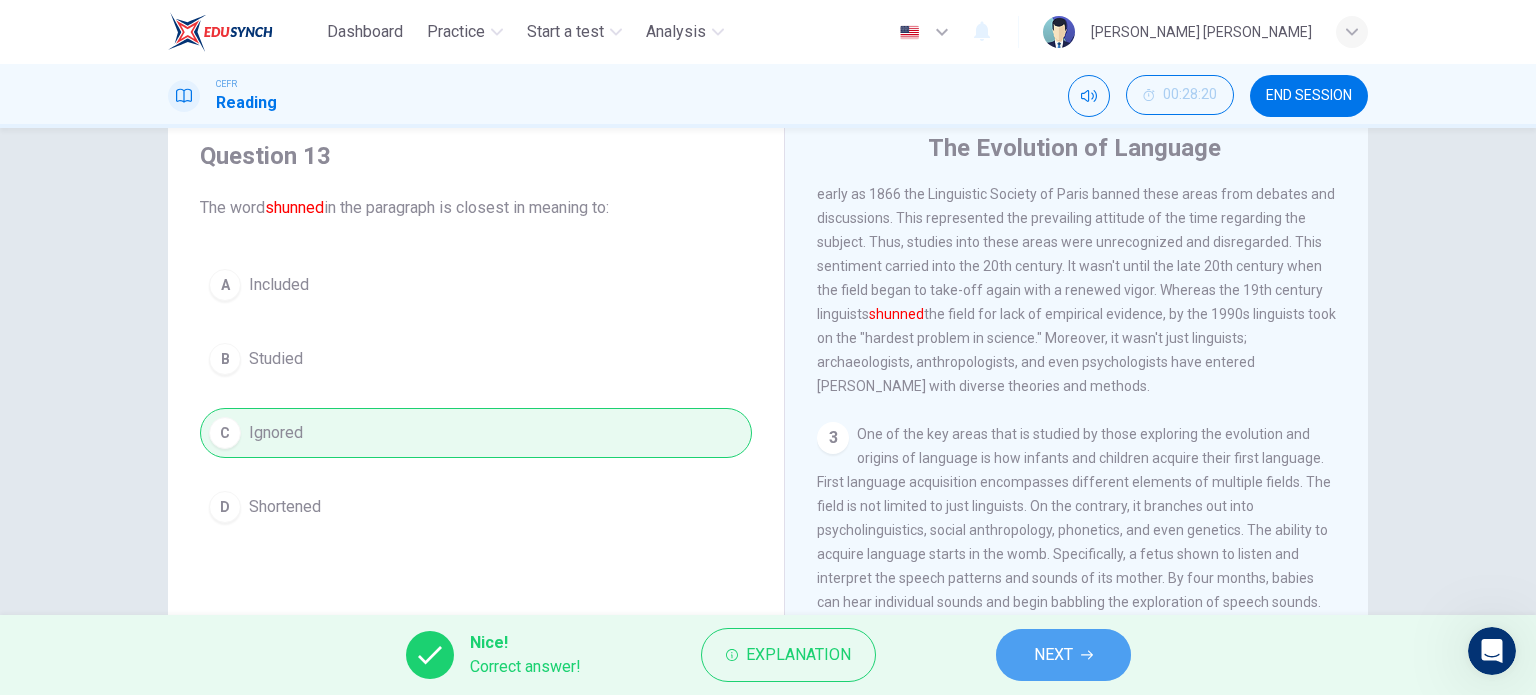 click on "NEXT" at bounding box center (1053, 655) 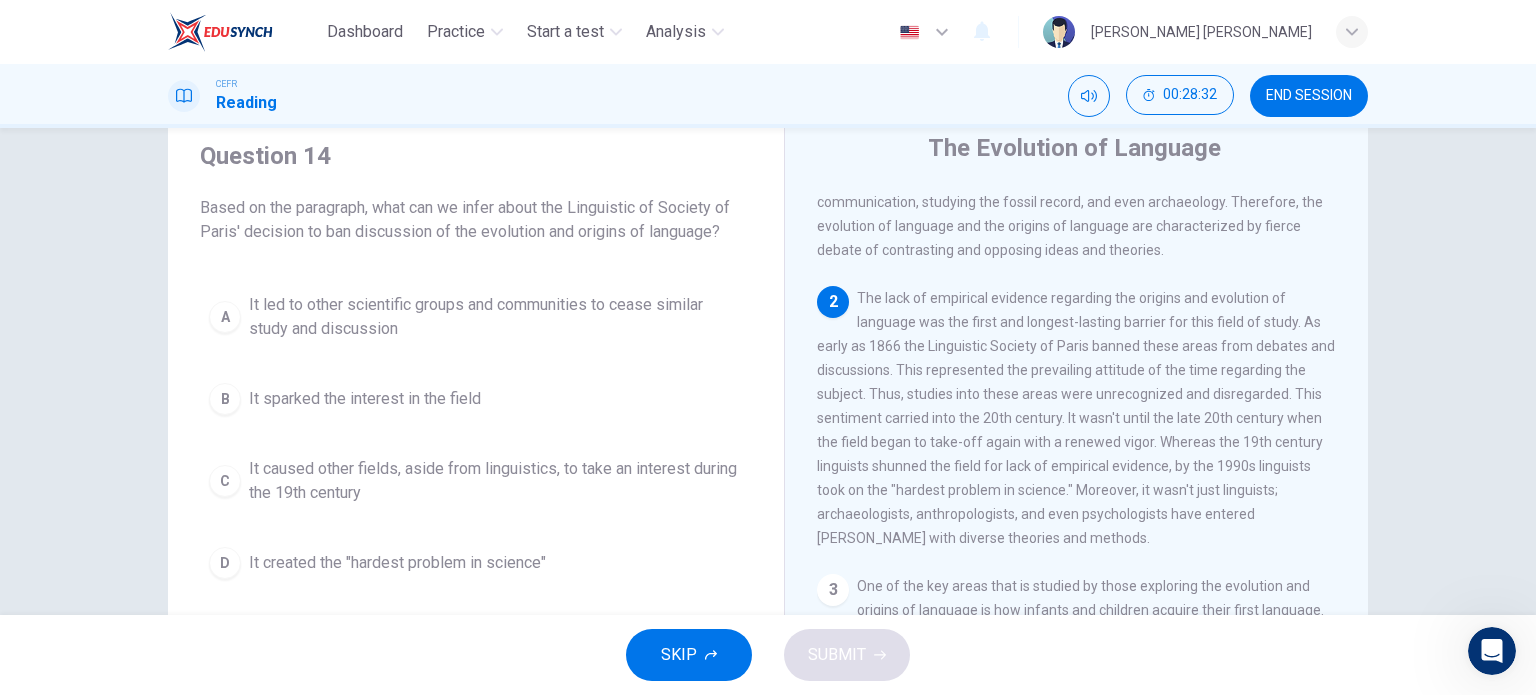 scroll, scrollTop: 164, scrollLeft: 0, axis: vertical 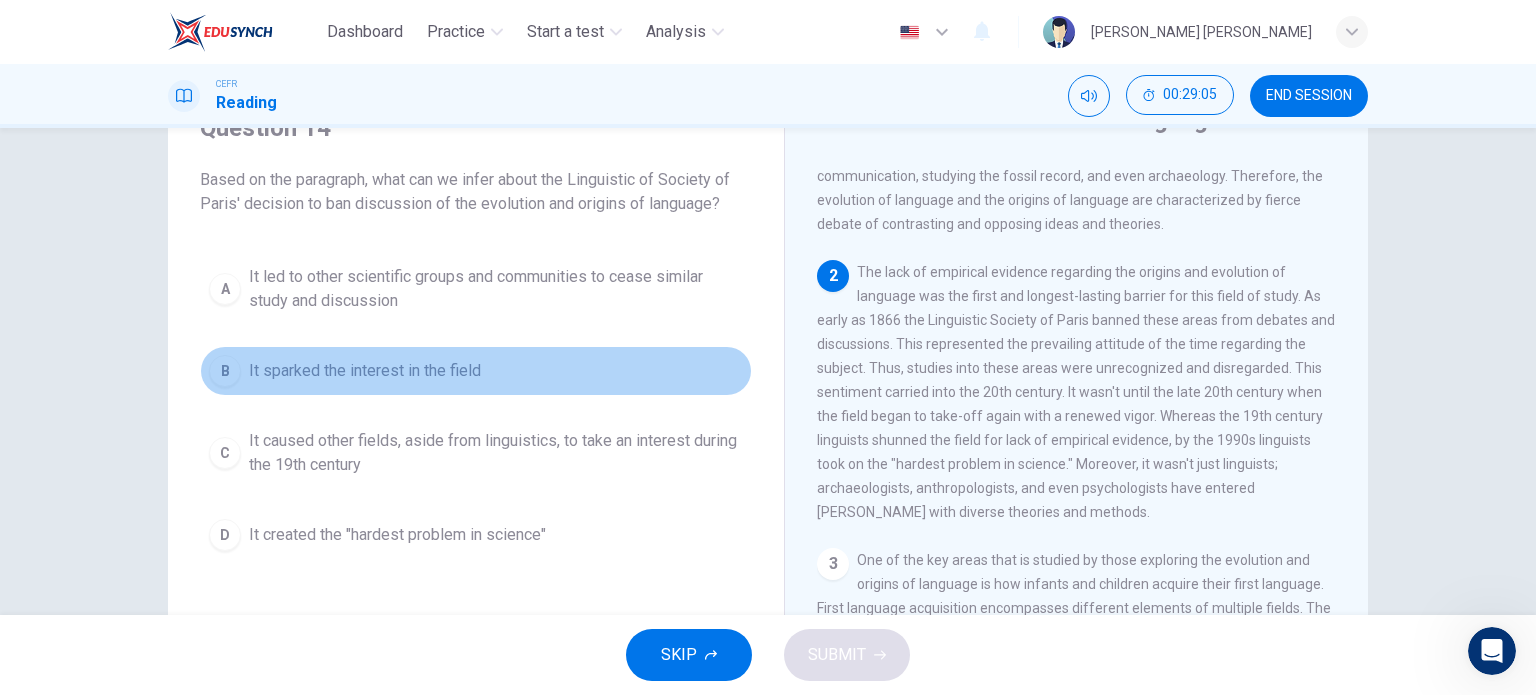click on "B" at bounding box center [225, 371] 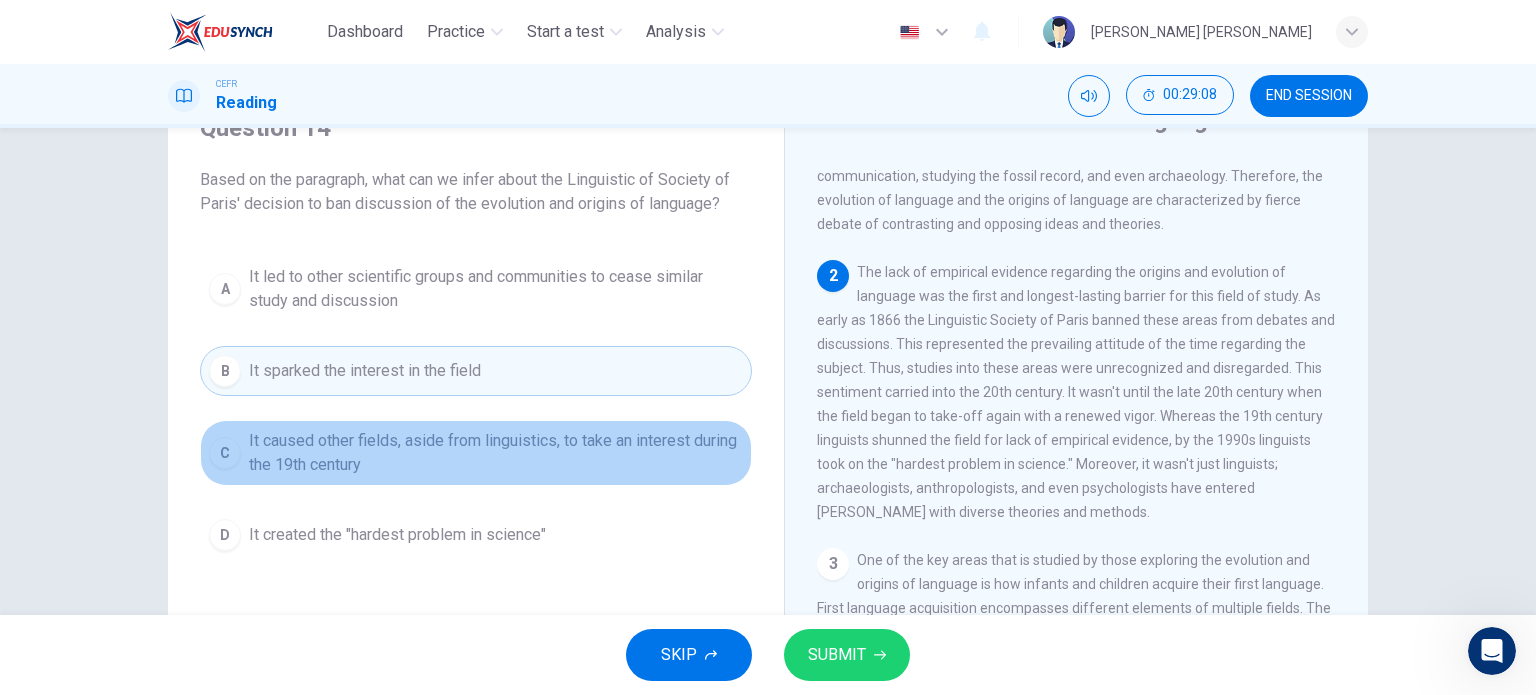 click on "C It caused other fields, aside from linguistics, to take an interest during the 19th century" at bounding box center (476, 453) 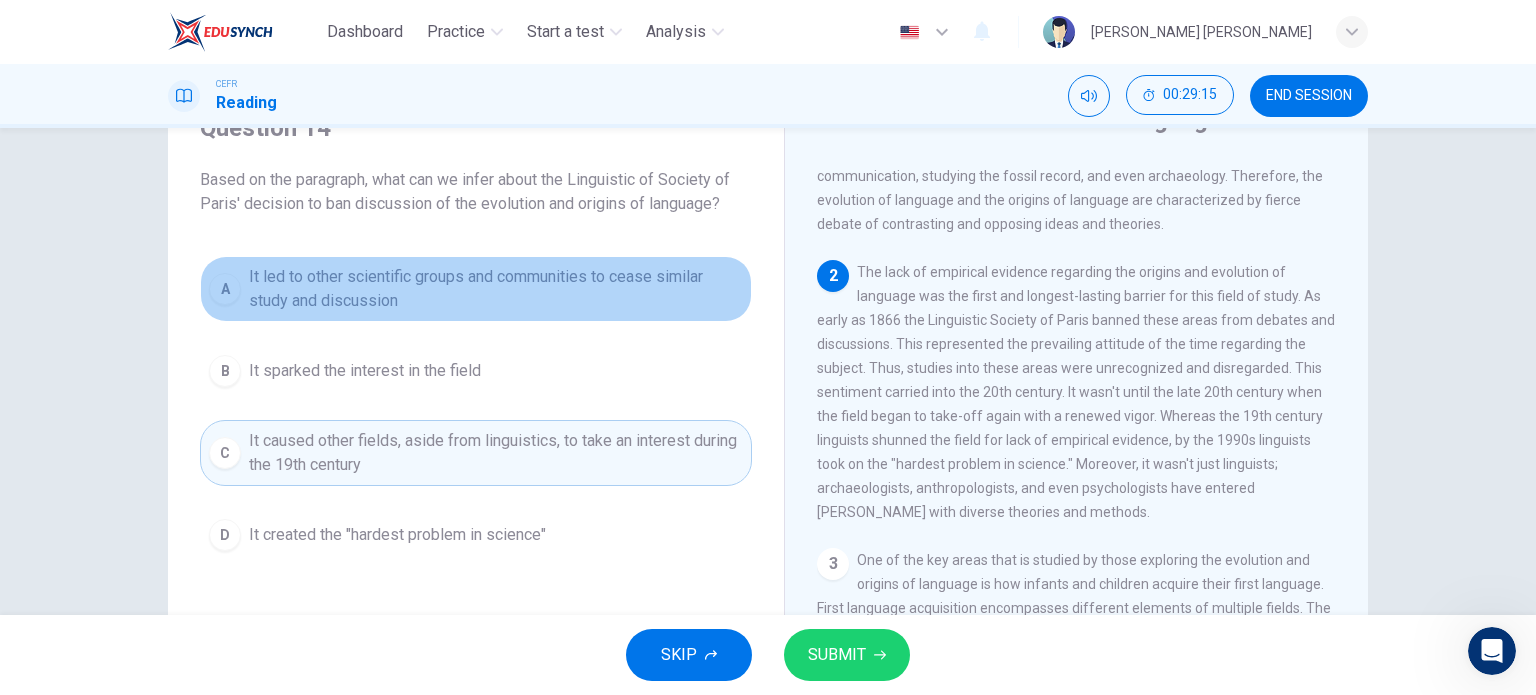click on "It led to other scientific groups and communities to cease similar study and discussion" at bounding box center (496, 289) 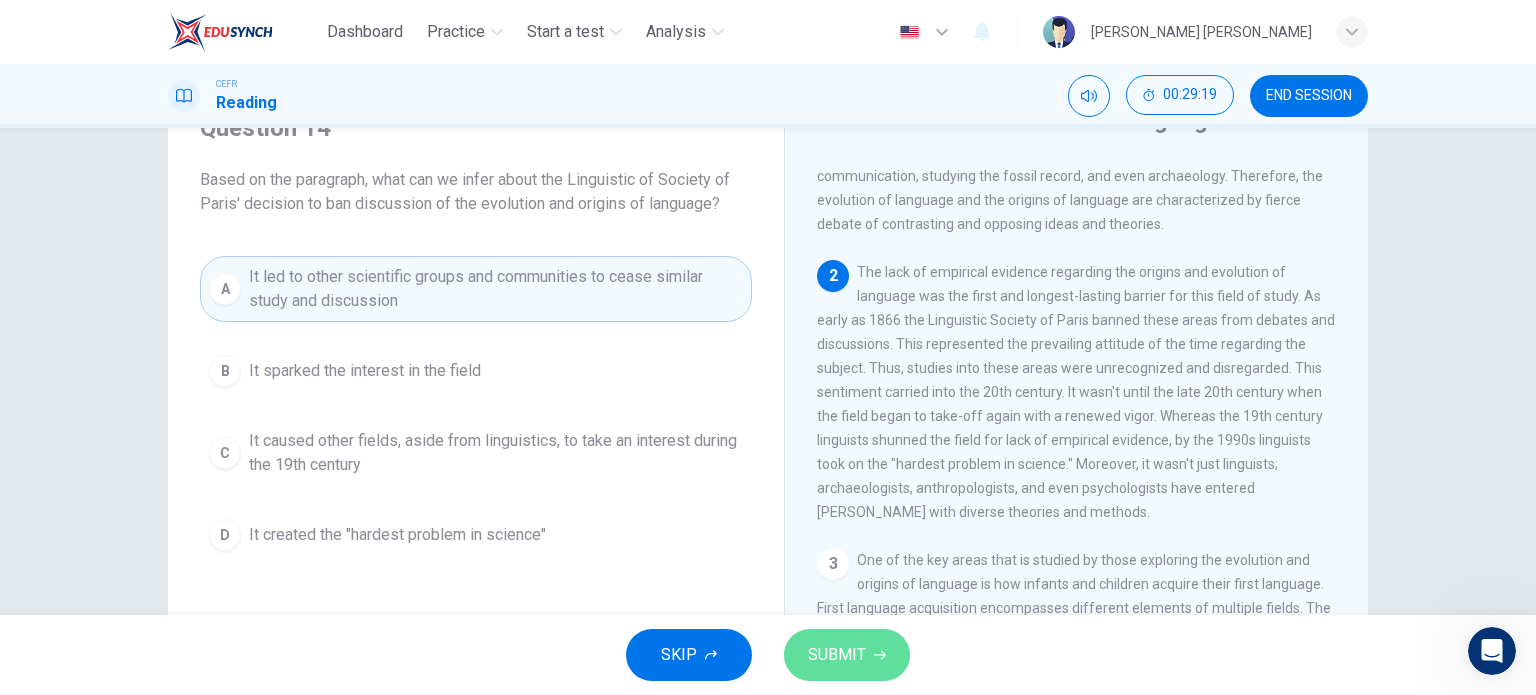 click on "SUBMIT" at bounding box center (847, 655) 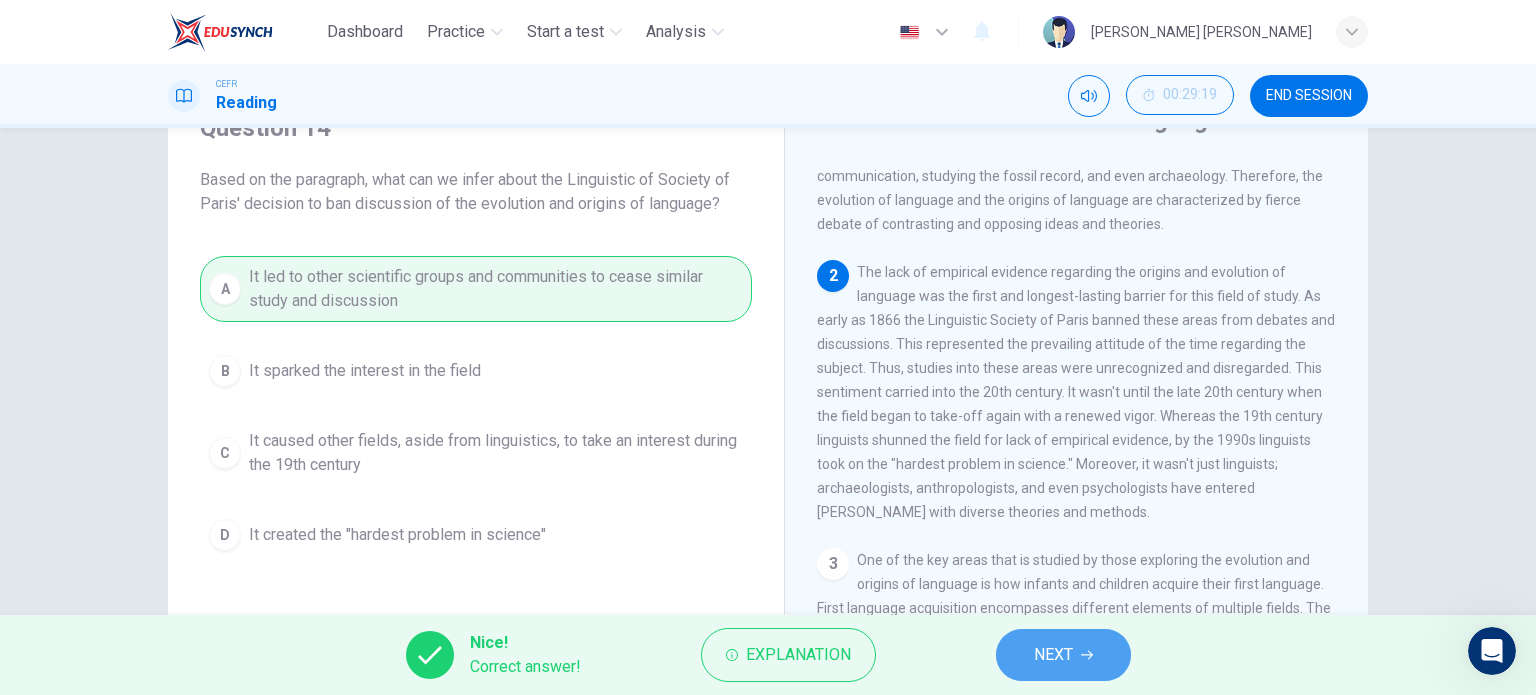 click on "NEXT" at bounding box center [1063, 655] 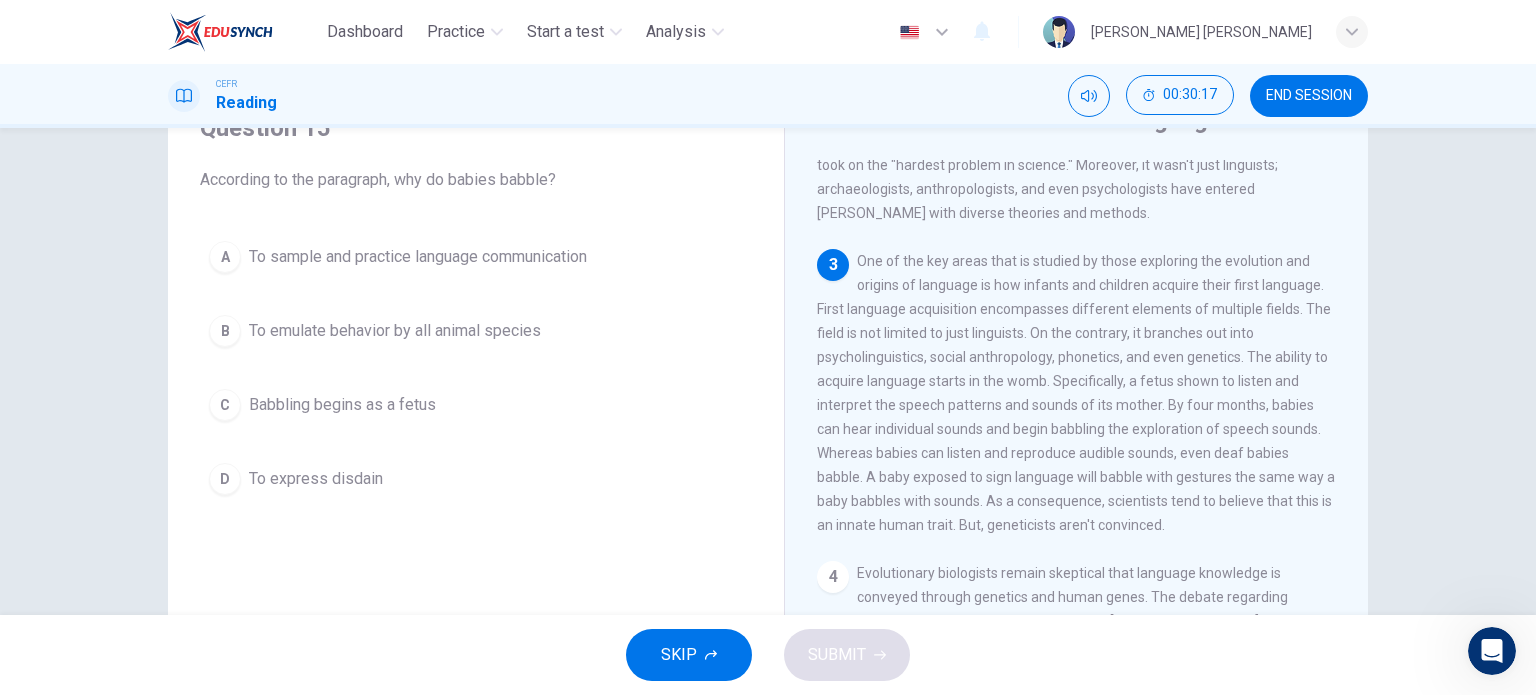 scroll, scrollTop: 462, scrollLeft: 0, axis: vertical 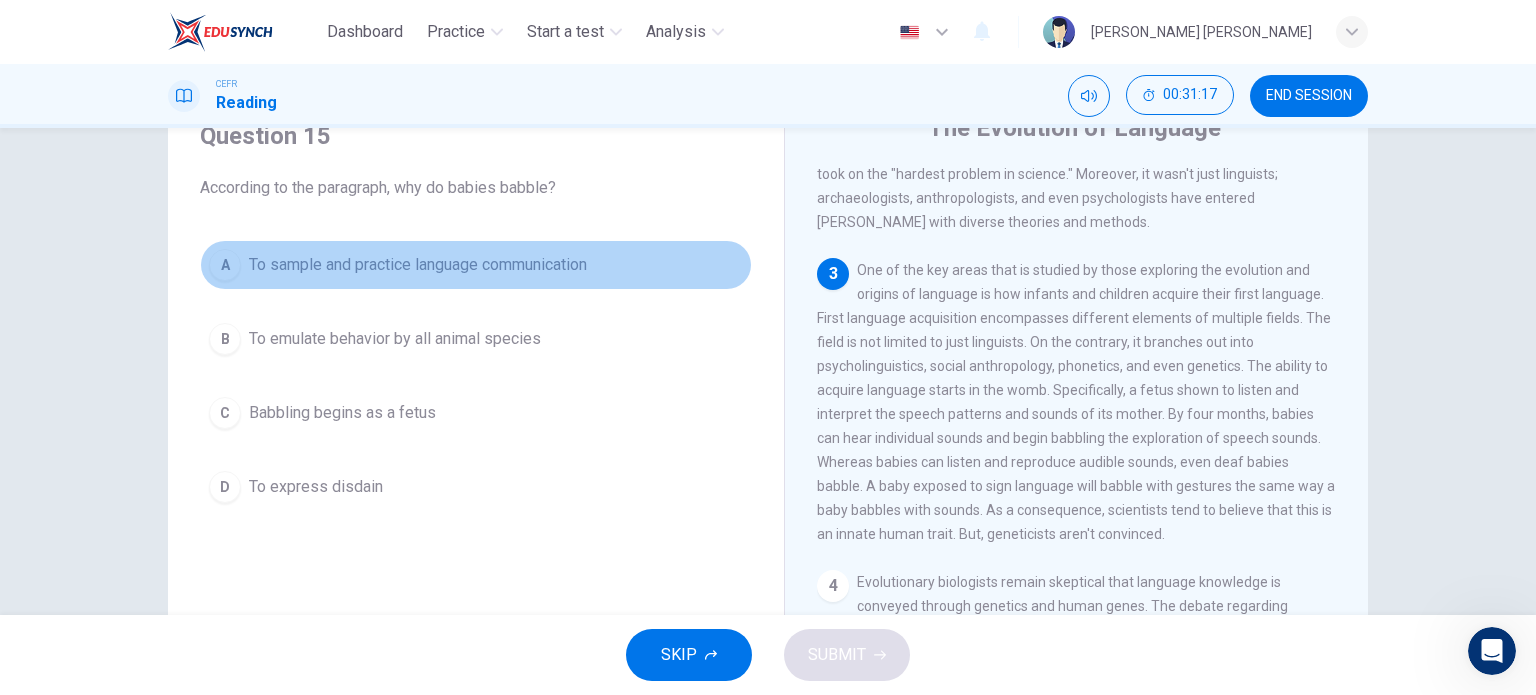click on "A" at bounding box center [225, 265] 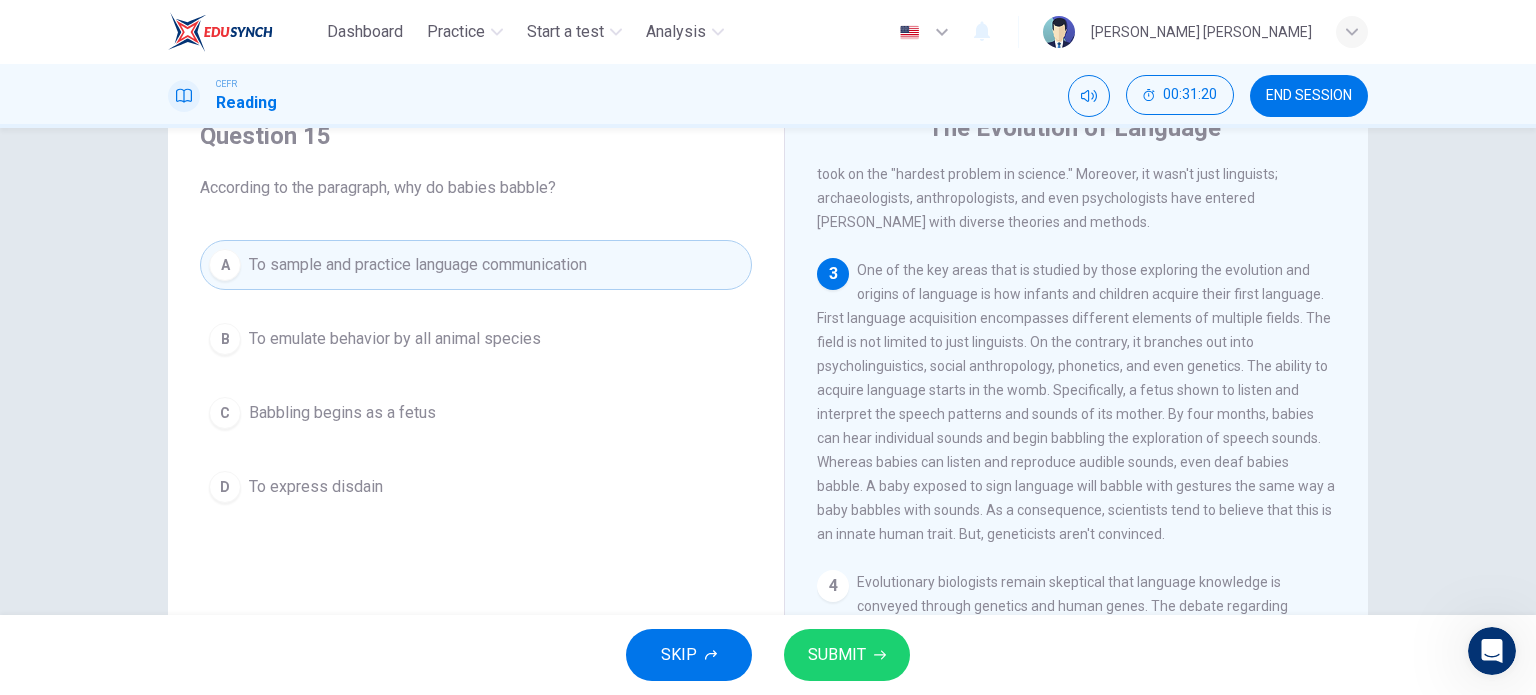 click on "SUBMIT" at bounding box center (837, 655) 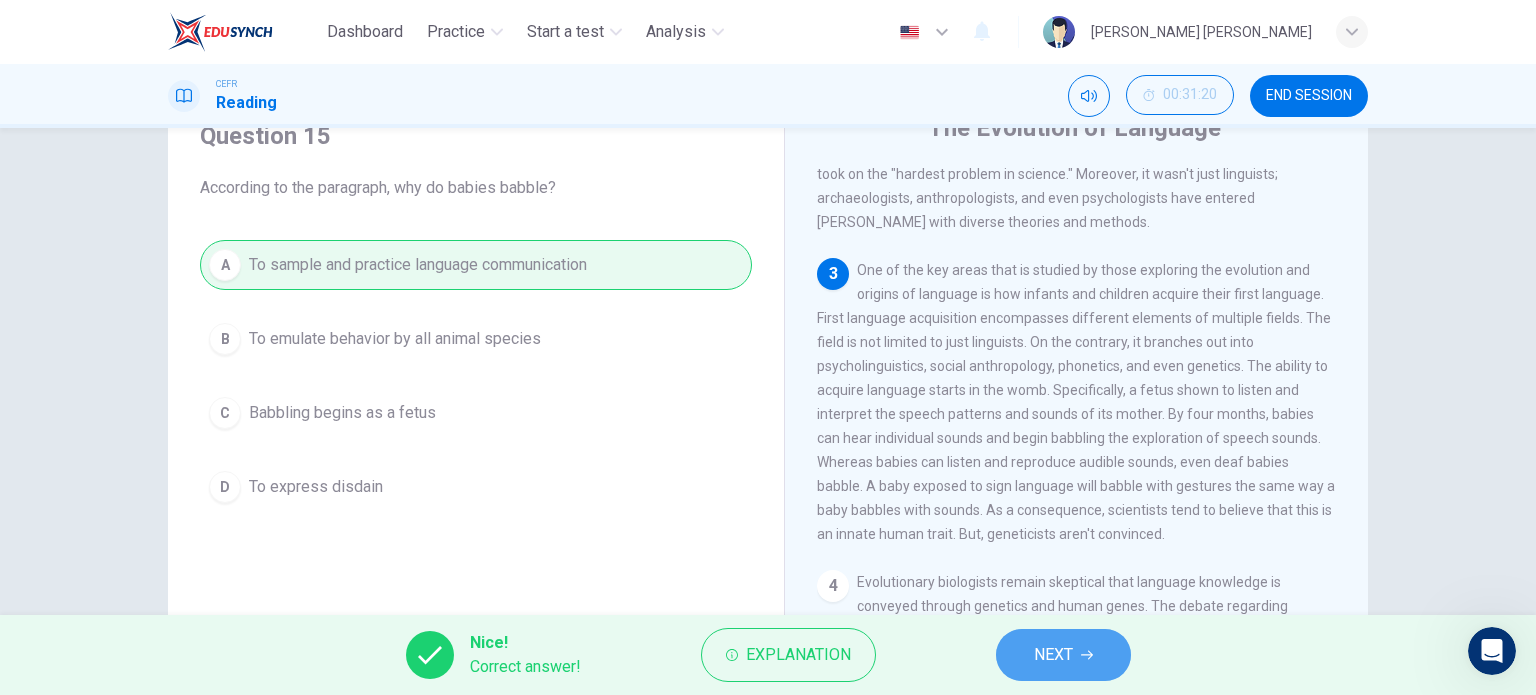 click on "NEXT" at bounding box center (1053, 655) 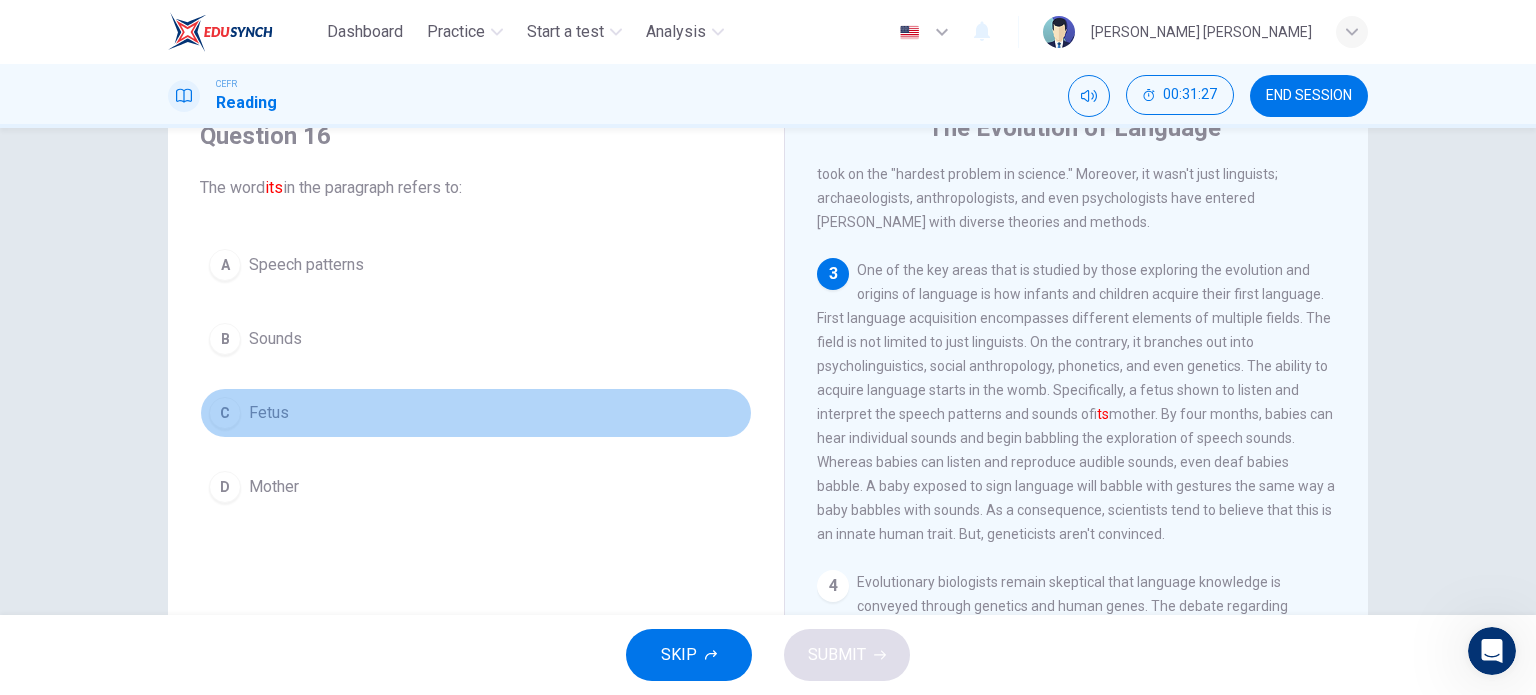 click on "C" at bounding box center [225, 413] 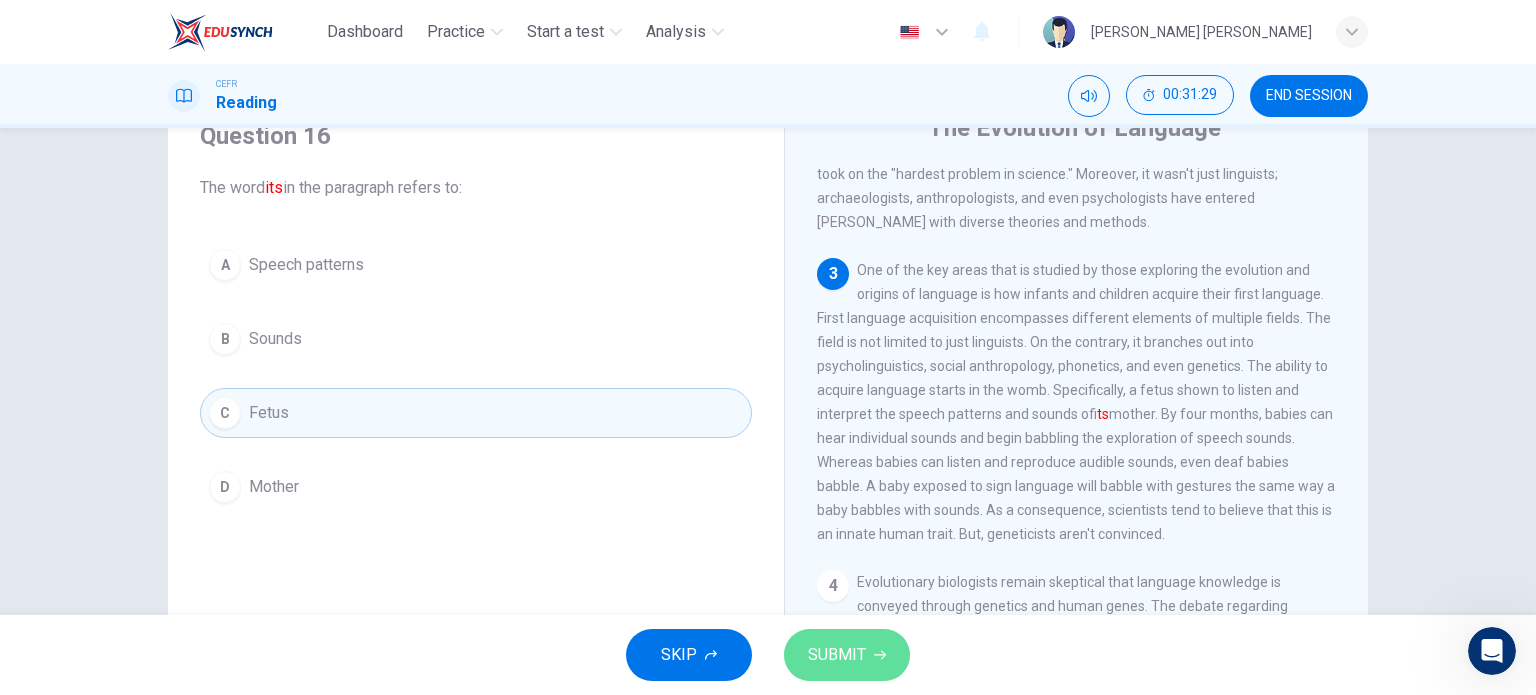click on "SUBMIT" at bounding box center (837, 655) 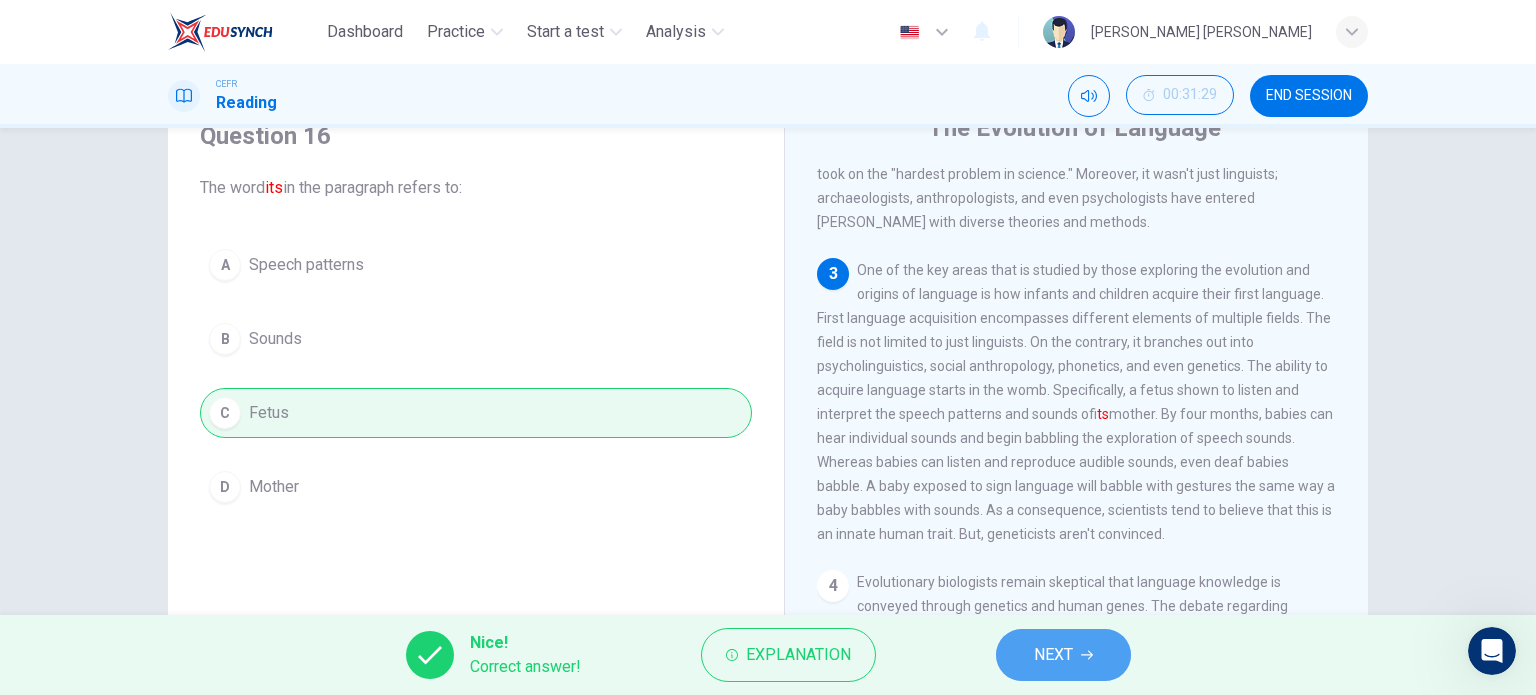 click on "NEXT" at bounding box center (1063, 655) 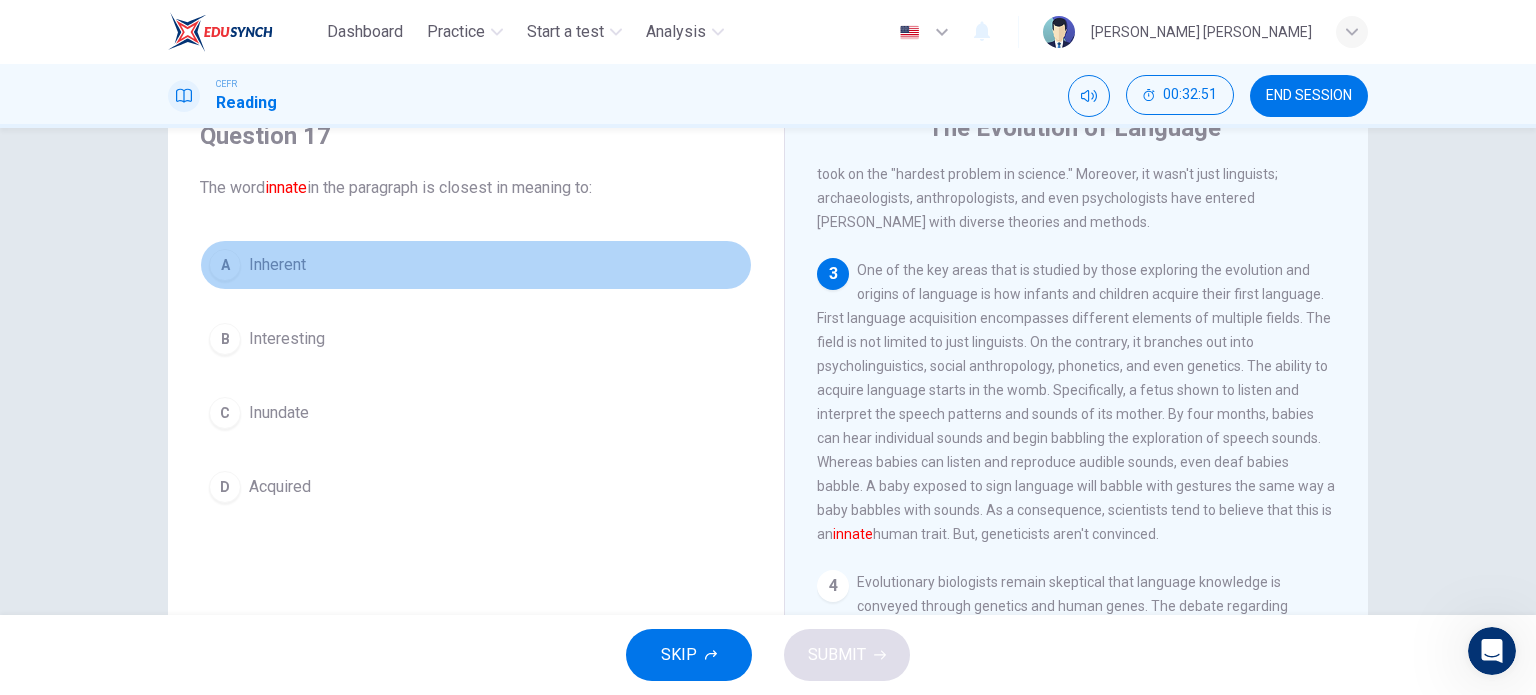 click on "A" at bounding box center (225, 265) 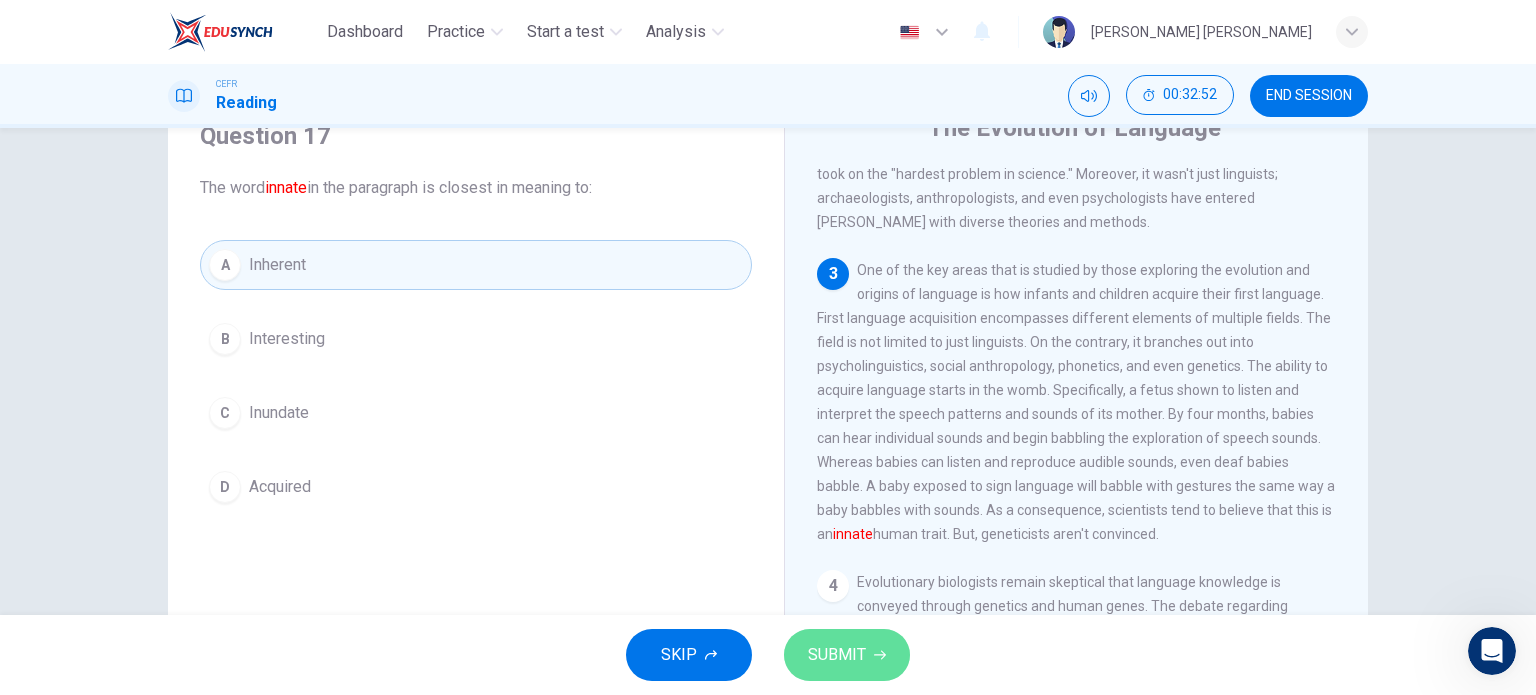 click on "SUBMIT" at bounding box center (837, 655) 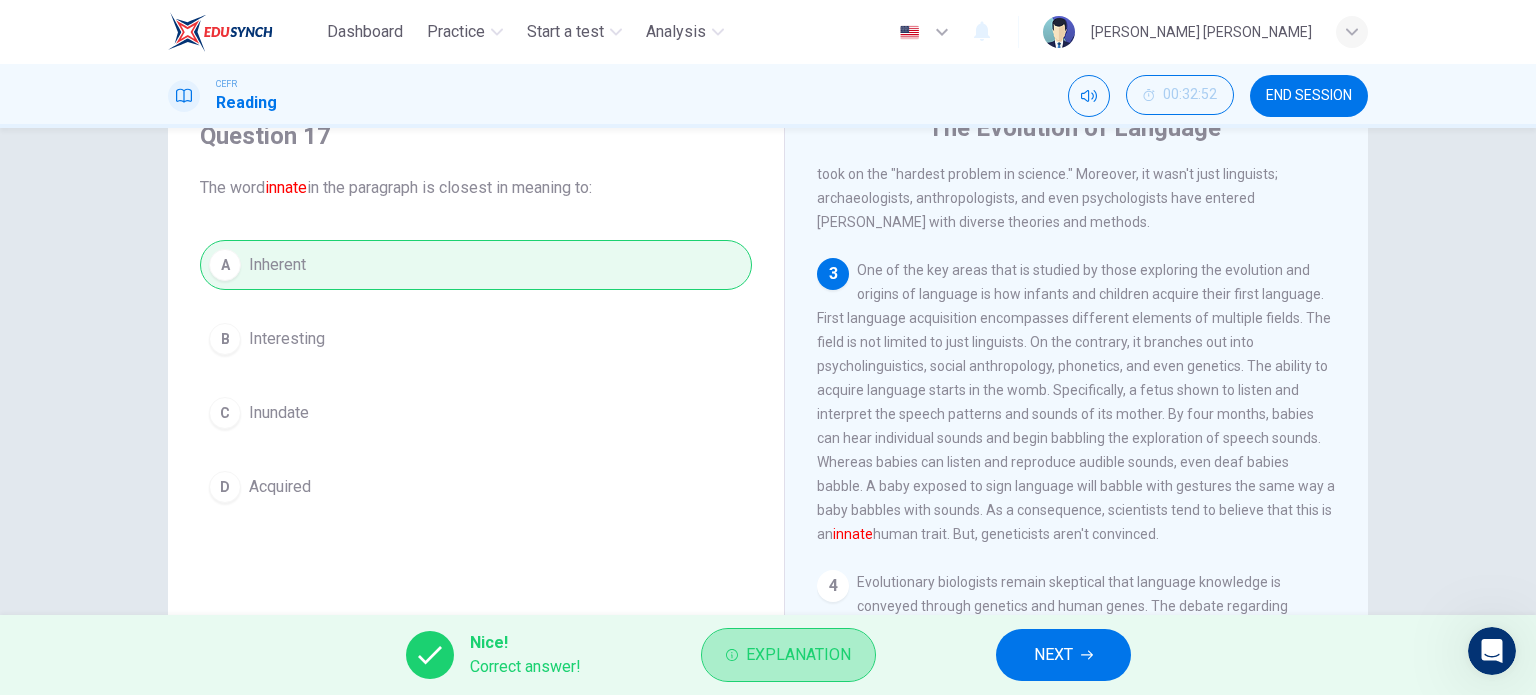 click on "Explanation" at bounding box center [798, 655] 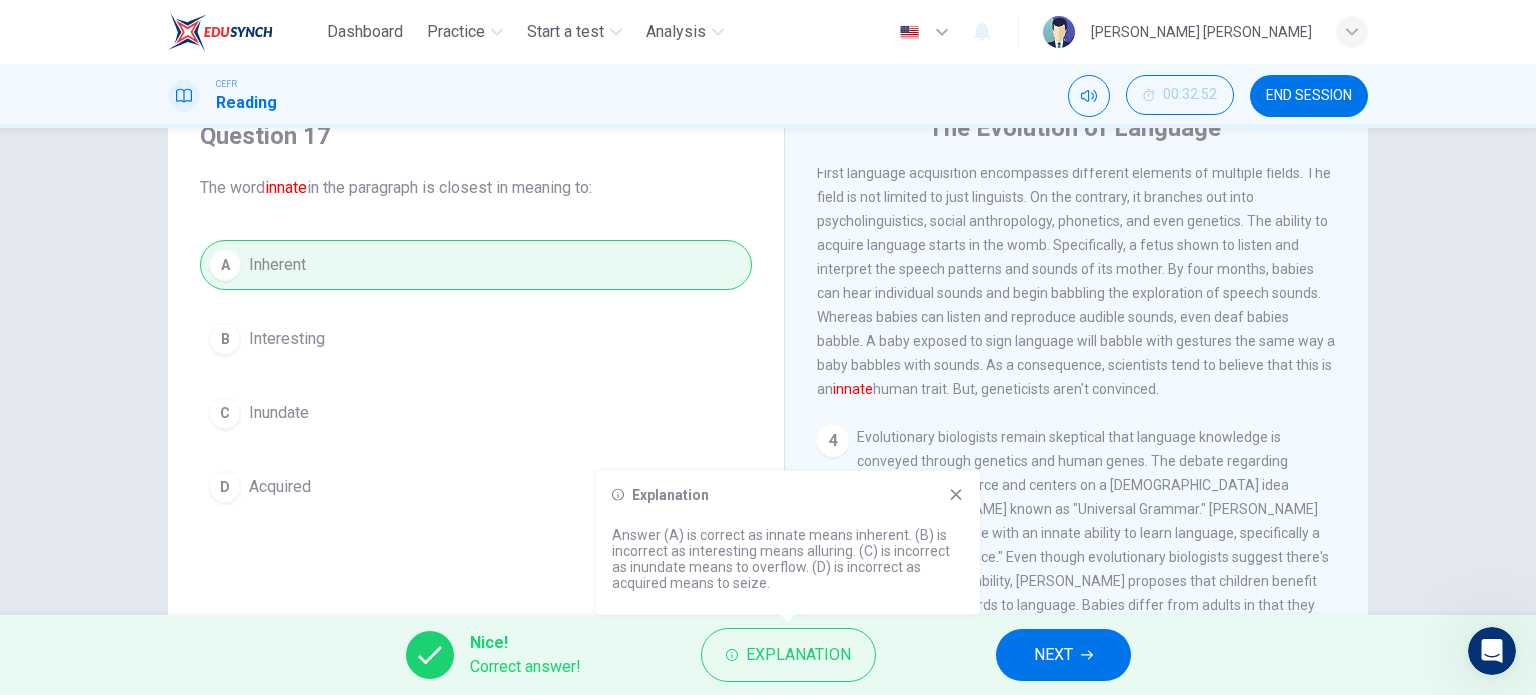 scroll, scrollTop: 608, scrollLeft: 0, axis: vertical 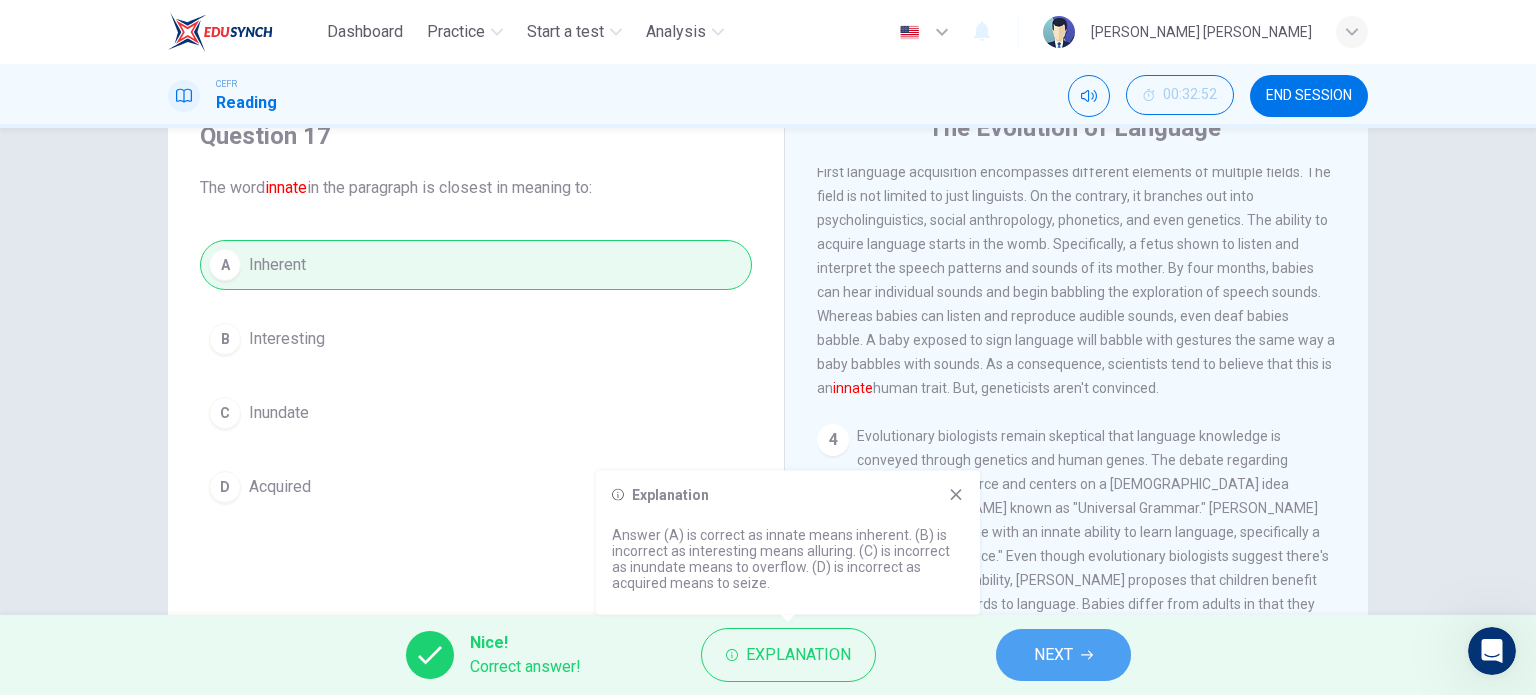 click on "NEXT" at bounding box center [1053, 655] 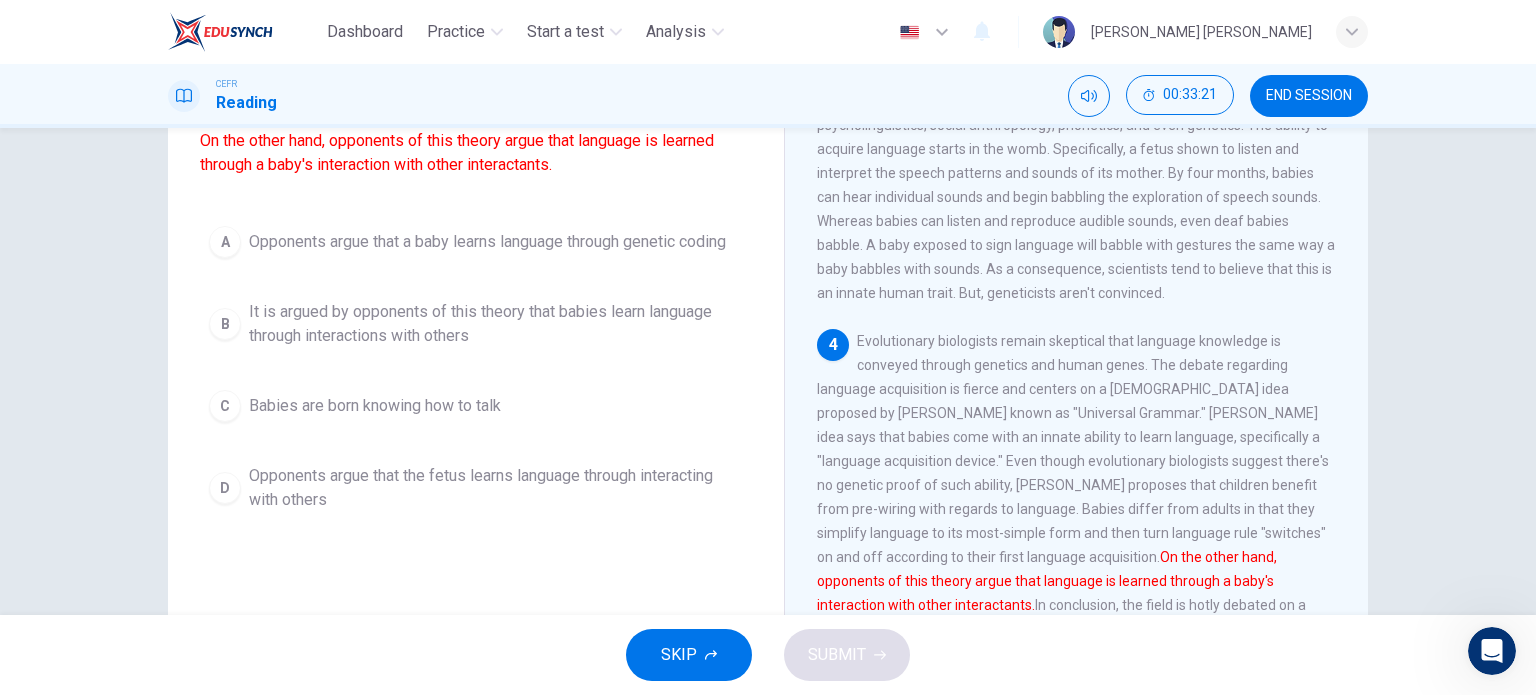 scroll, scrollTop: 182, scrollLeft: 0, axis: vertical 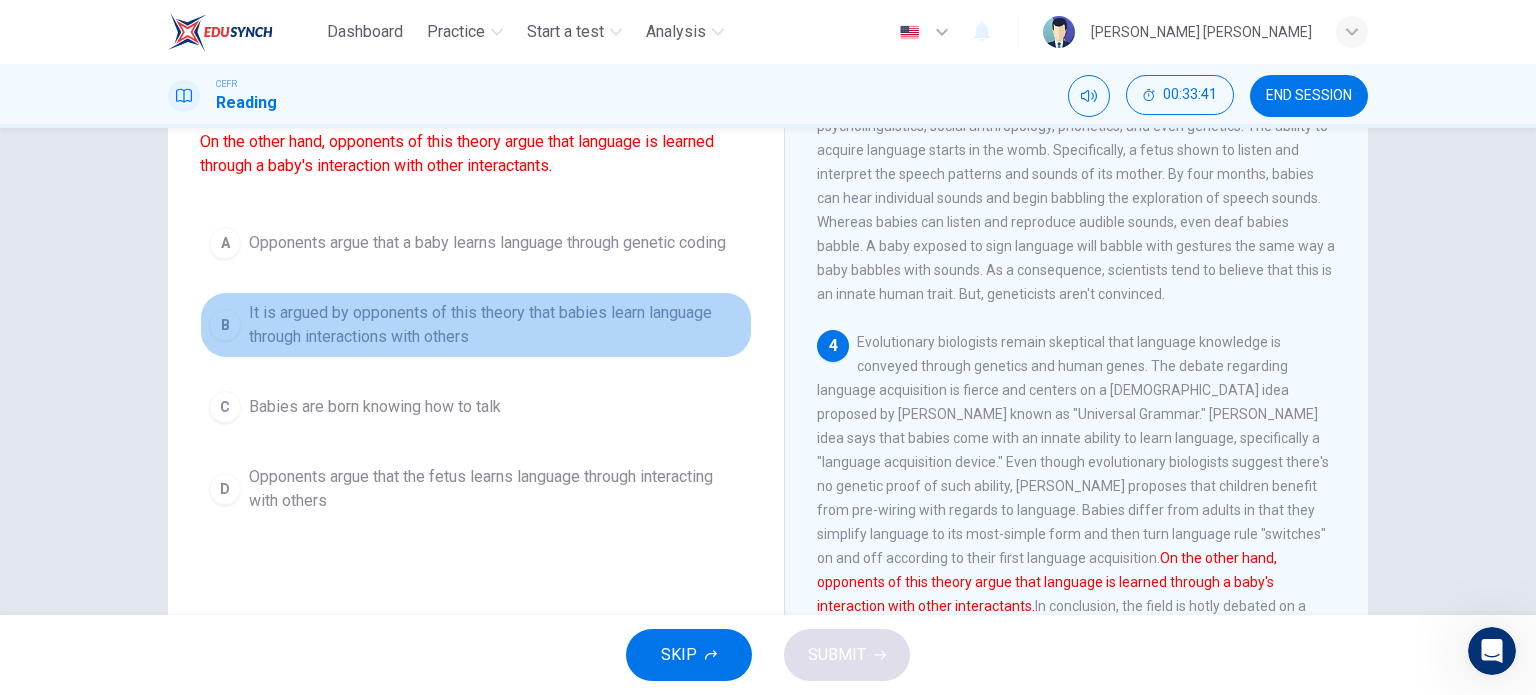 click on "B" at bounding box center [225, 325] 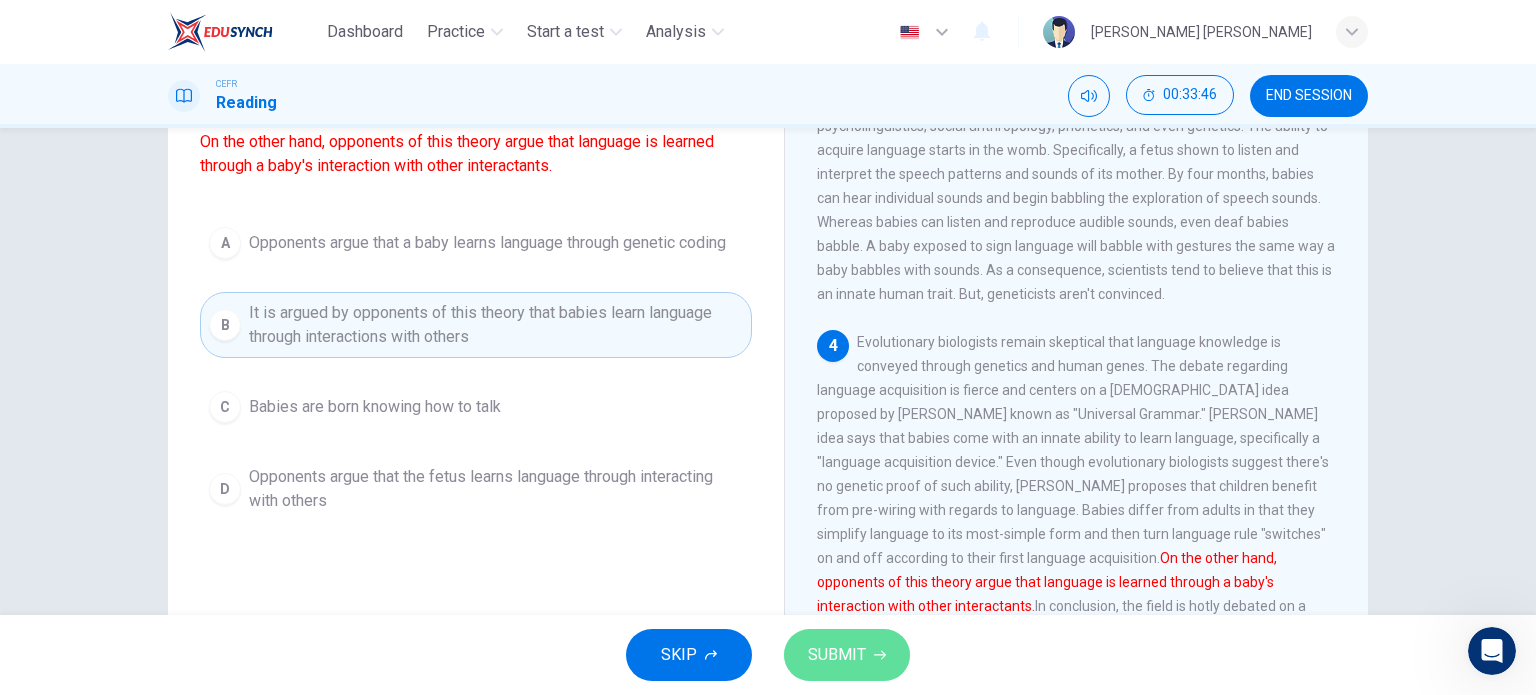 click on "SUBMIT" at bounding box center [837, 655] 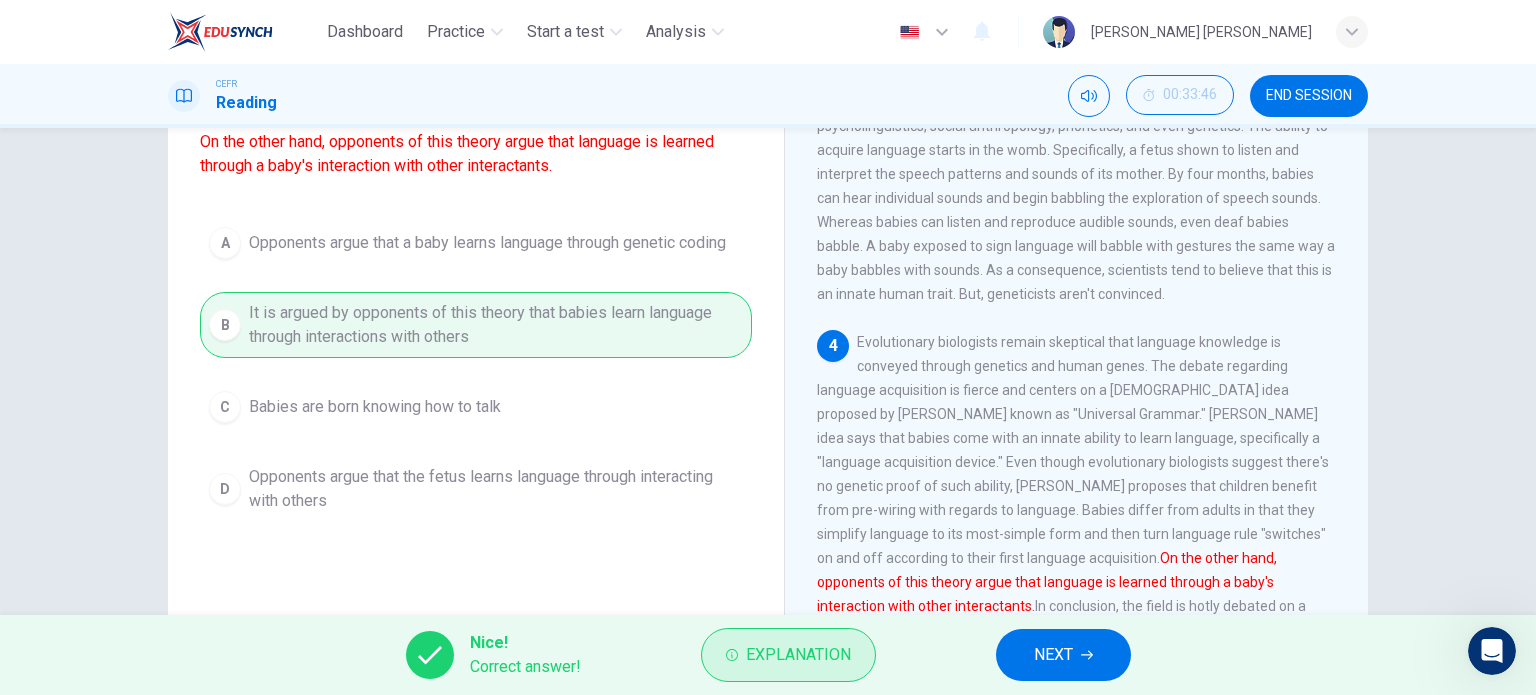 click on "Explanation" at bounding box center [798, 655] 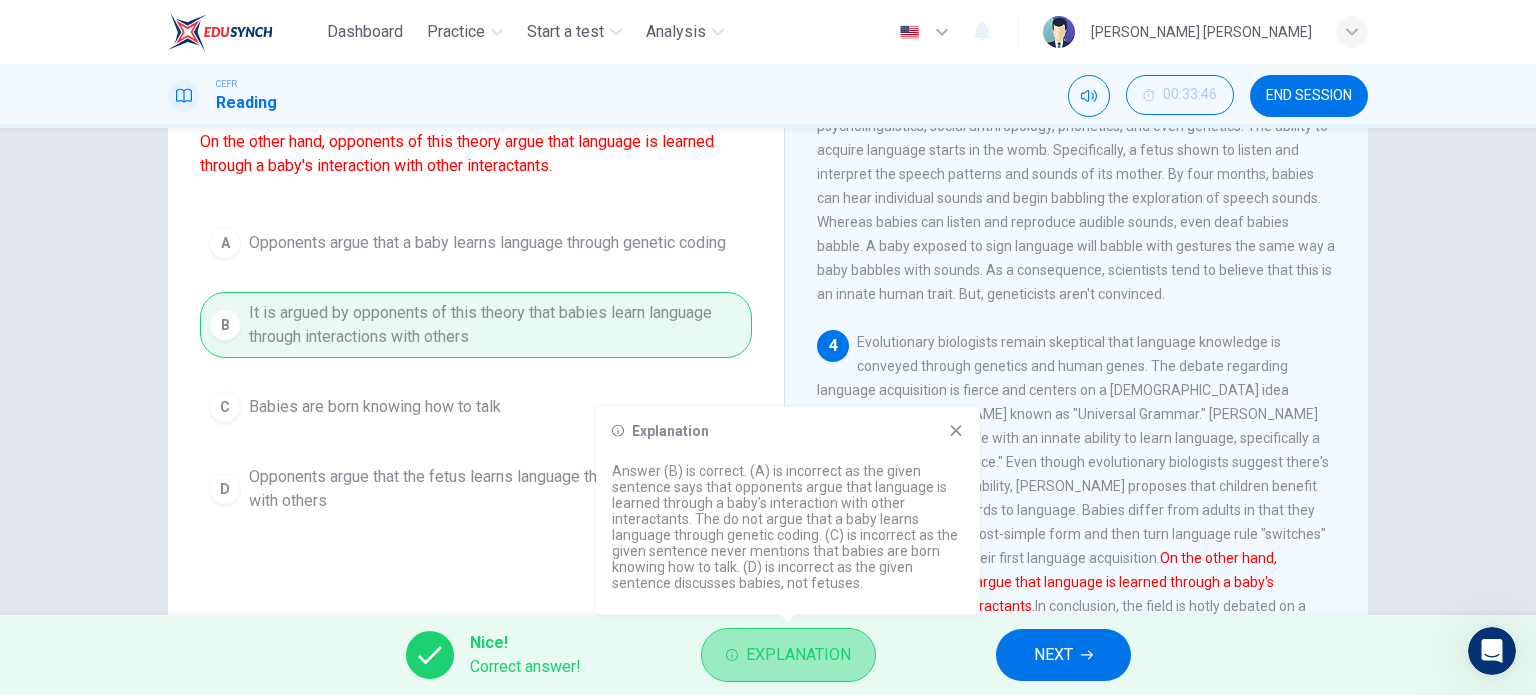 click on "Explanation" at bounding box center (798, 655) 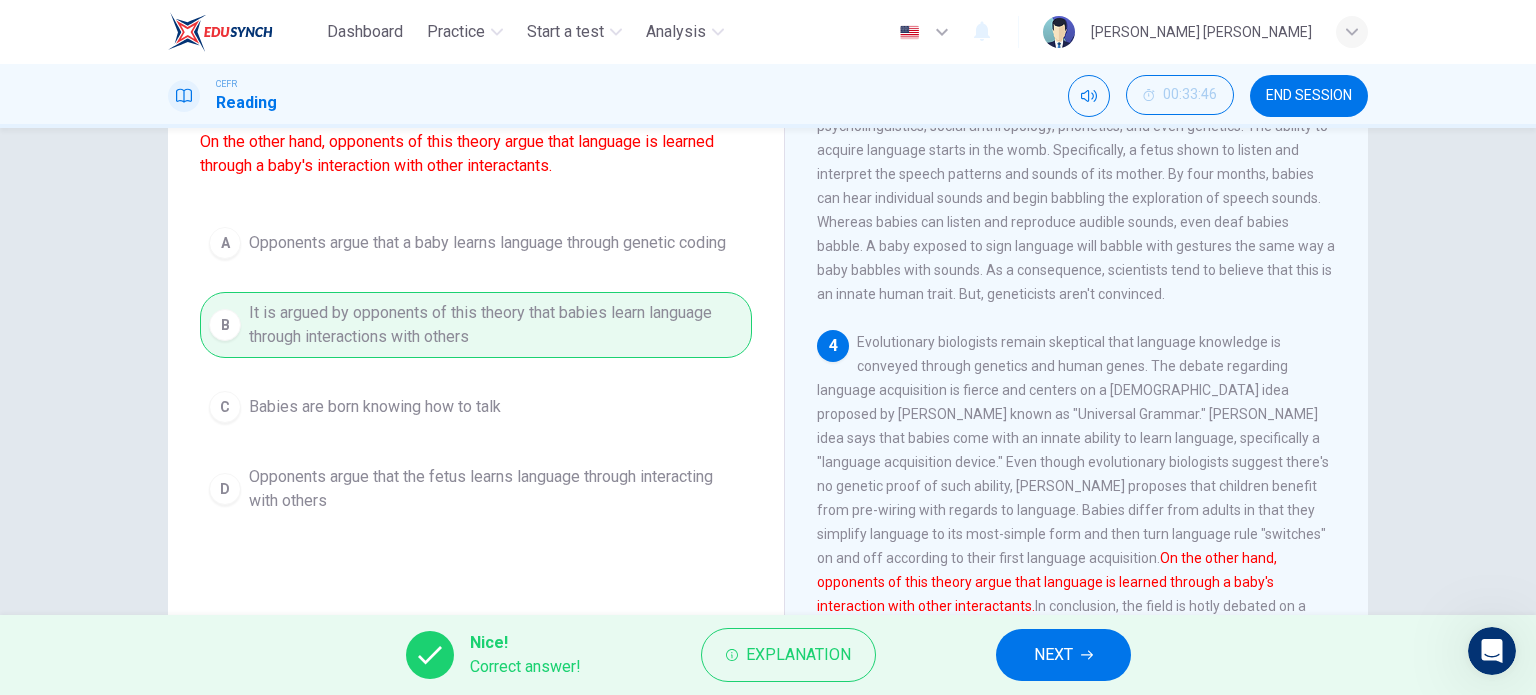 click on "NEXT" at bounding box center (1063, 655) 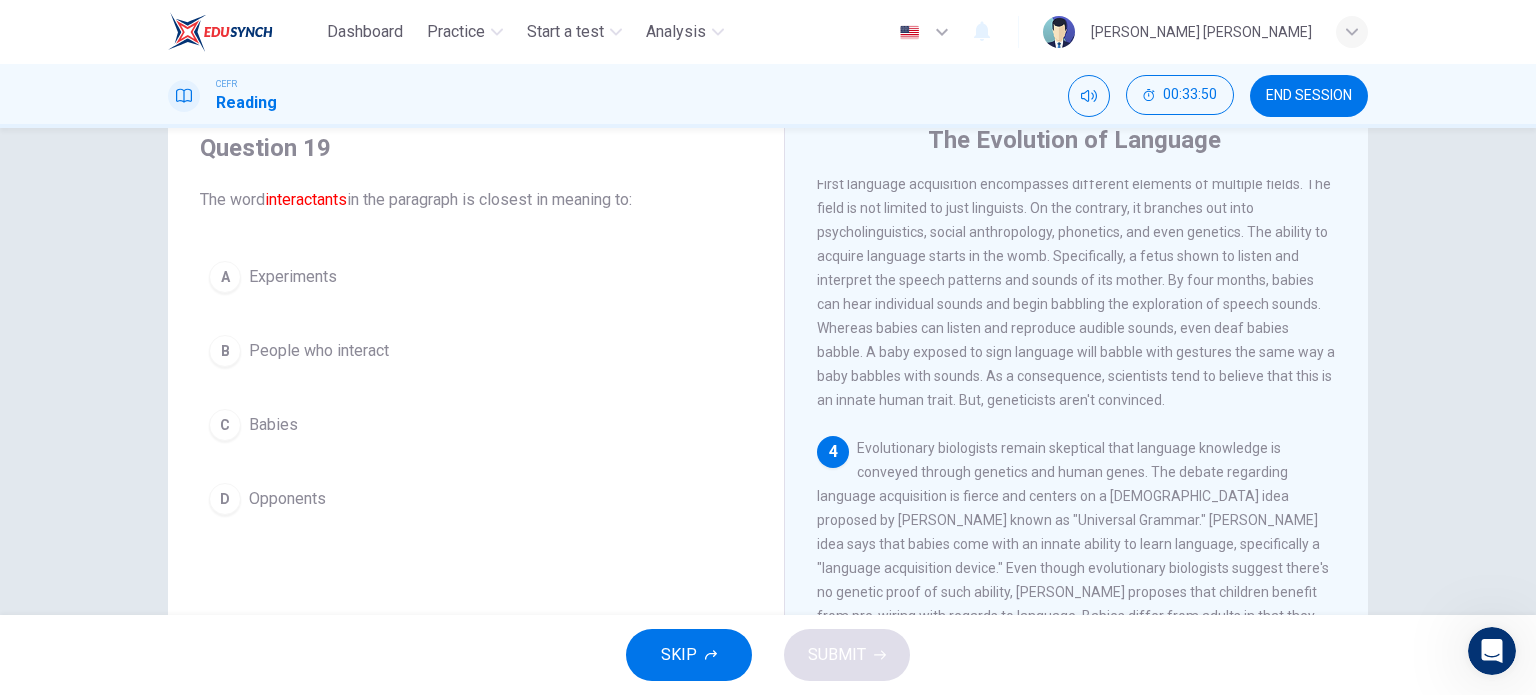 scroll, scrollTop: 78, scrollLeft: 0, axis: vertical 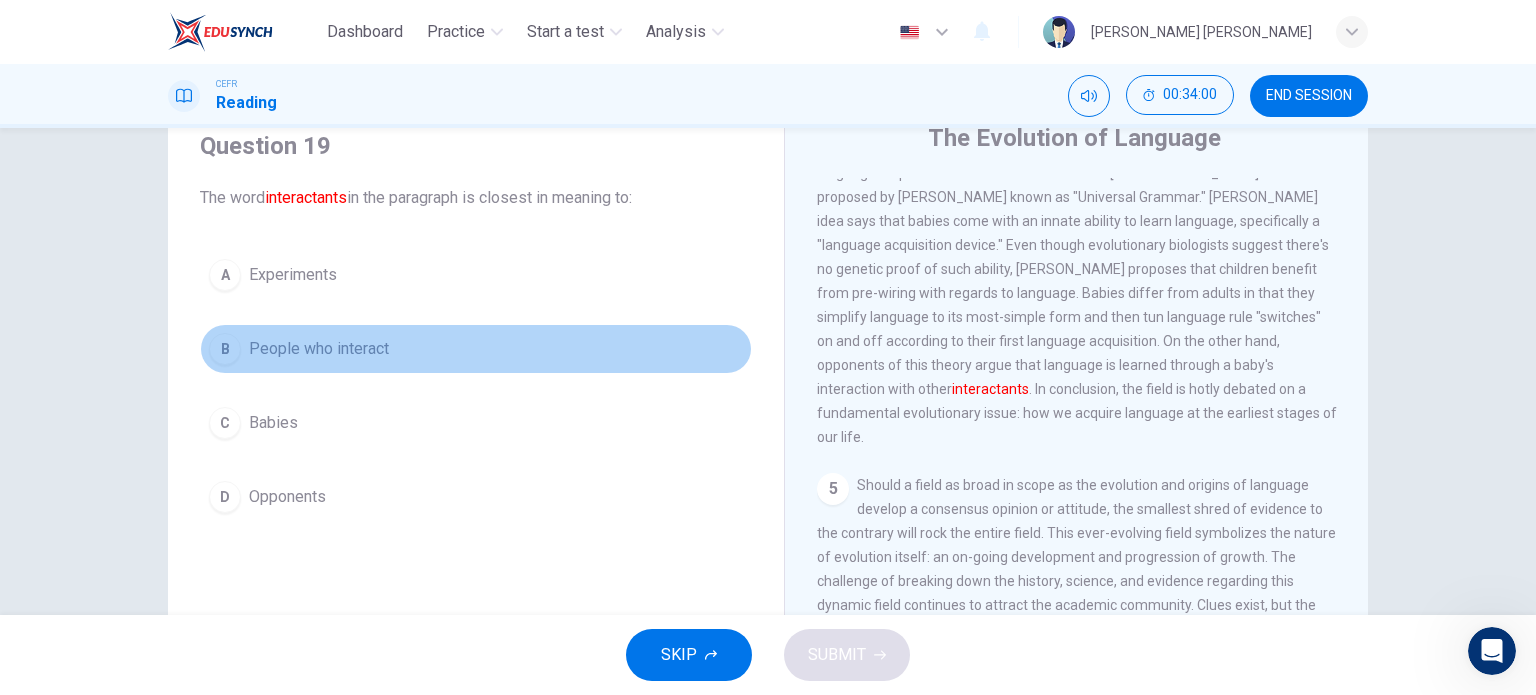 click on "B" at bounding box center (225, 349) 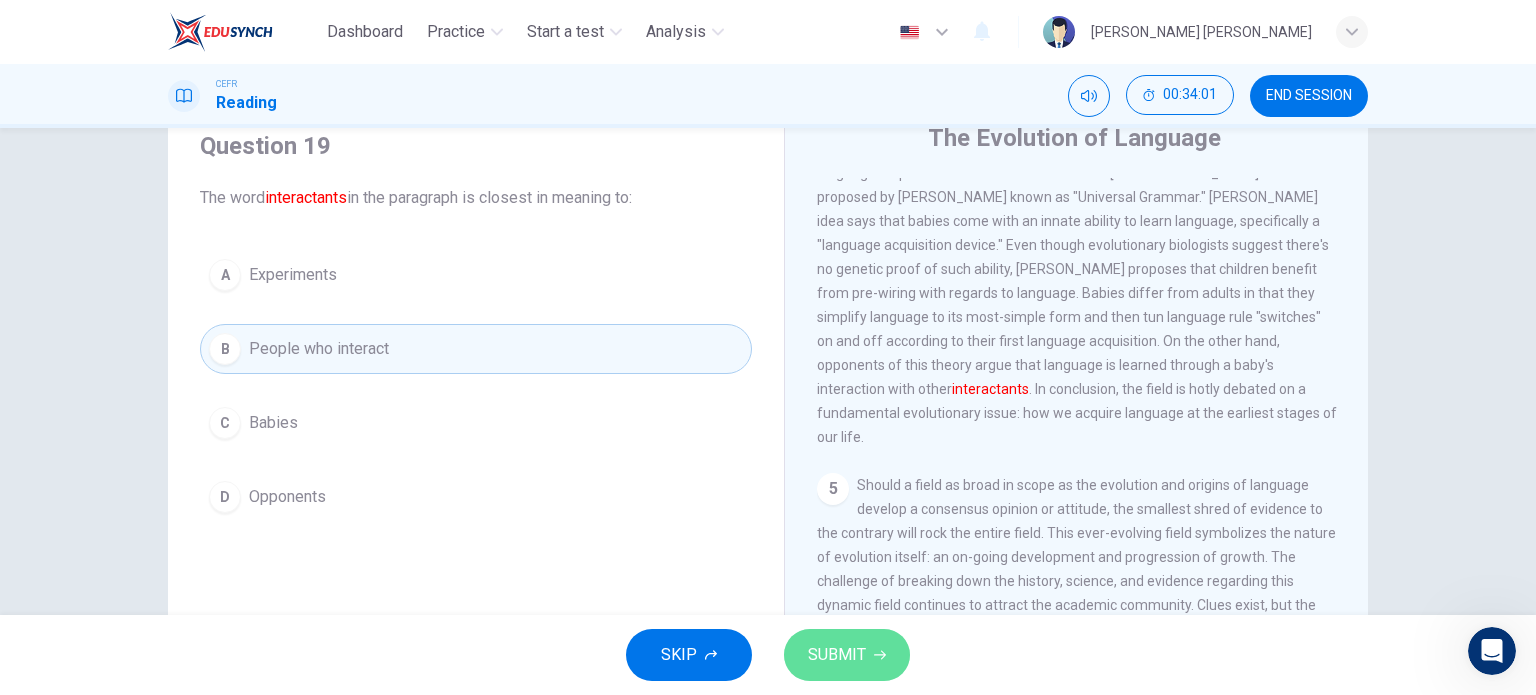 click on "SUBMIT" at bounding box center (837, 655) 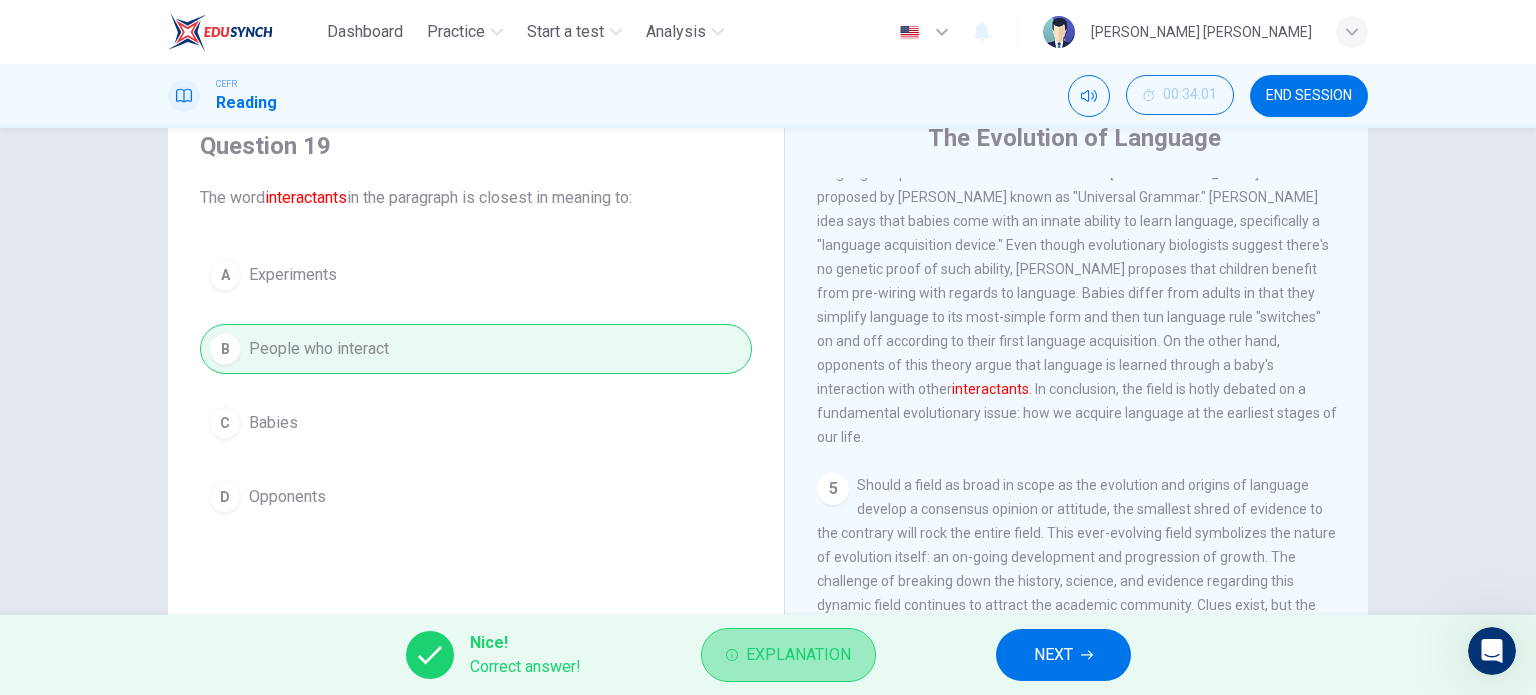 click on "Explanation" at bounding box center [798, 655] 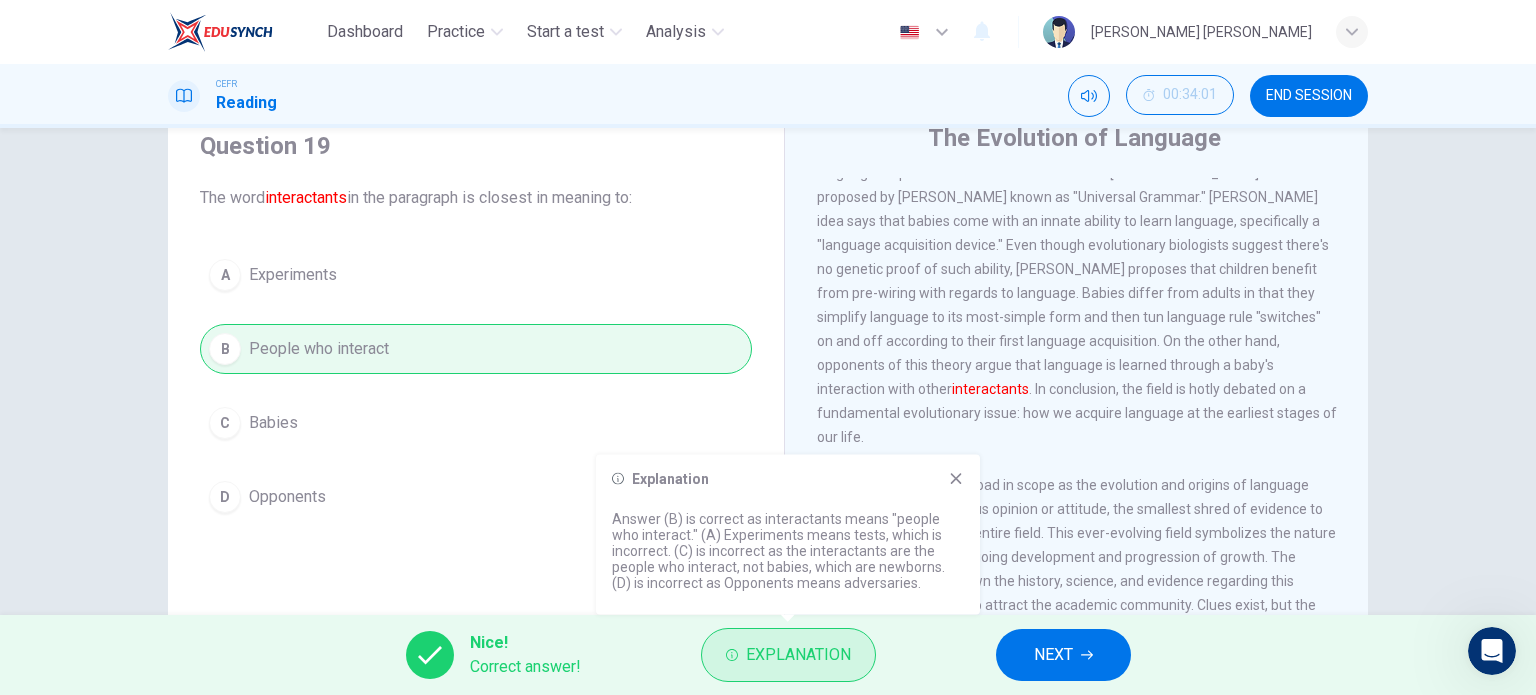 click on "Explanation" at bounding box center (798, 655) 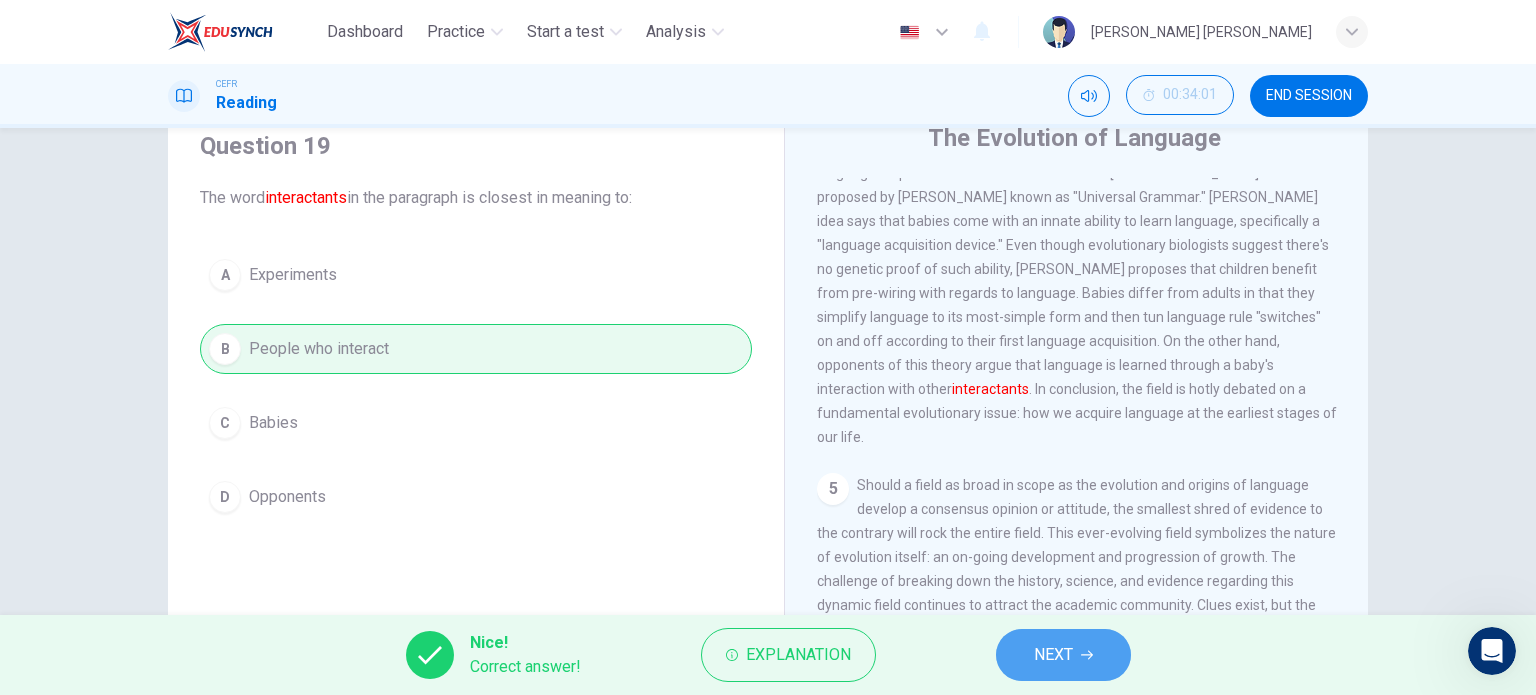 click on "NEXT" at bounding box center [1063, 655] 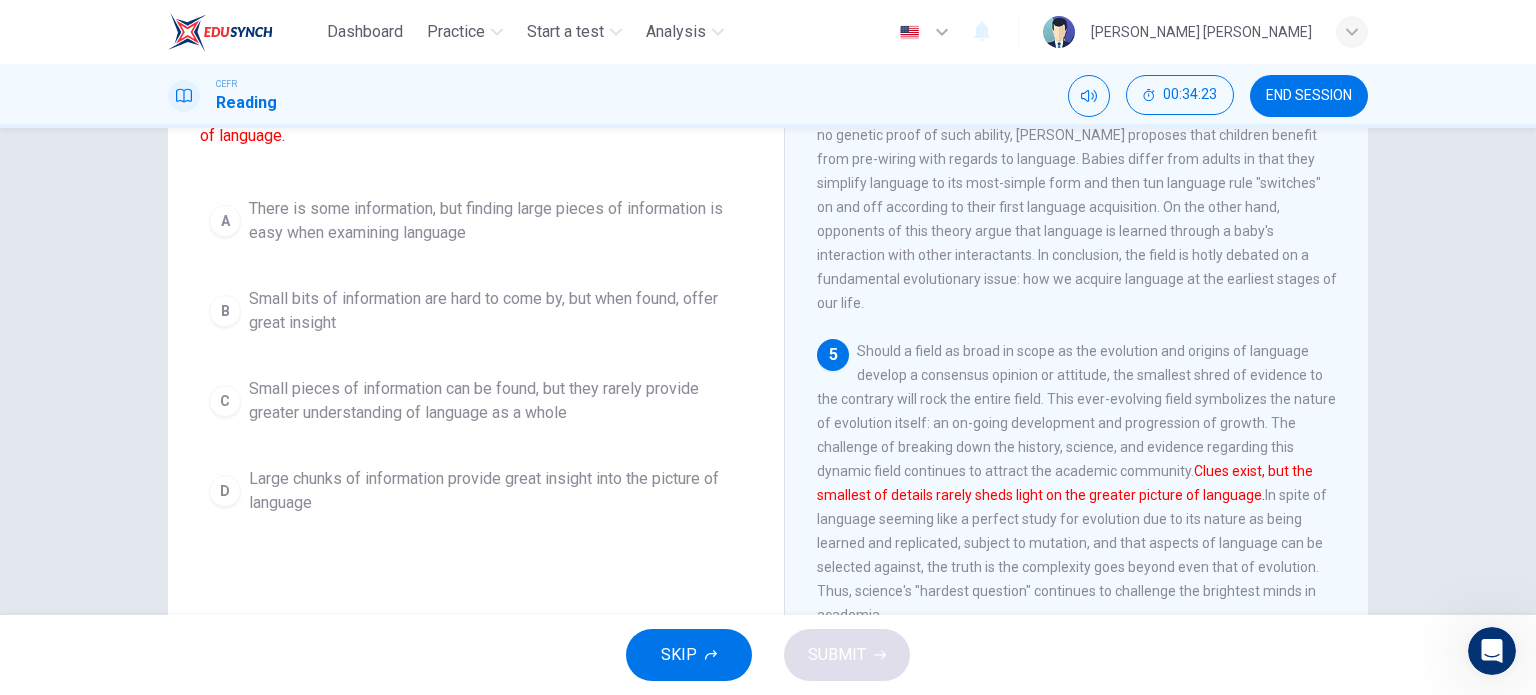 scroll, scrollTop: 214, scrollLeft: 0, axis: vertical 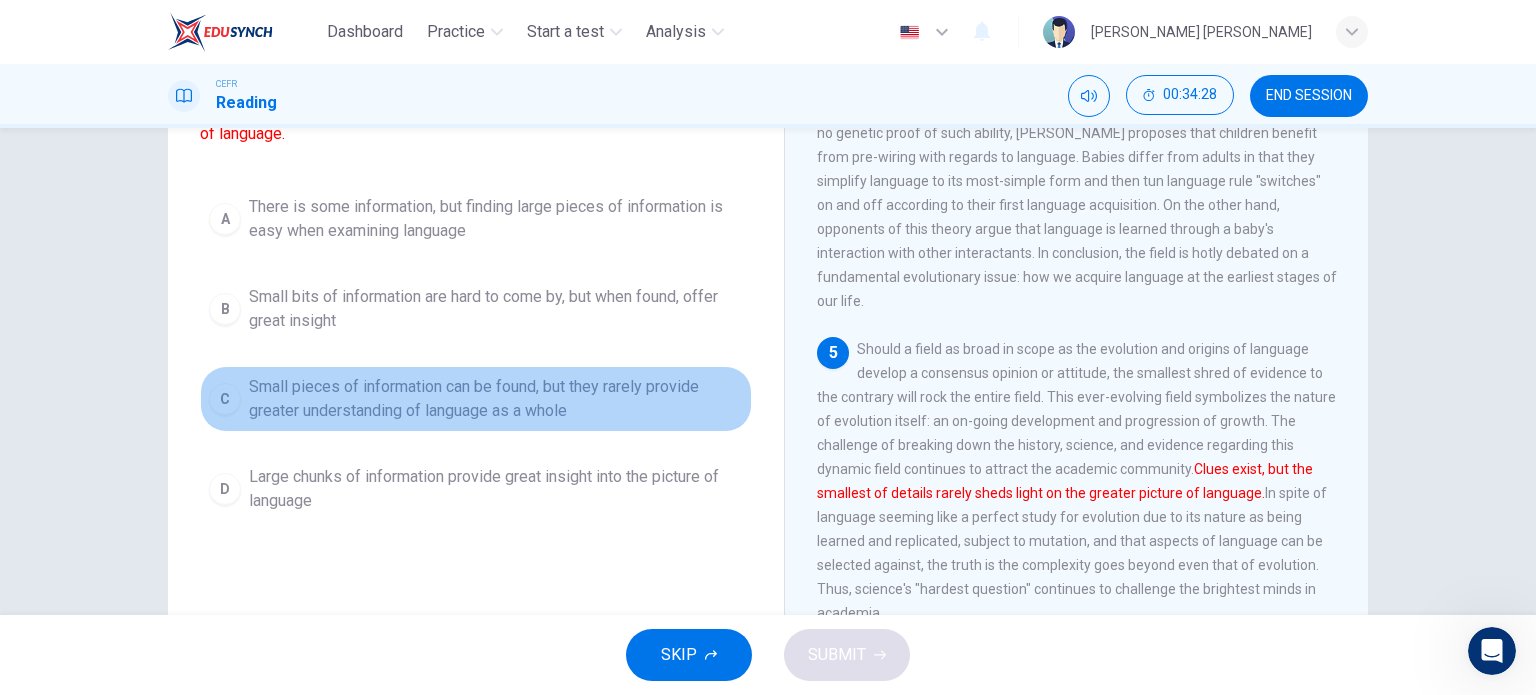 click on "C" at bounding box center [225, 399] 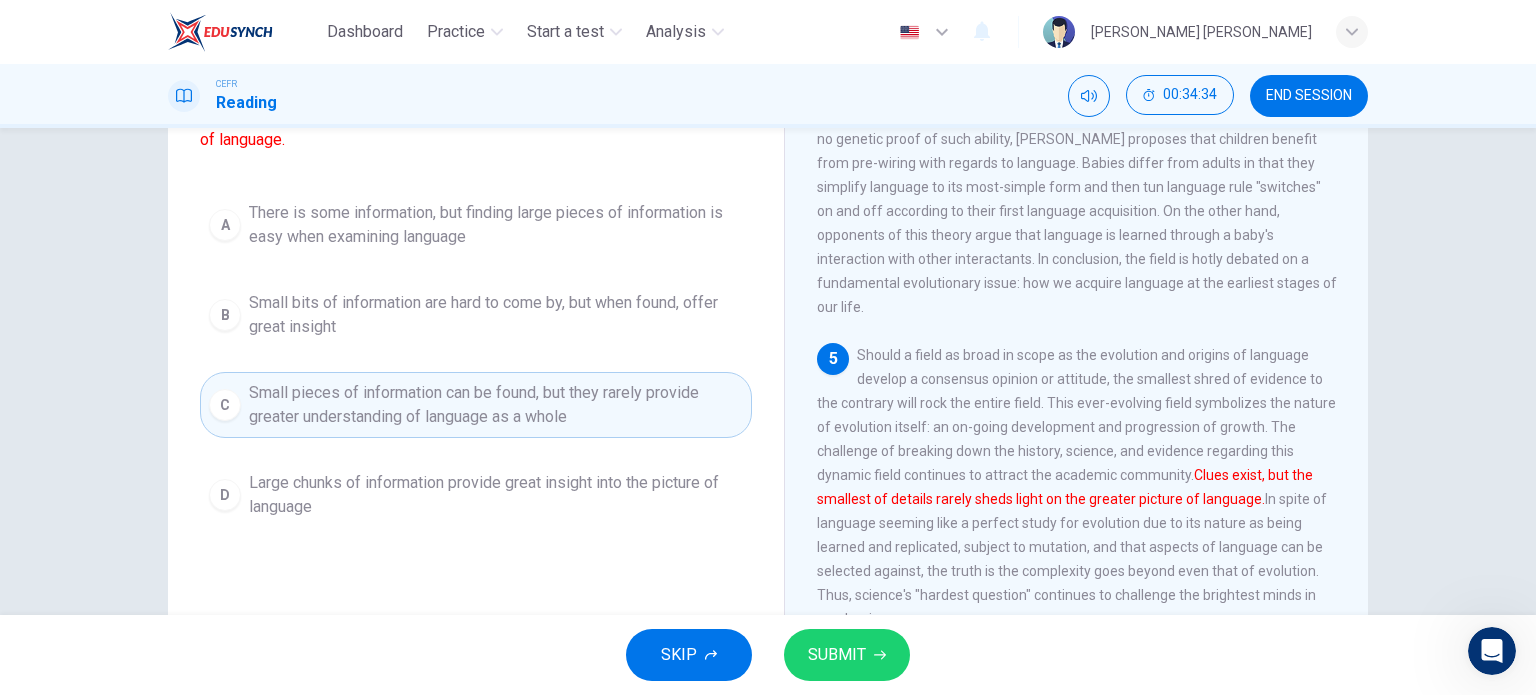 scroll, scrollTop: 211, scrollLeft: 0, axis: vertical 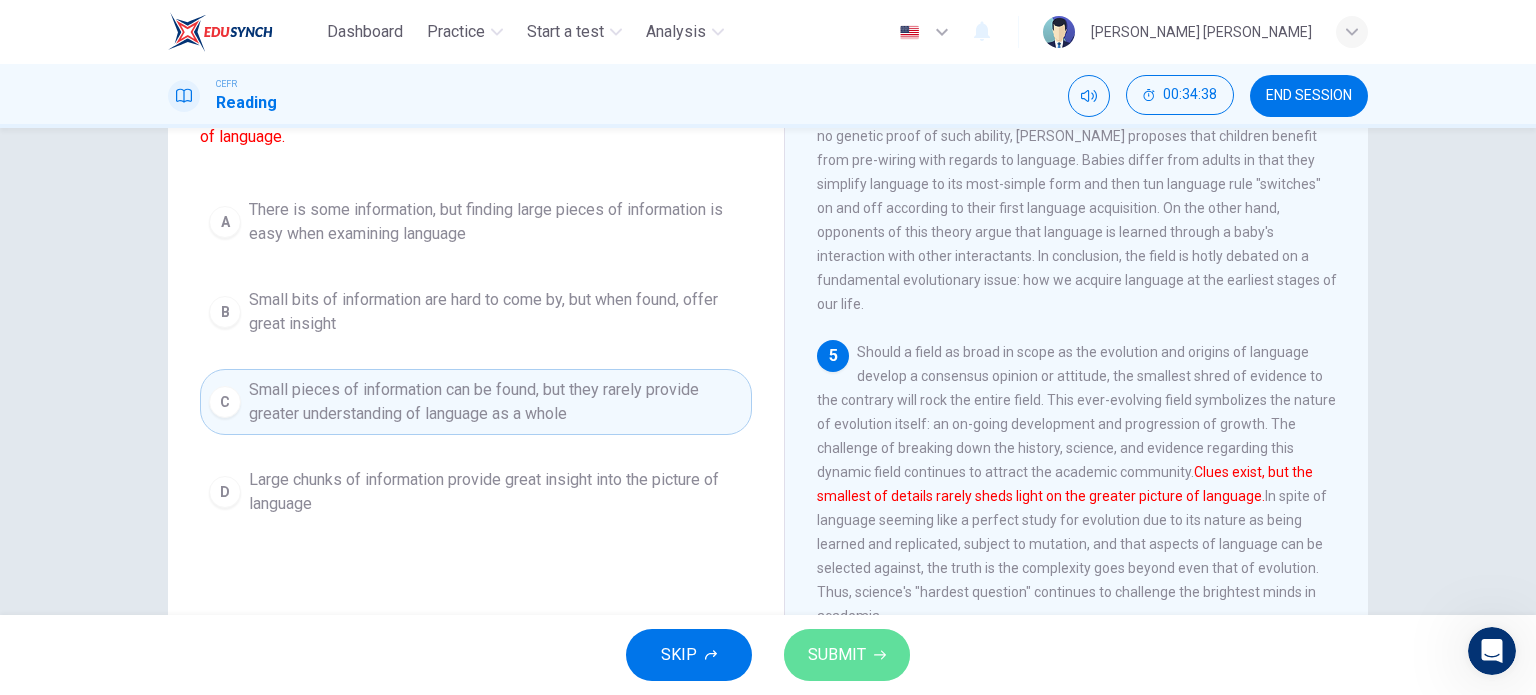 click on "SUBMIT" at bounding box center [837, 655] 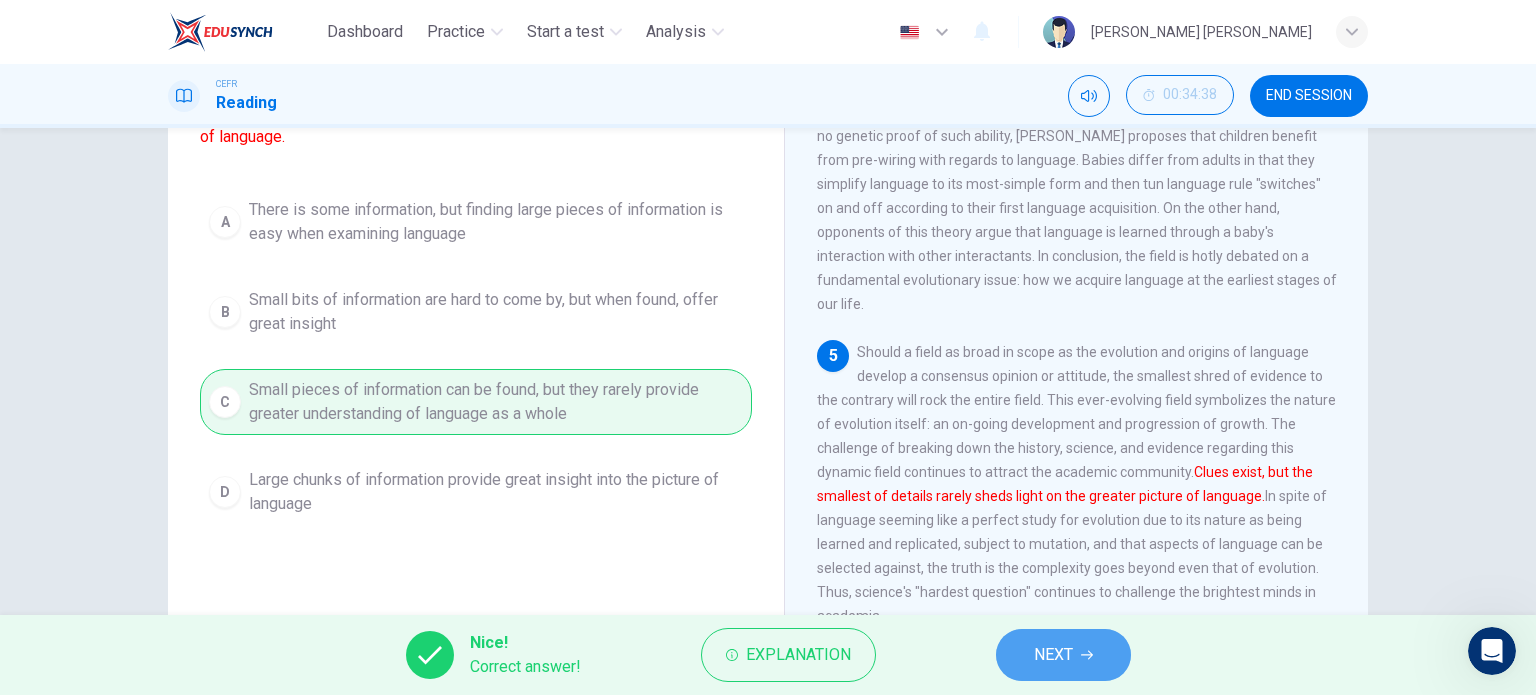 click on "NEXT" at bounding box center [1053, 655] 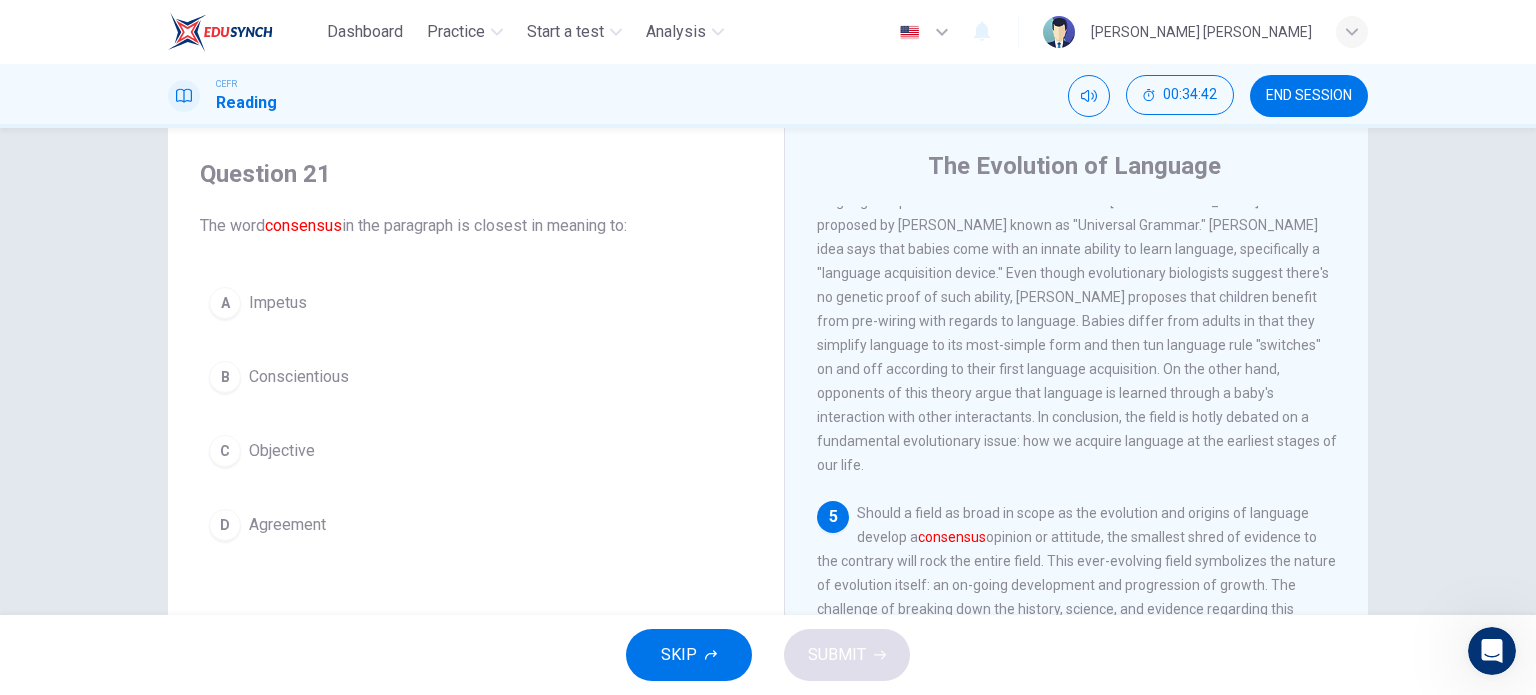 scroll, scrollTop: 66, scrollLeft: 0, axis: vertical 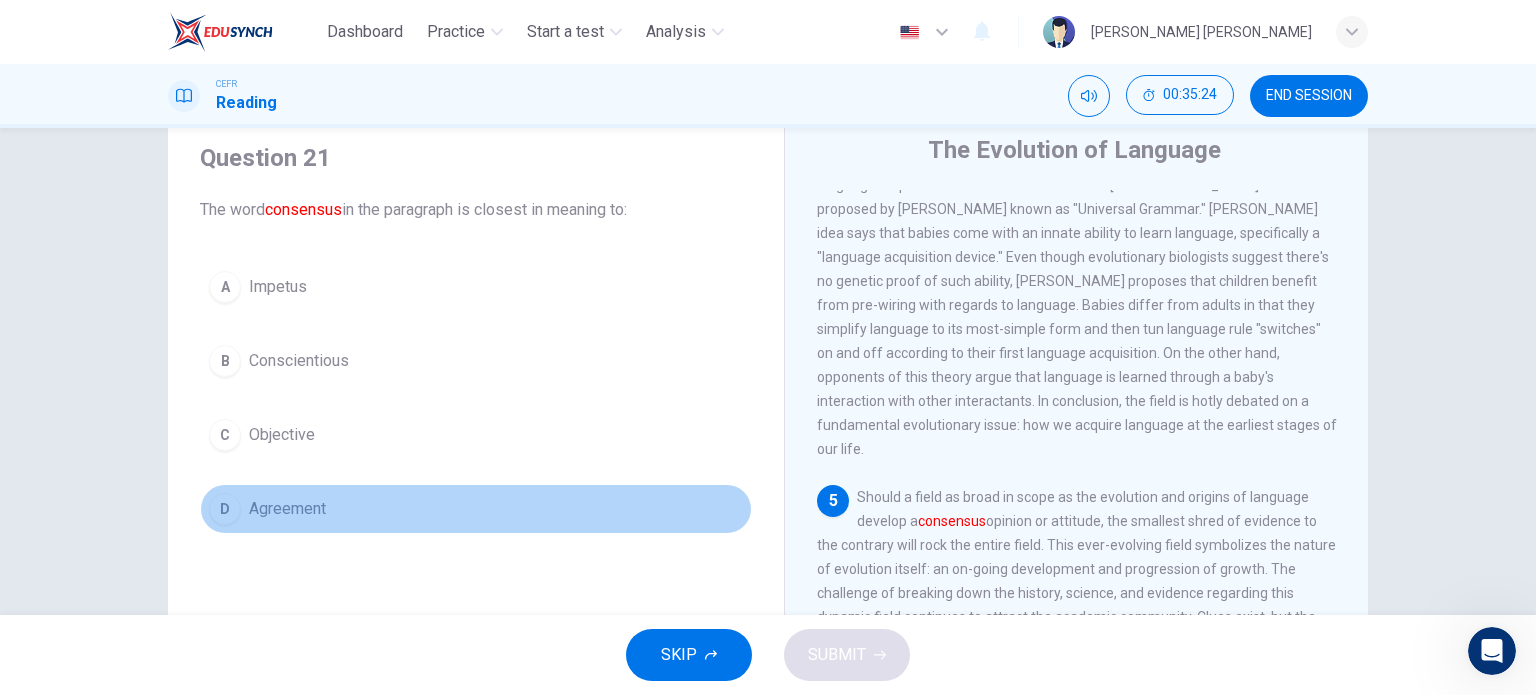 click on "D" at bounding box center [225, 509] 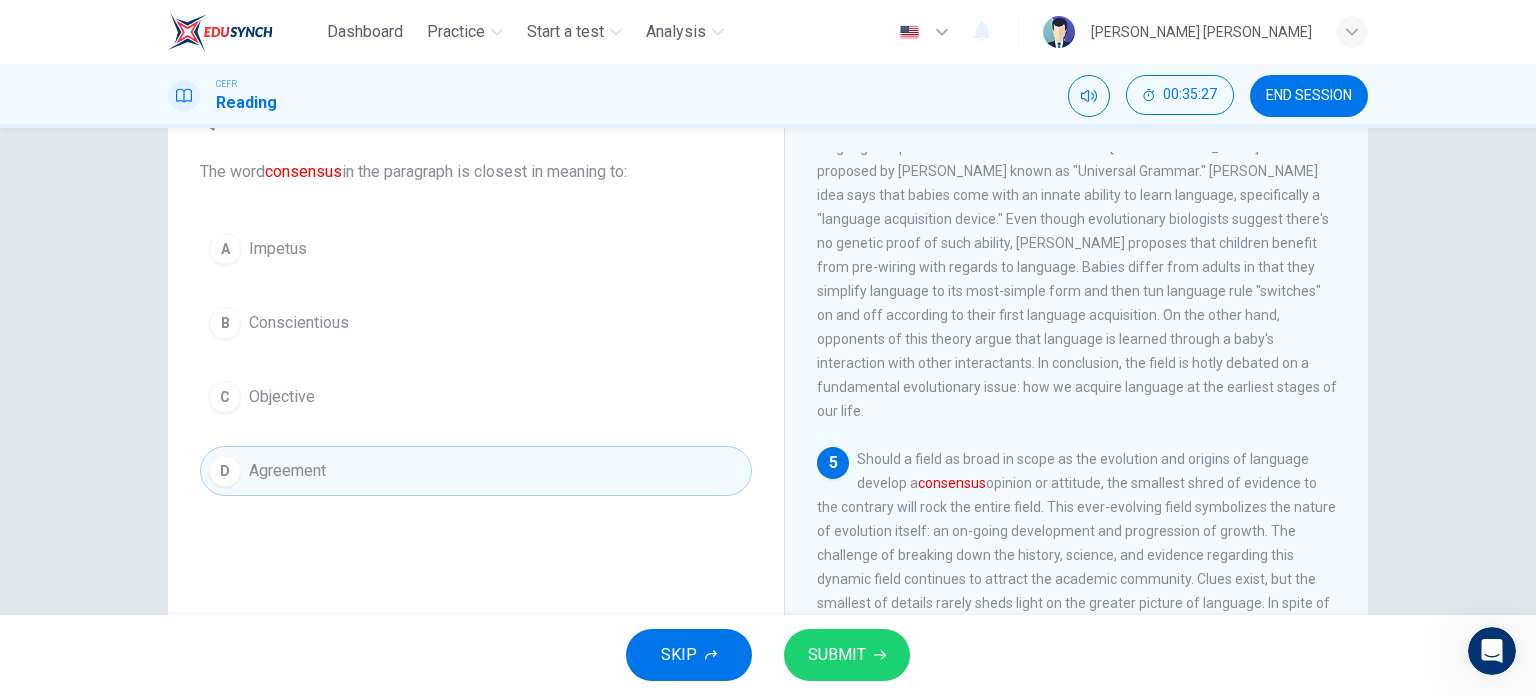 scroll, scrollTop: 106, scrollLeft: 0, axis: vertical 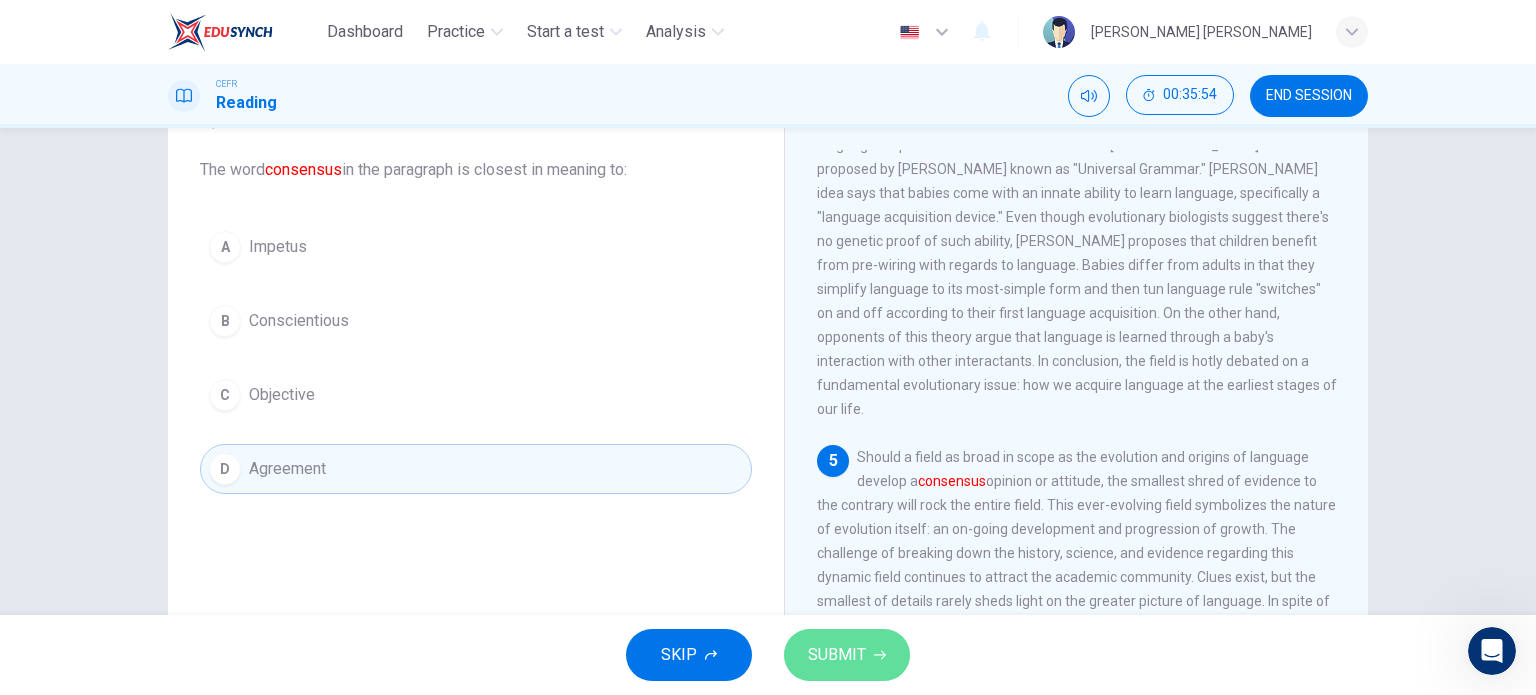 click on "SUBMIT" at bounding box center [837, 655] 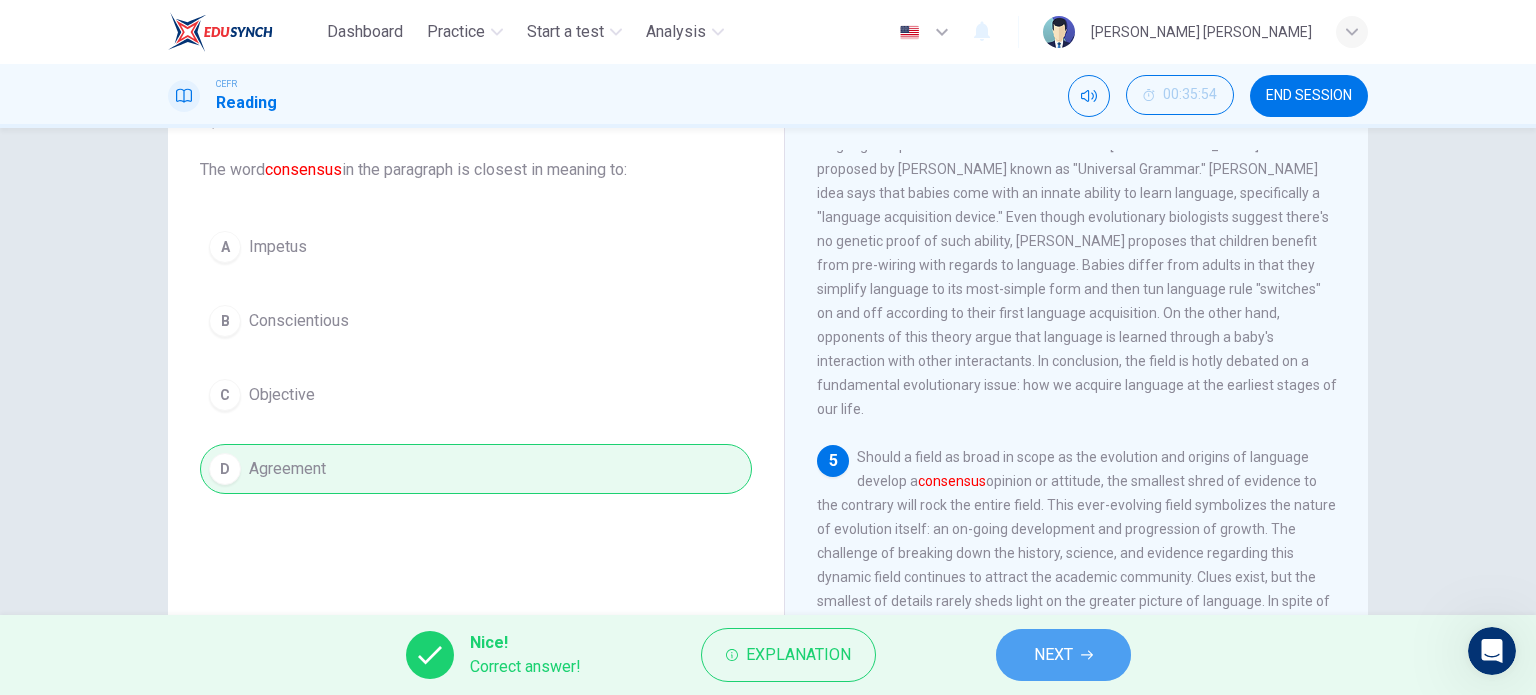 click on "NEXT" at bounding box center [1063, 655] 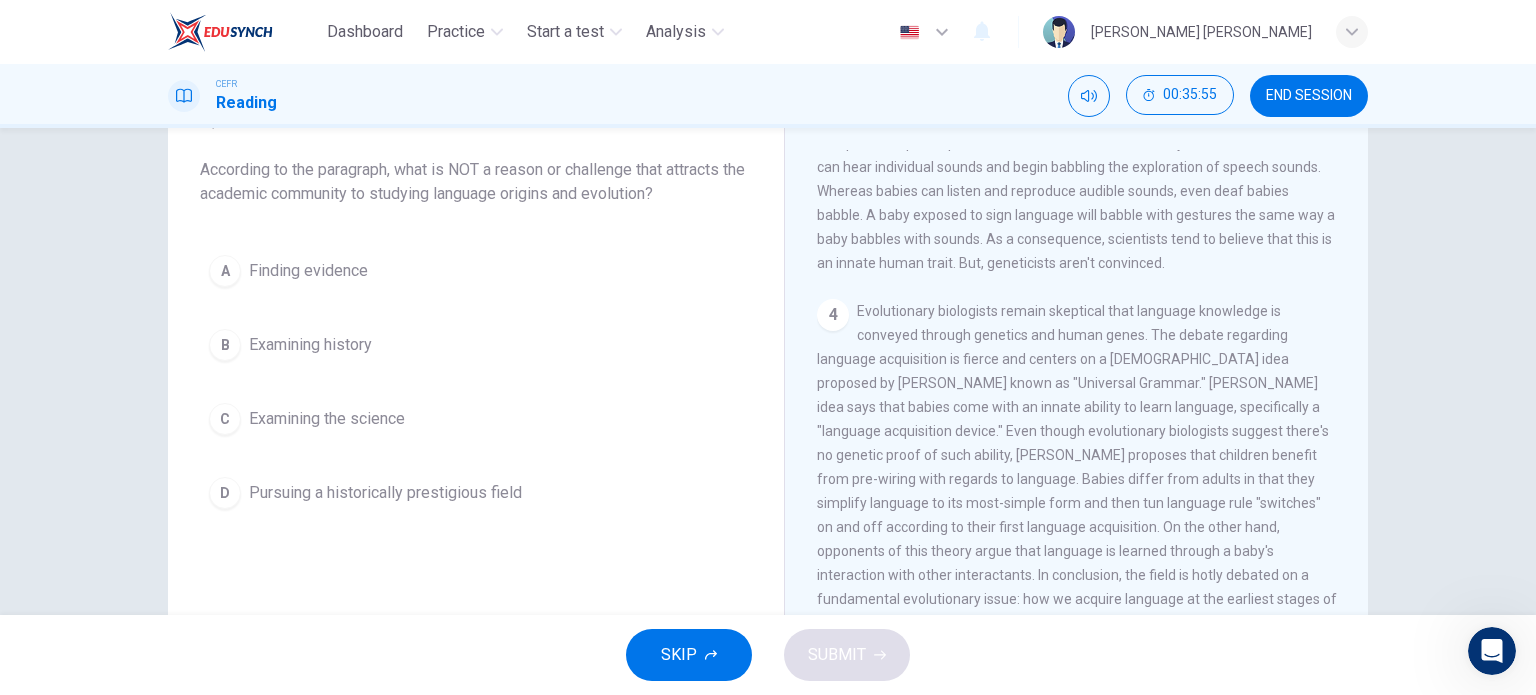 scroll, scrollTop: 742, scrollLeft: 0, axis: vertical 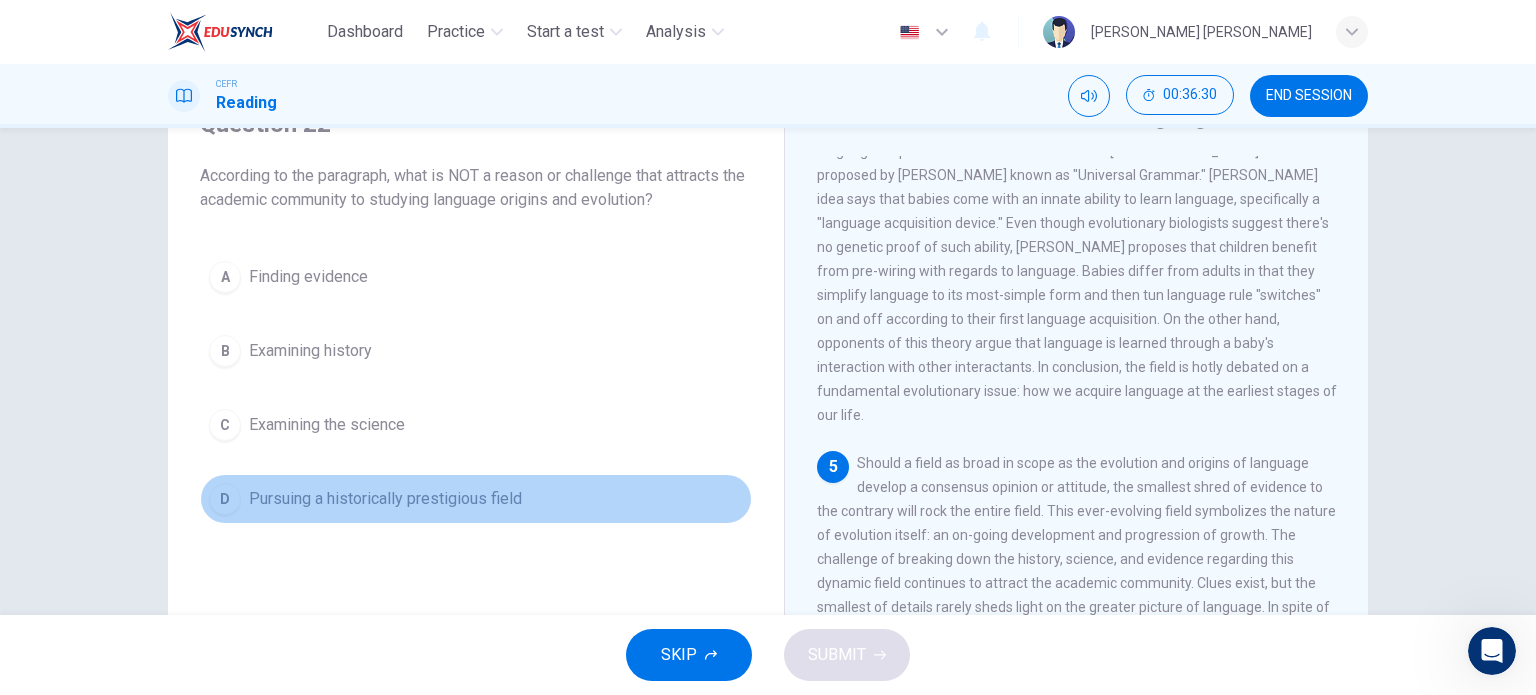click on "D" at bounding box center (225, 499) 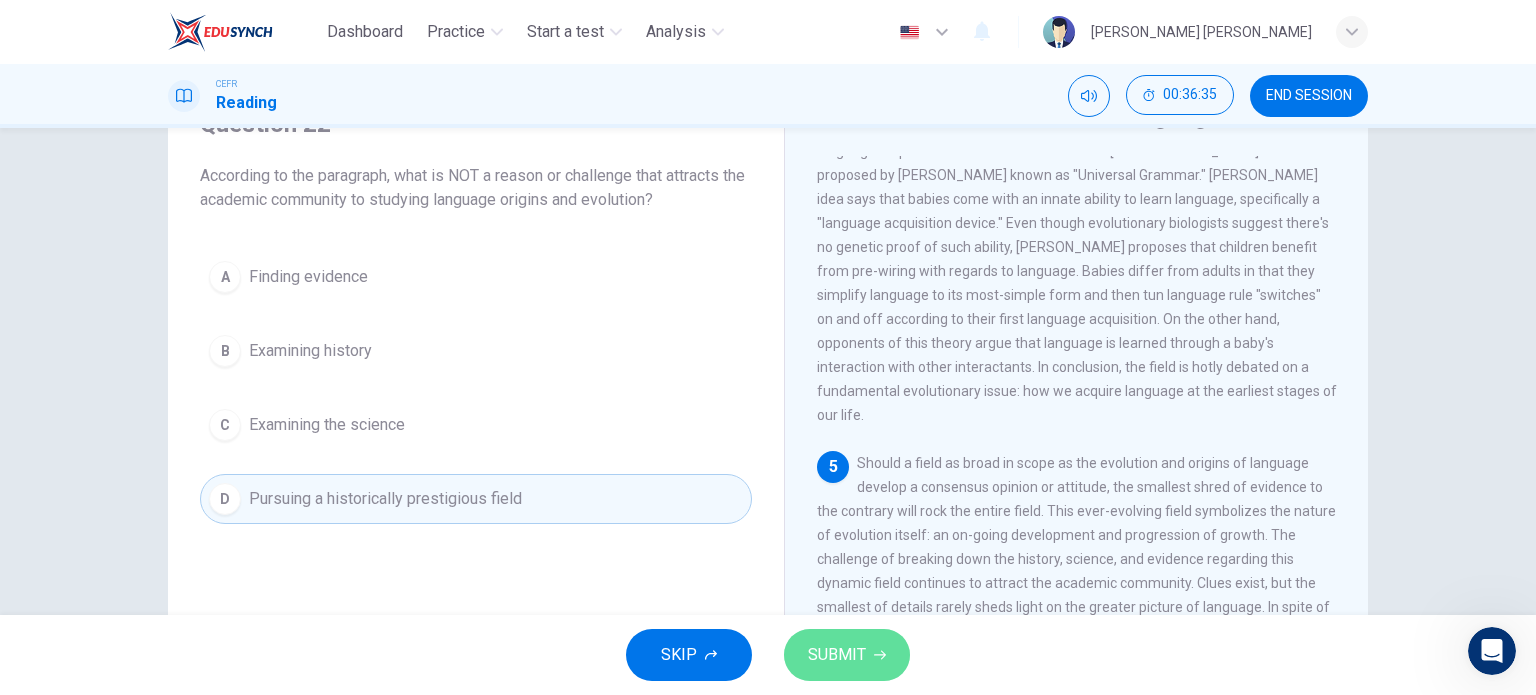click on "SUBMIT" at bounding box center (847, 655) 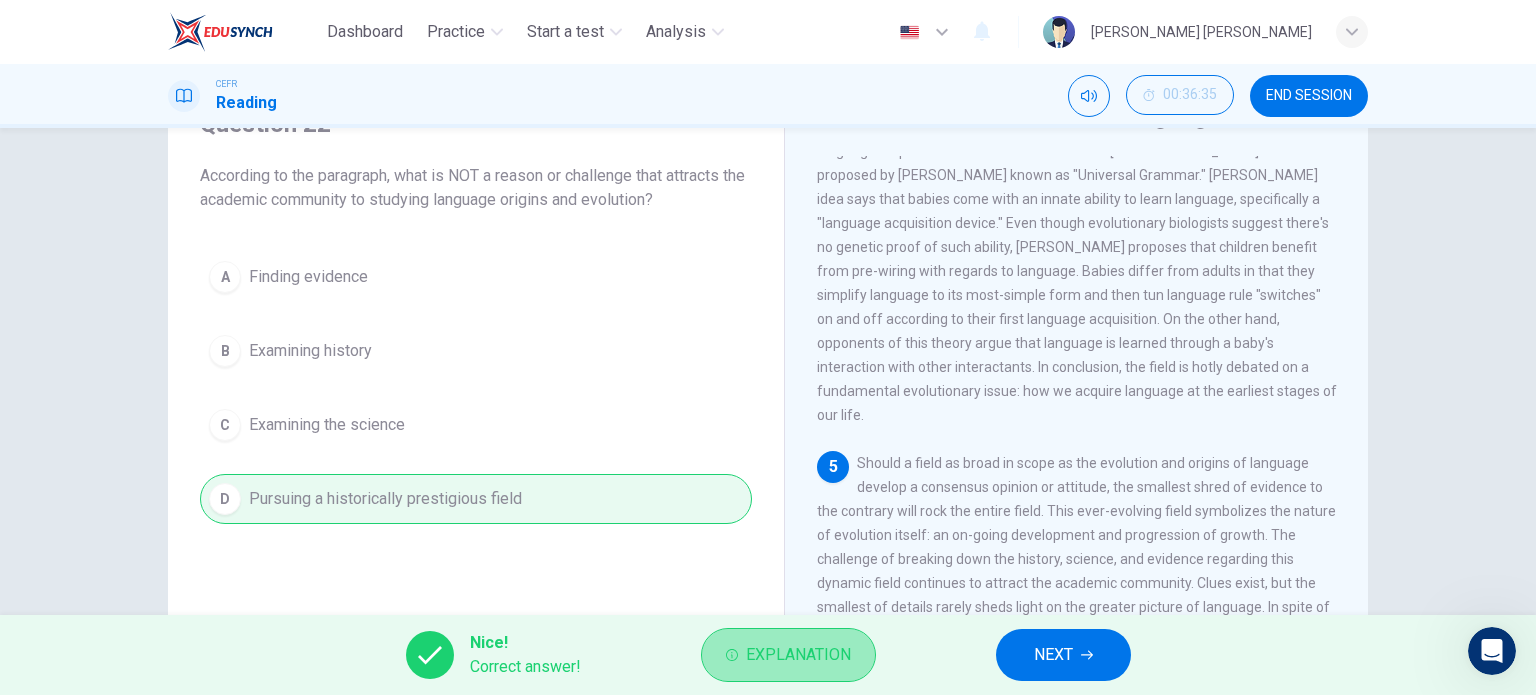 click on "Explanation" at bounding box center [798, 655] 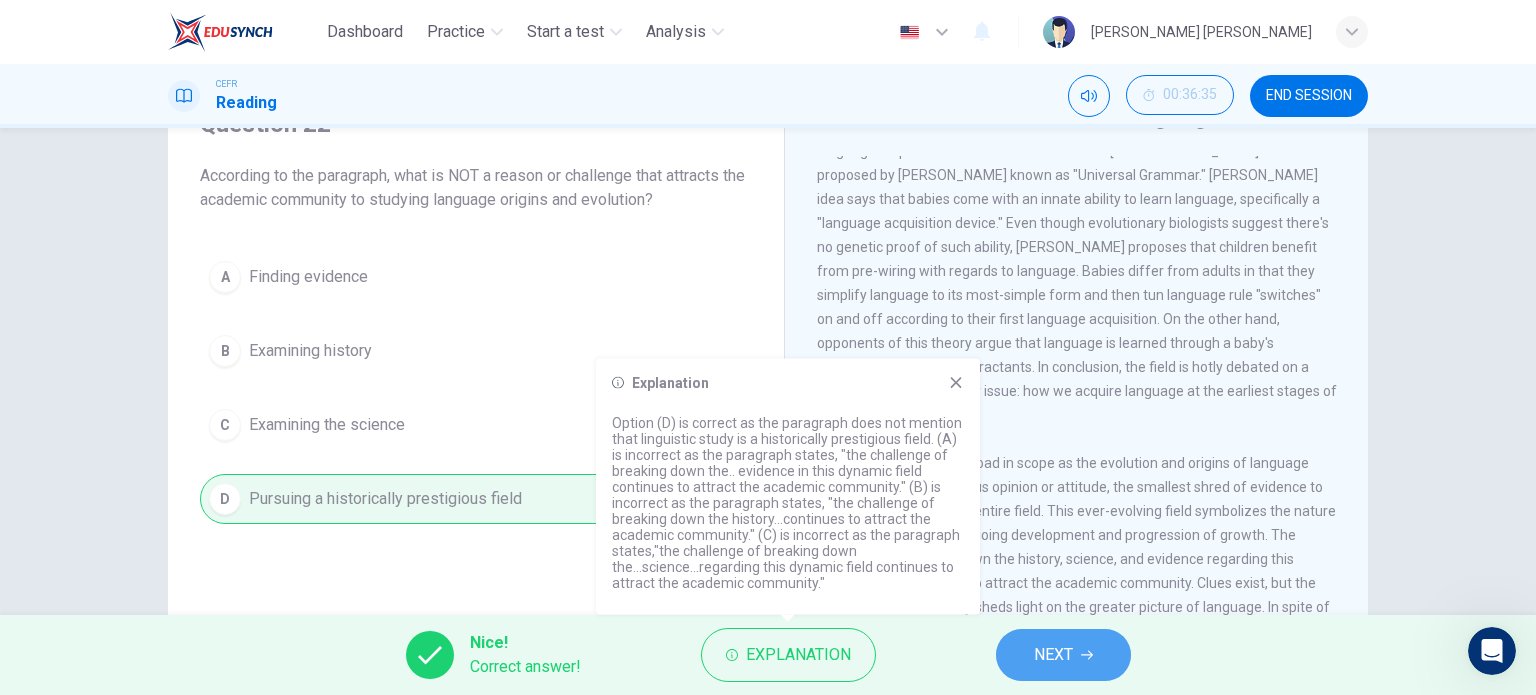 click on "NEXT" at bounding box center [1063, 655] 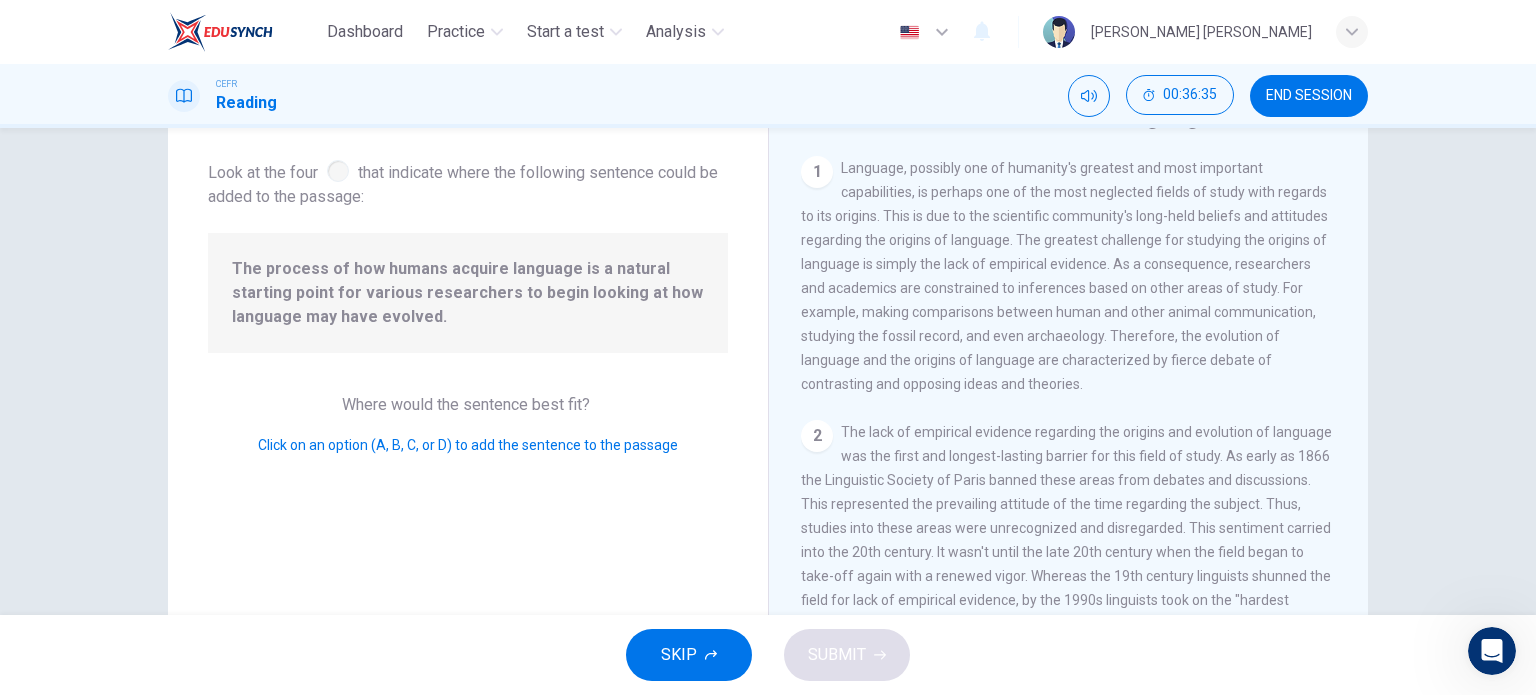 scroll, scrollTop: 337, scrollLeft: 0, axis: vertical 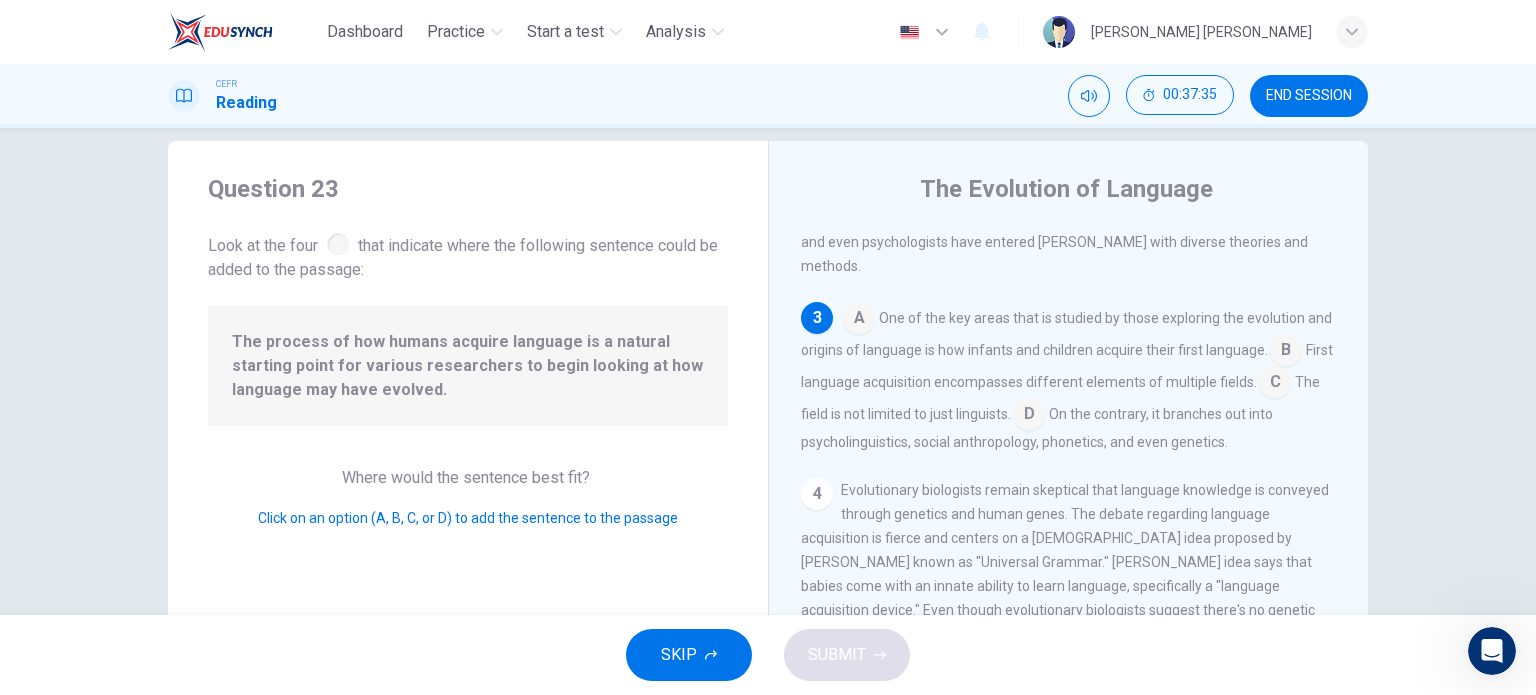 click at bounding box center [1286, 352] 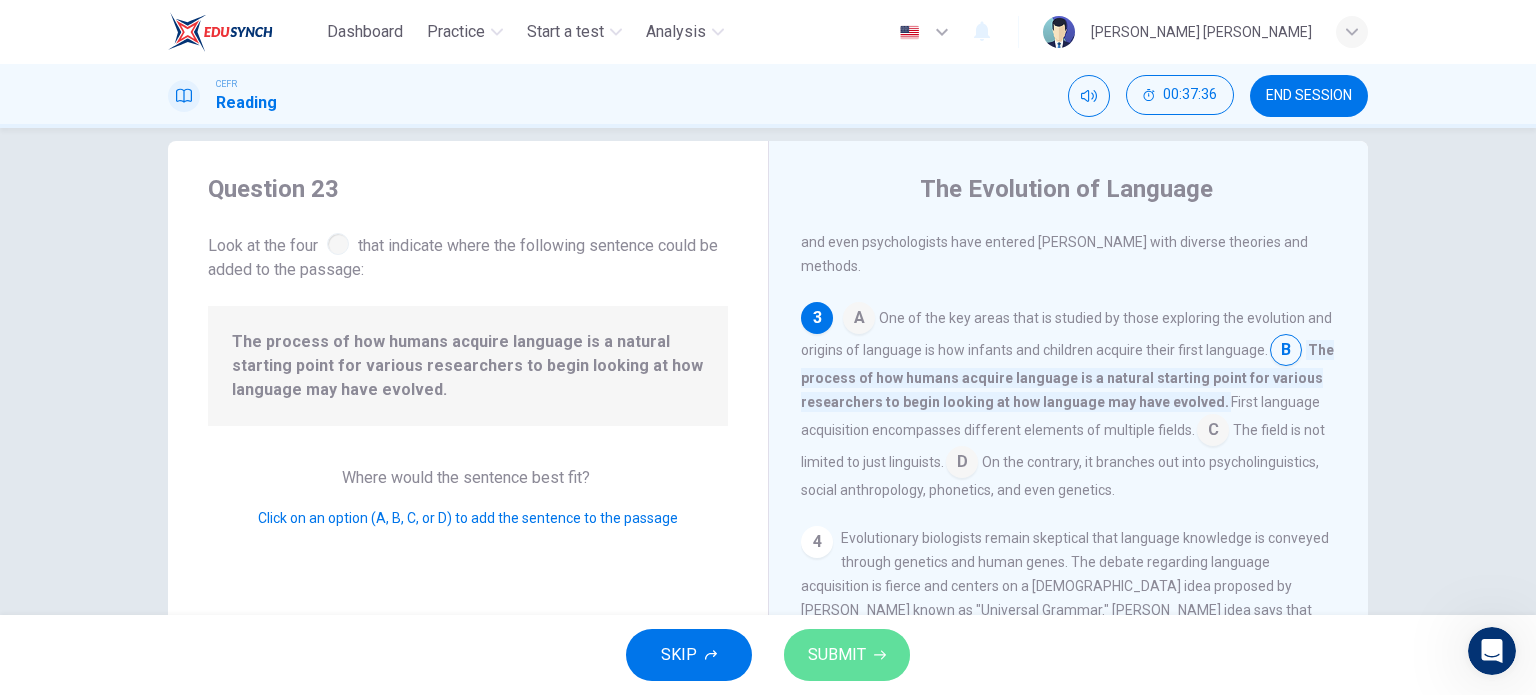 click on "SUBMIT" at bounding box center [837, 655] 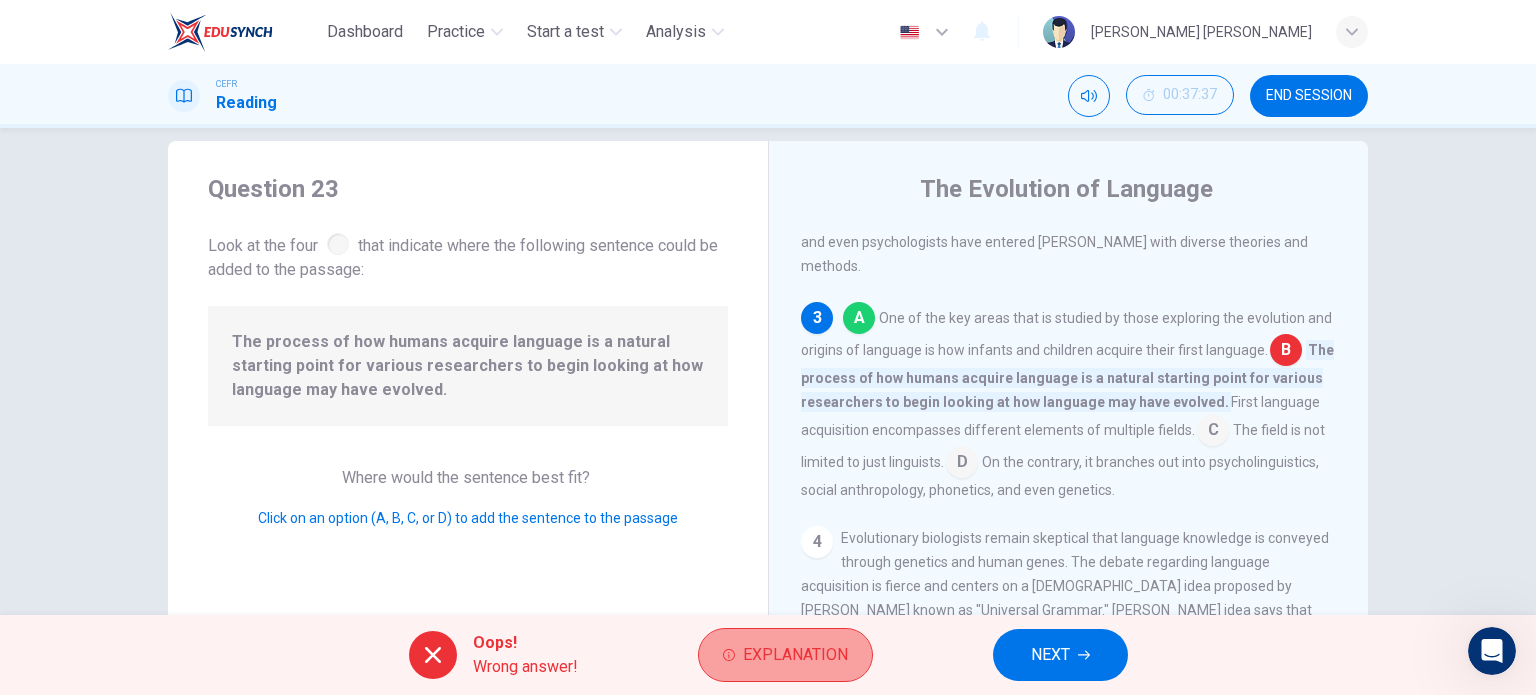 click on "Explanation" at bounding box center [795, 655] 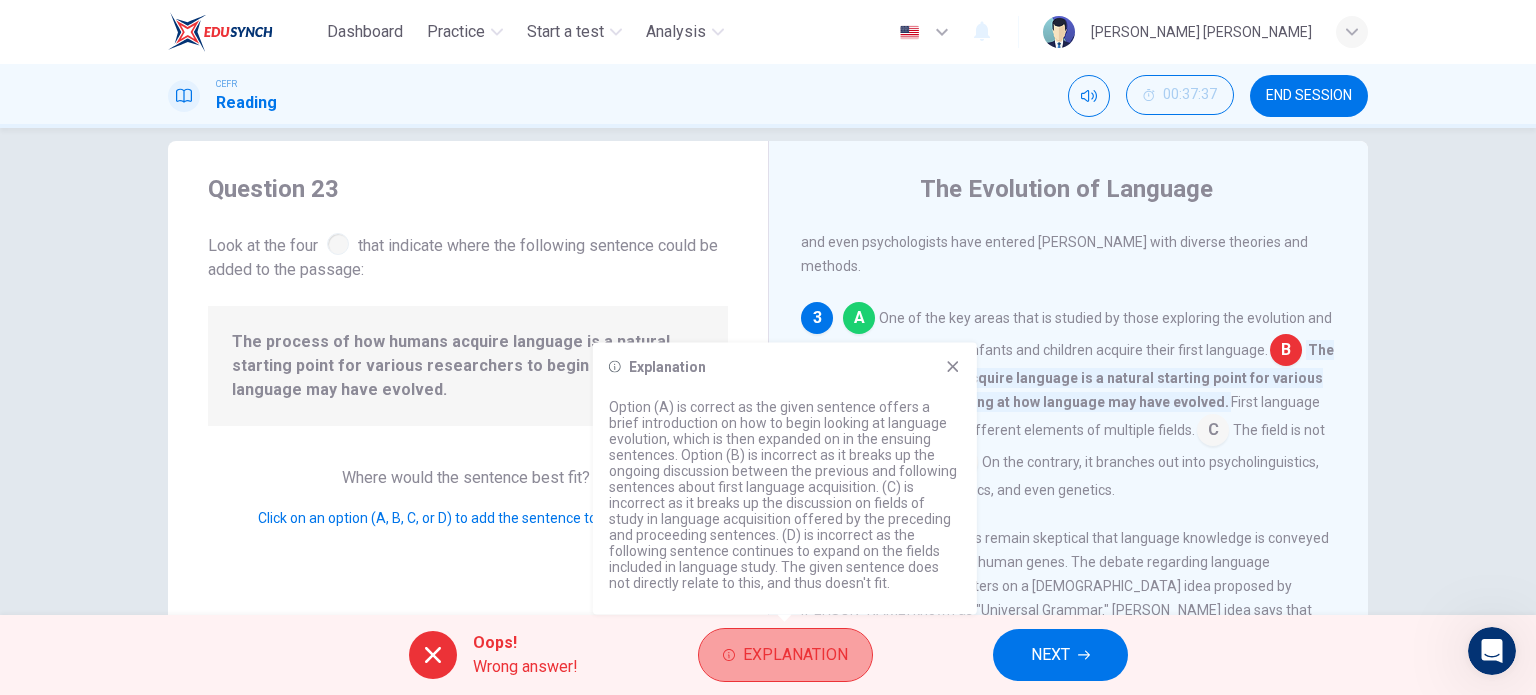 click on "Explanation" at bounding box center [795, 655] 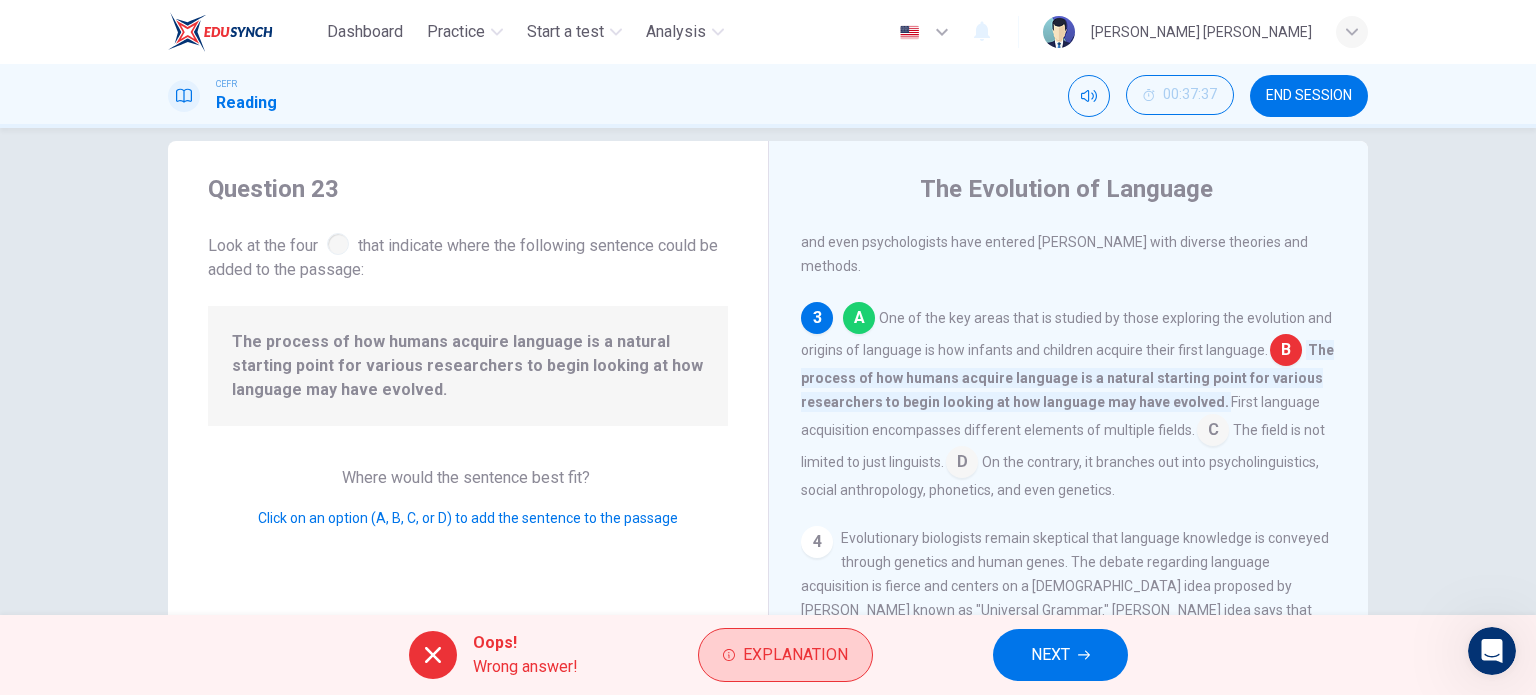 click on "Explanation" at bounding box center [795, 655] 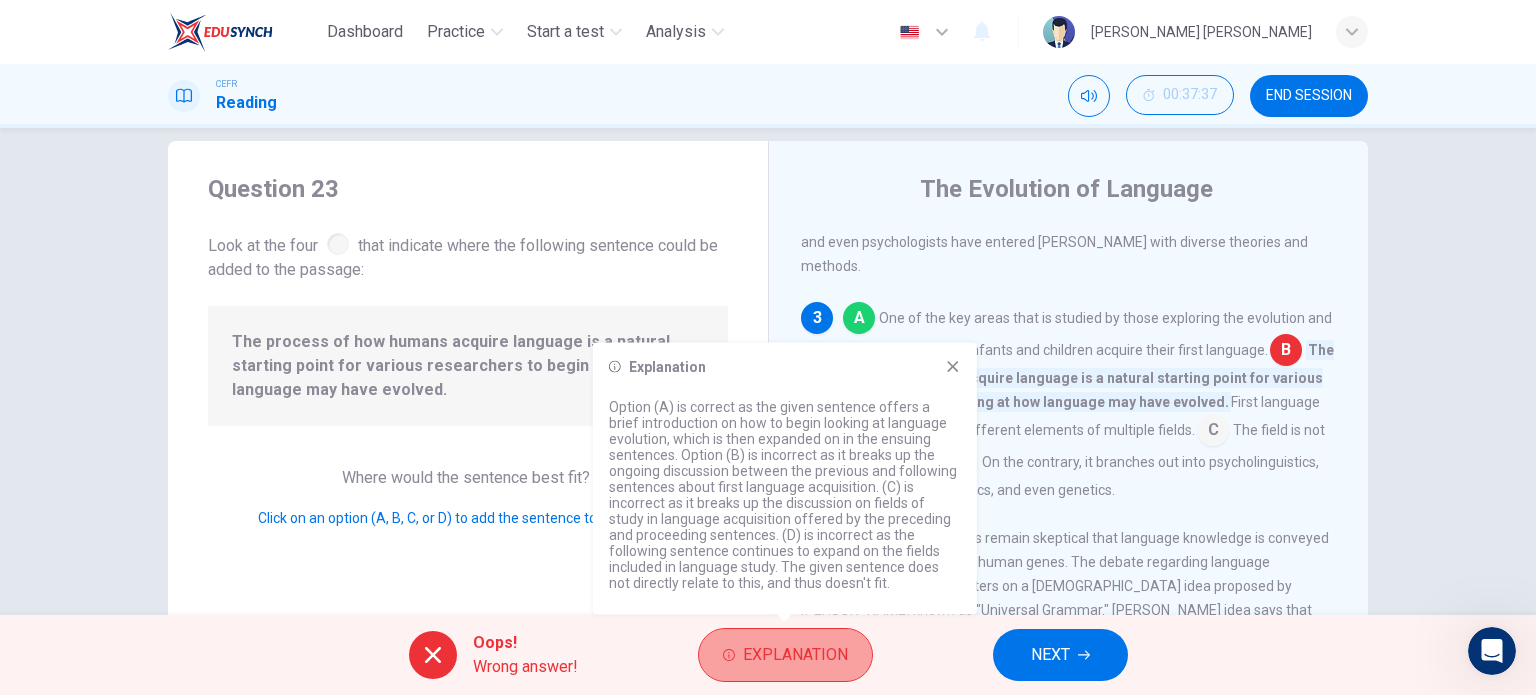 click on "Explanation" at bounding box center (795, 655) 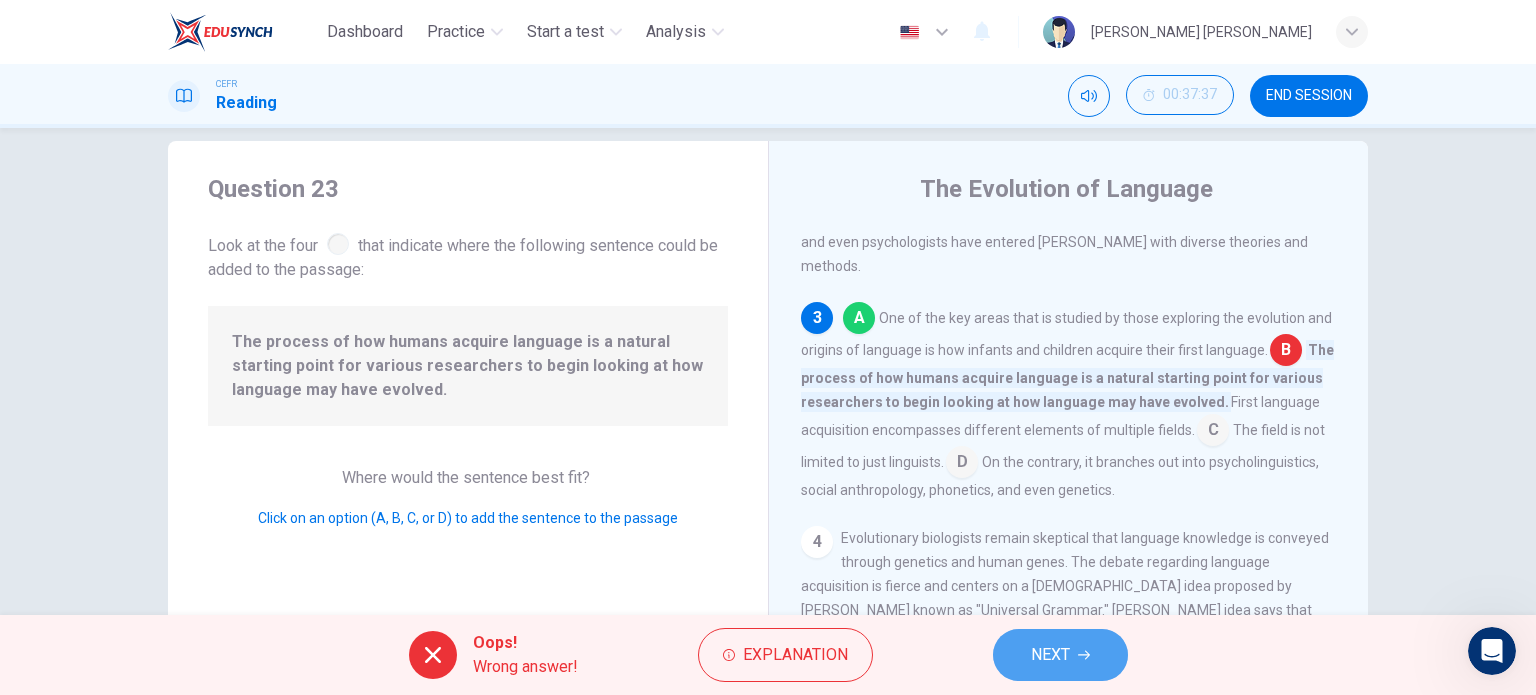 click on "NEXT" at bounding box center [1050, 655] 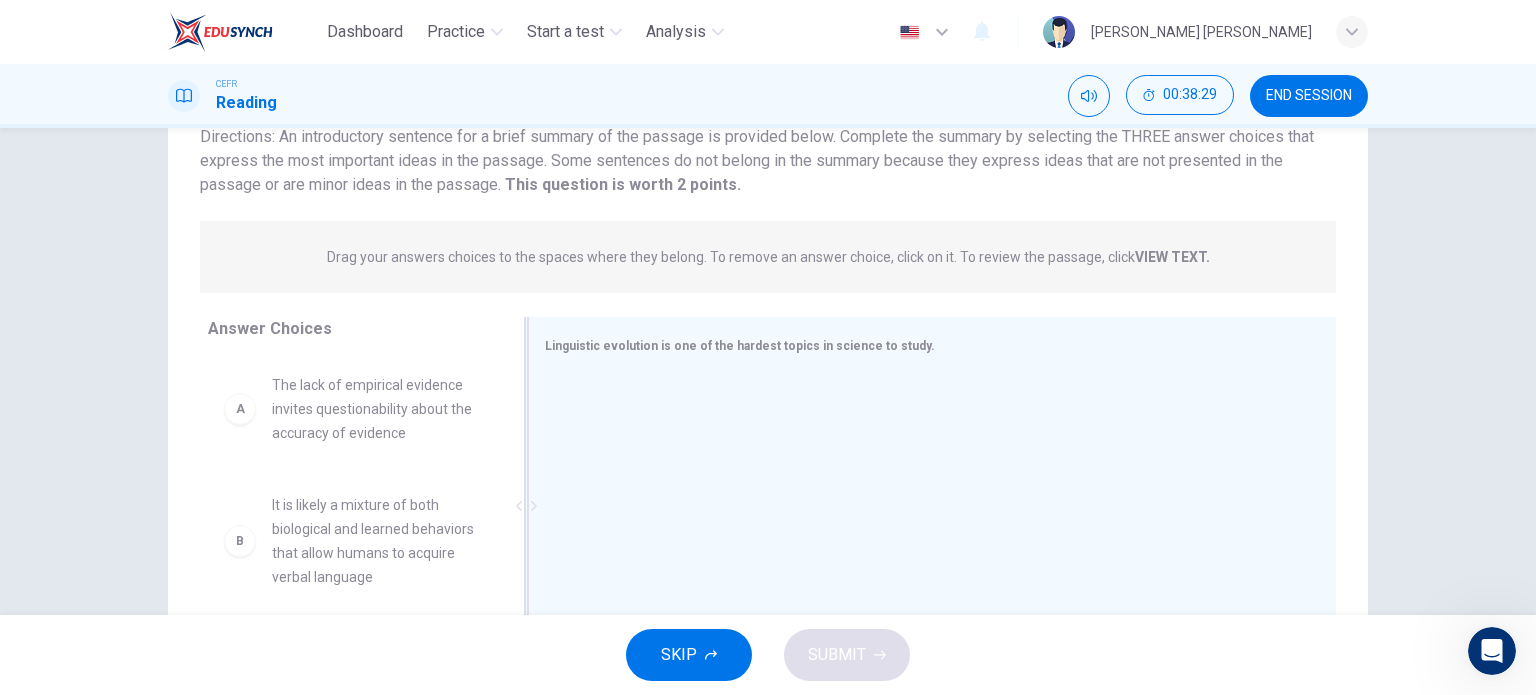 scroll, scrollTop: 156, scrollLeft: 0, axis: vertical 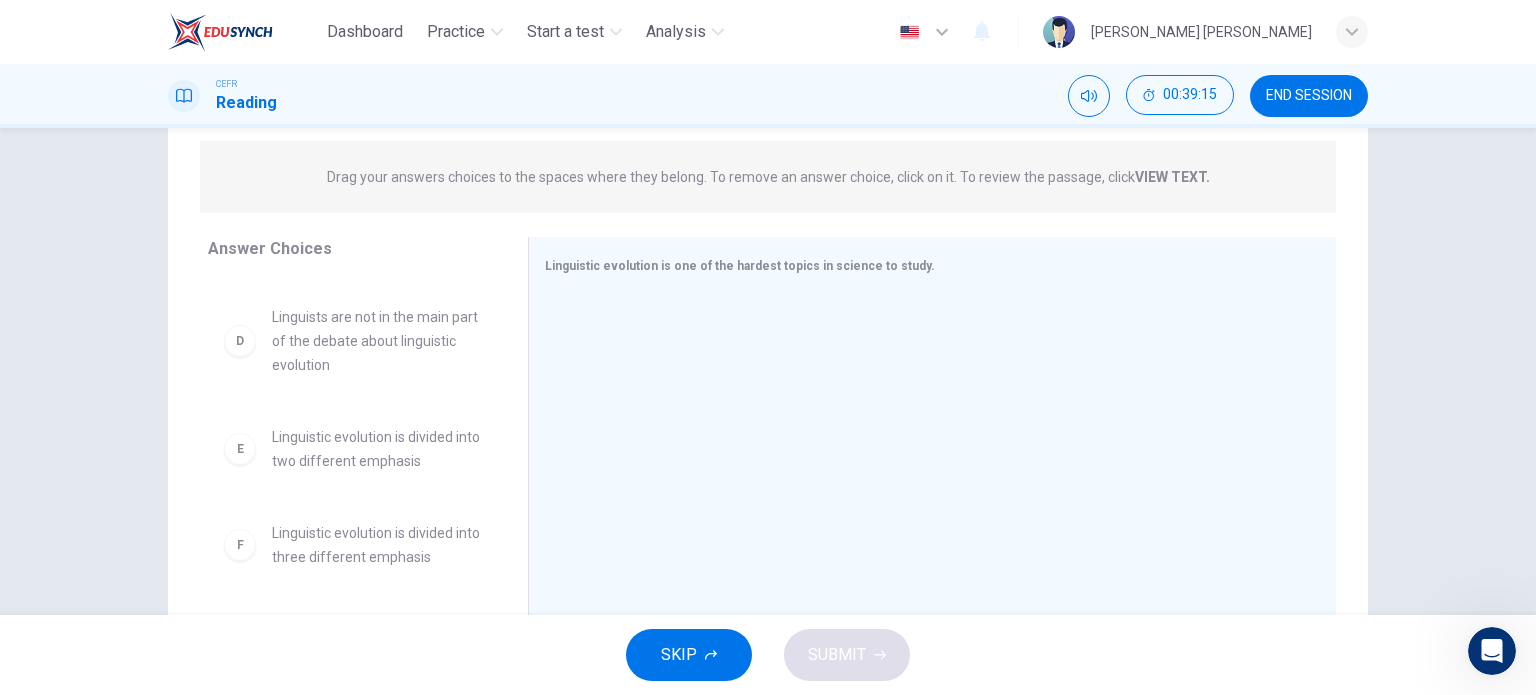 click on "D" at bounding box center [240, 341] 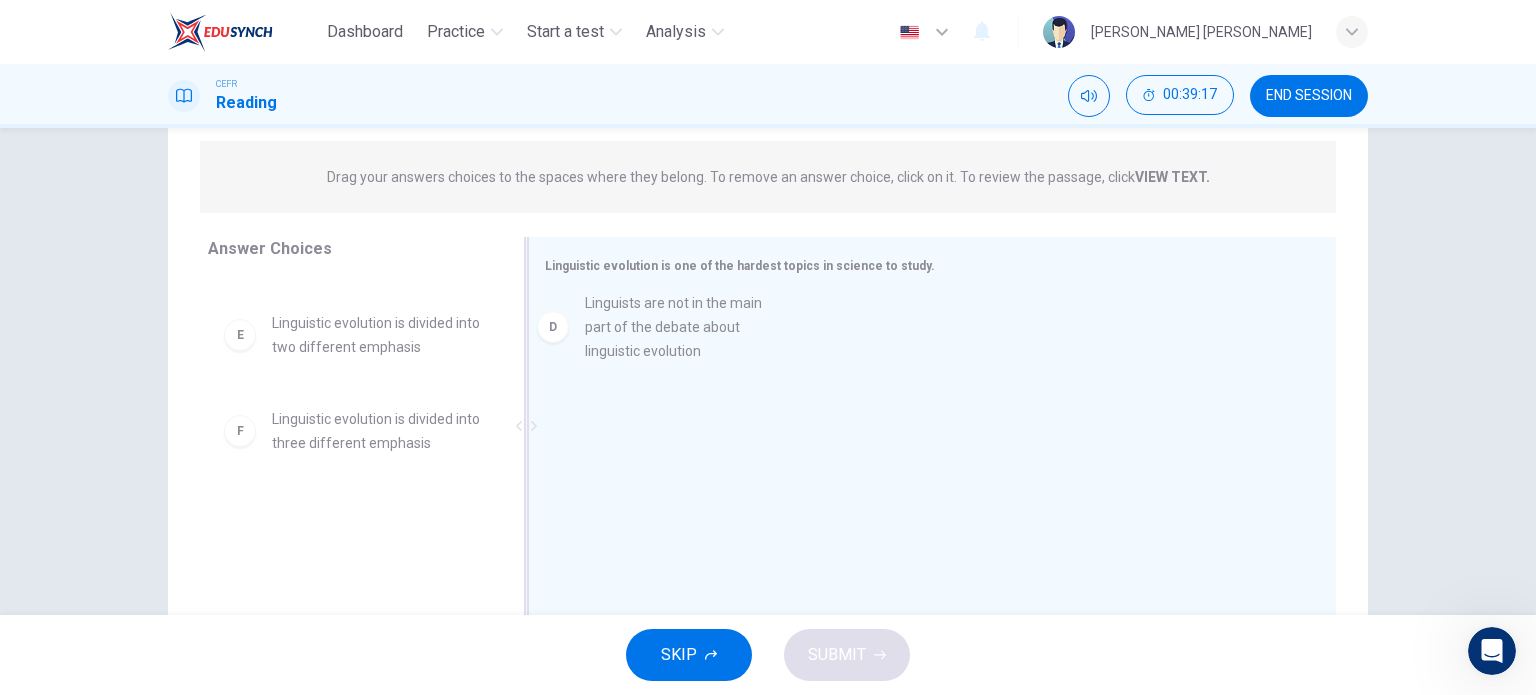 drag, startPoint x: 236, startPoint y: 343, endPoint x: 560, endPoint y: 331, distance: 324.22214 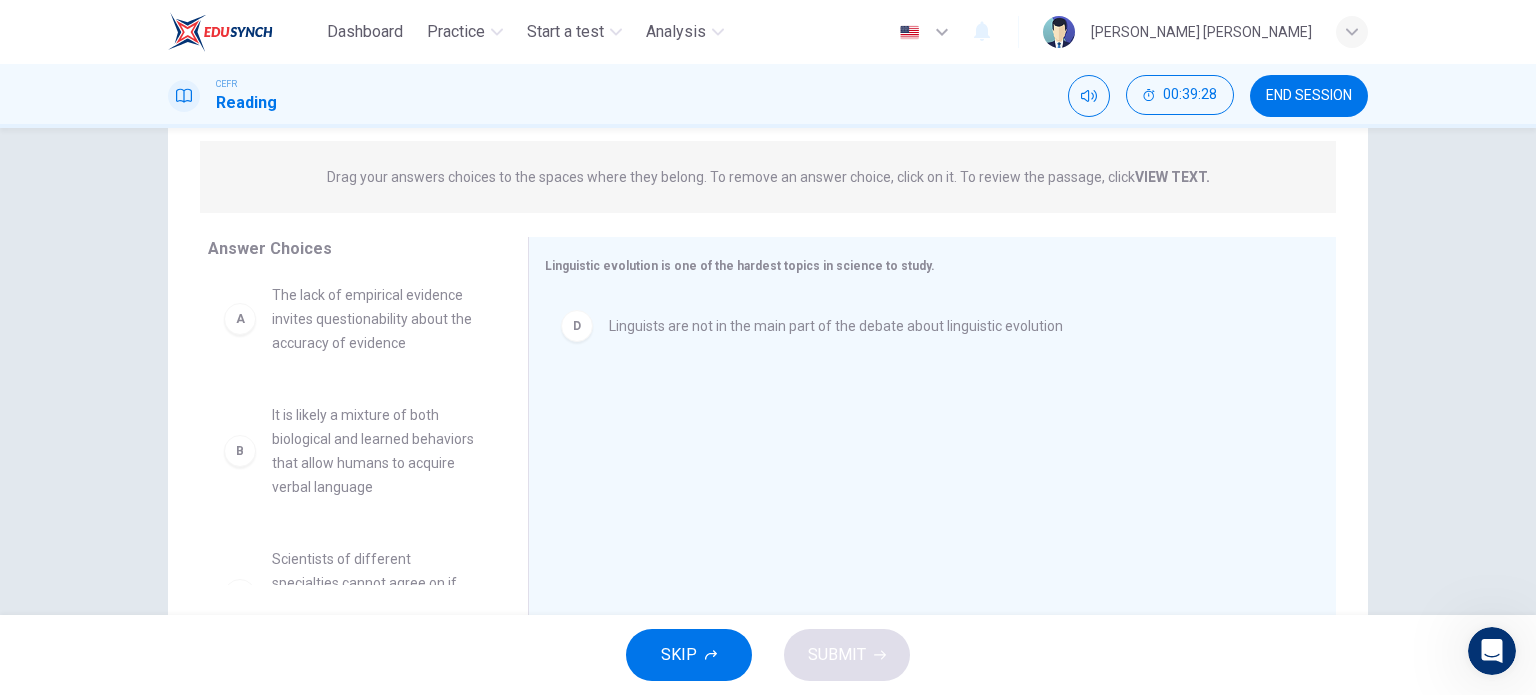scroll, scrollTop: 6, scrollLeft: 0, axis: vertical 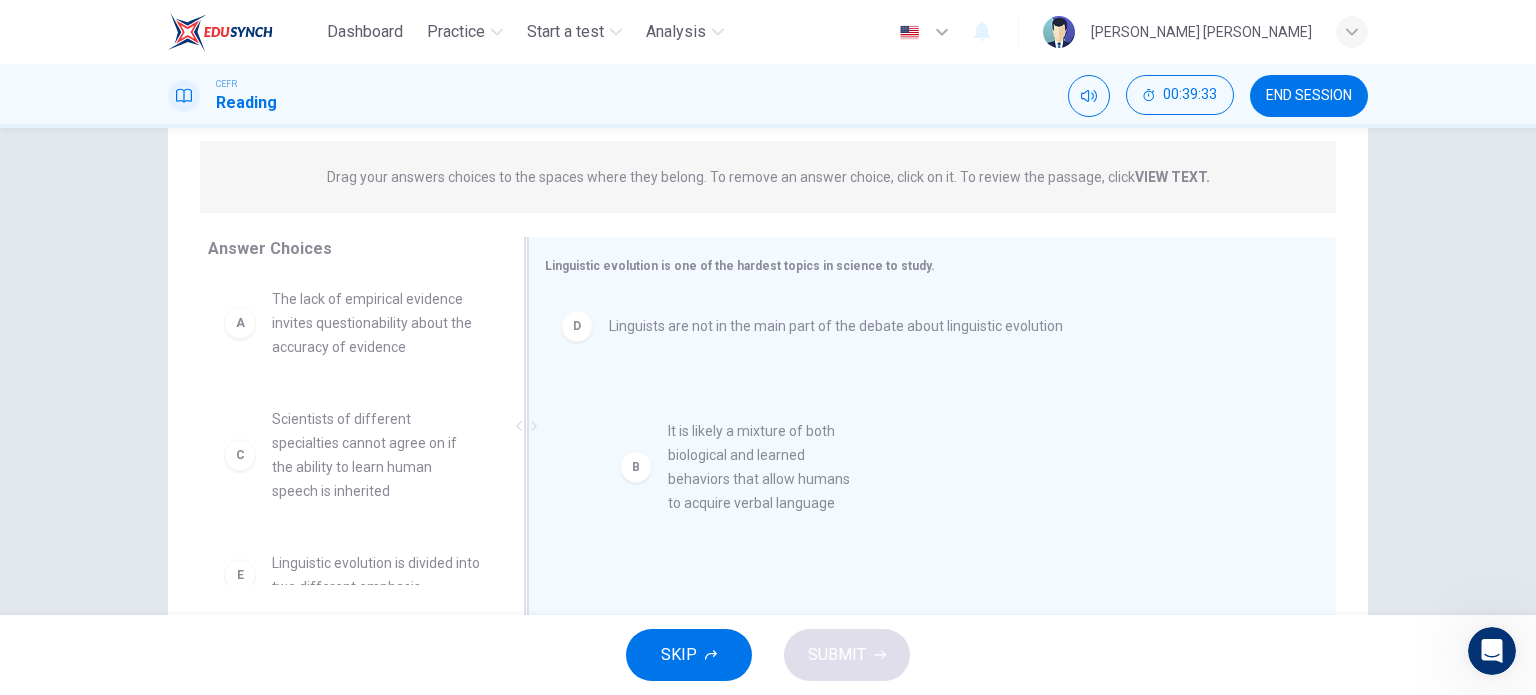 drag, startPoint x: 240, startPoint y: 455, endPoint x: 676, endPoint y: 480, distance: 436.71616 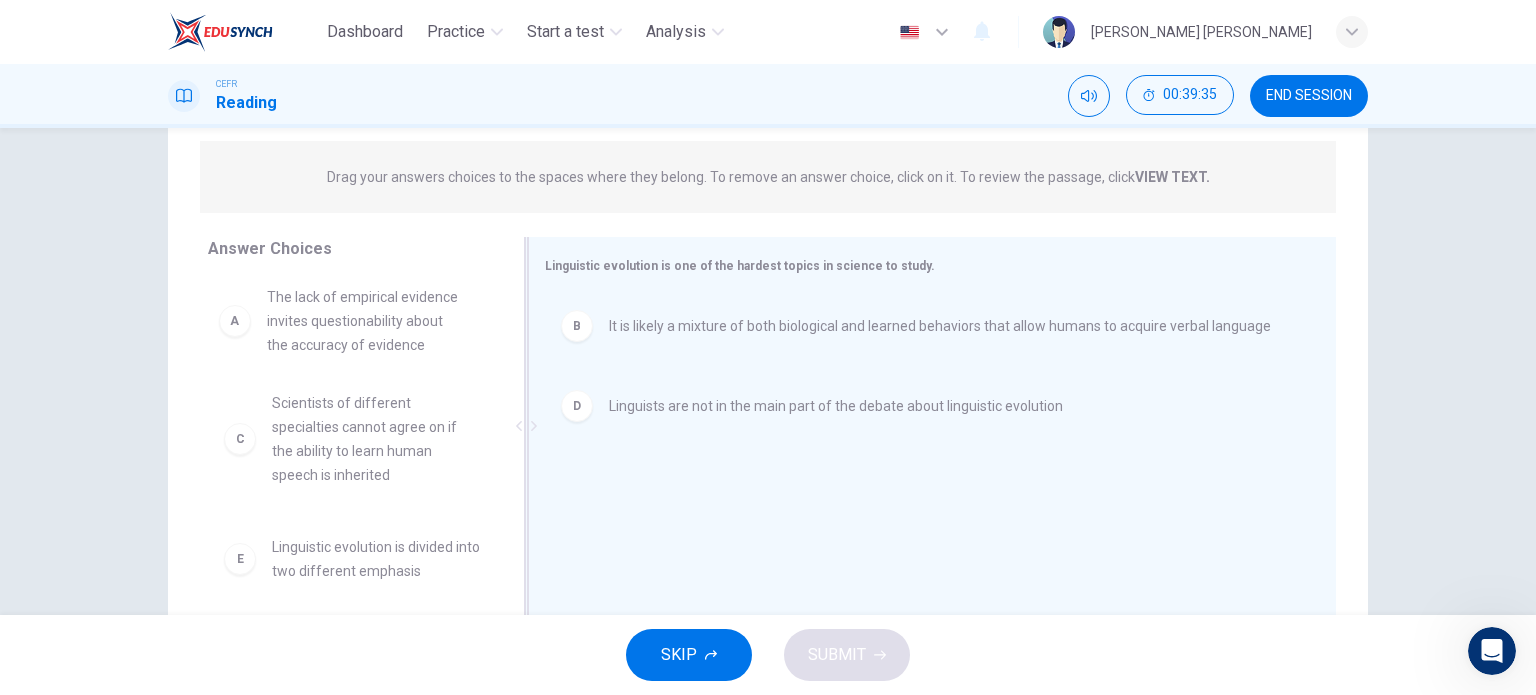 scroll, scrollTop: 4, scrollLeft: 0, axis: vertical 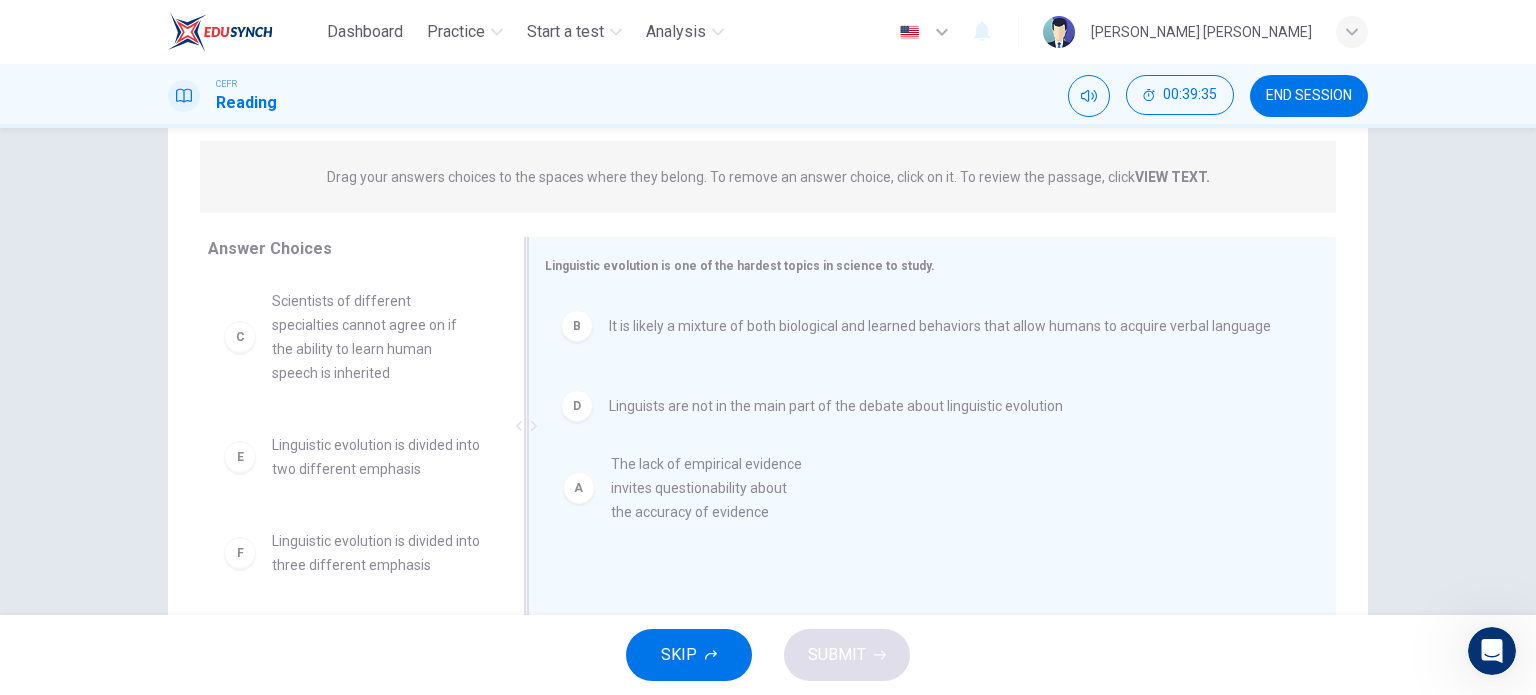 drag, startPoint x: 289, startPoint y: 319, endPoint x: 663, endPoint y: 504, distance: 417.25412 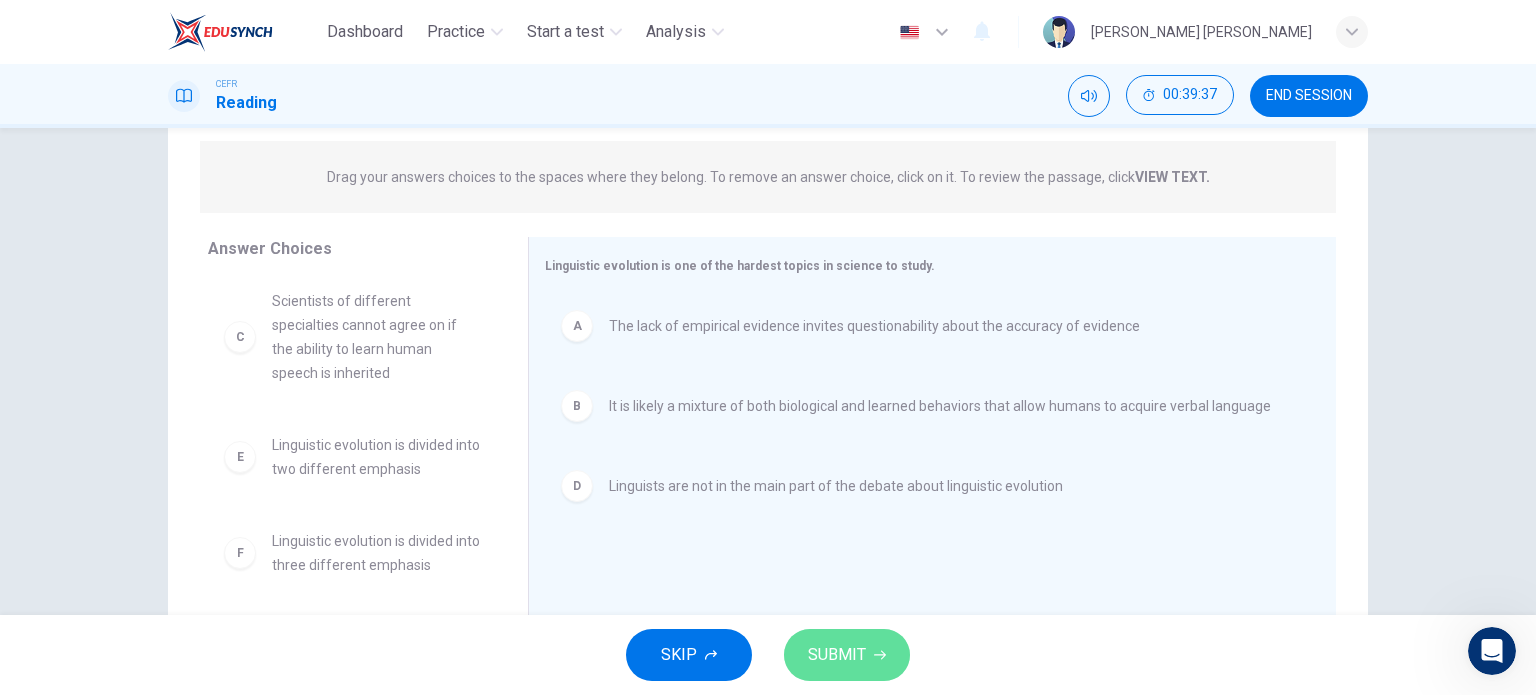click on "SUBMIT" at bounding box center (837, 655) 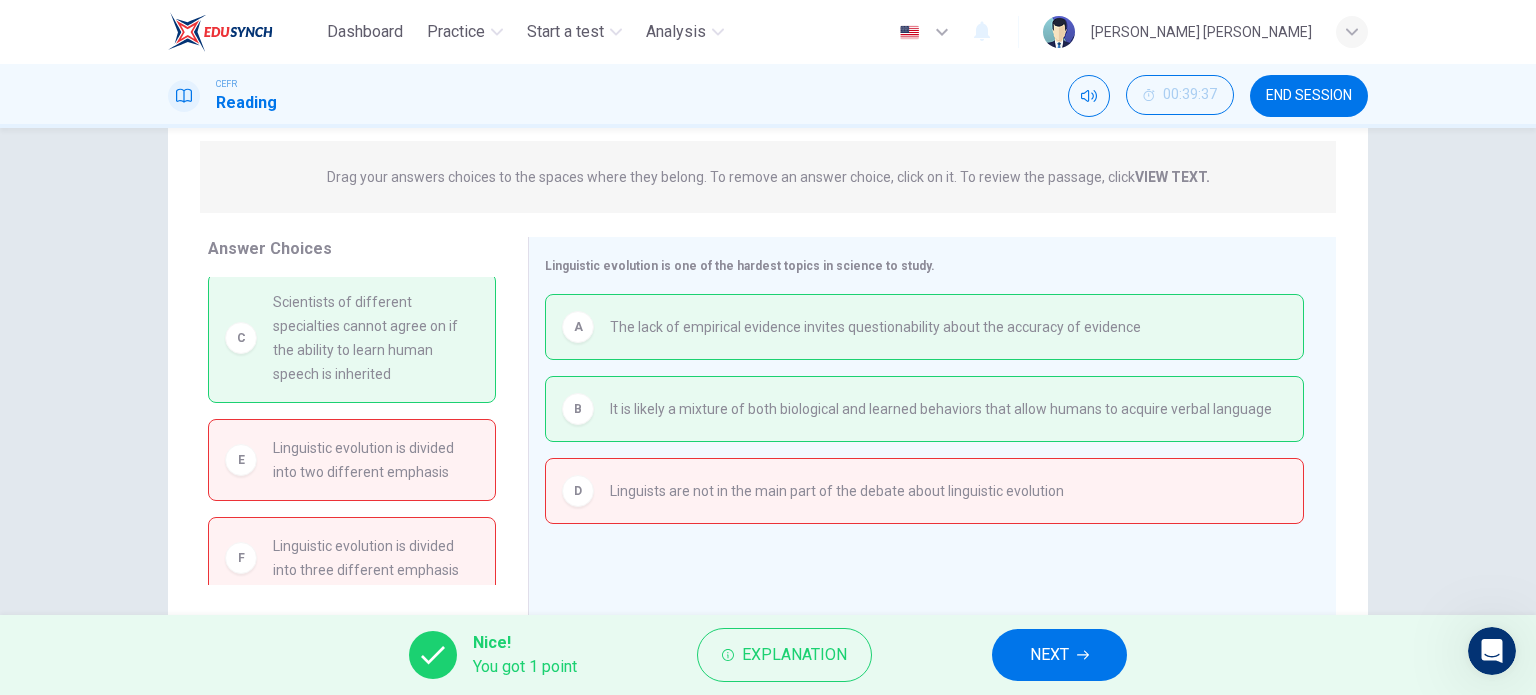 scroll, scrollTop: 0, scrollLeft: 0, axis: both 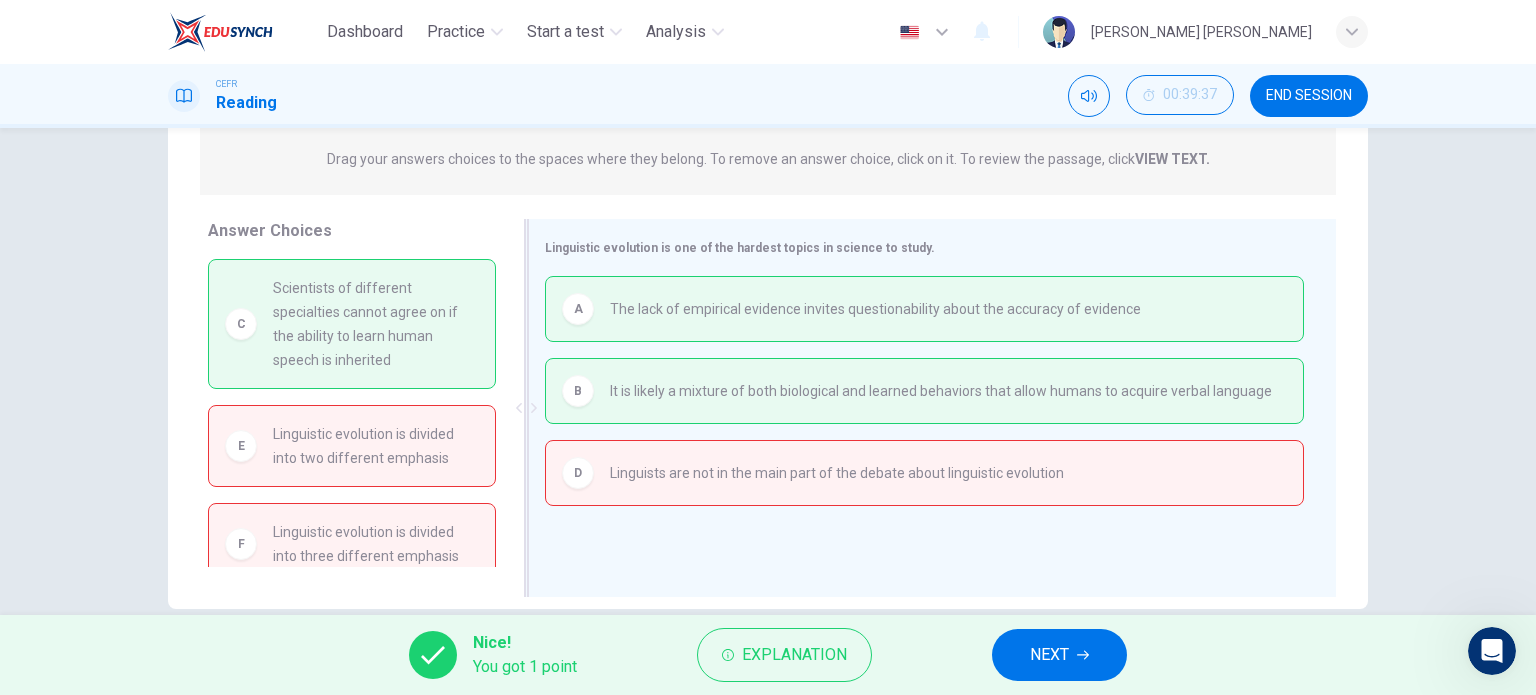 click on "It is likely a mixture of both biological and learned behaviors that allow humans to acquire verbal language" at bounding box center (941, 391) 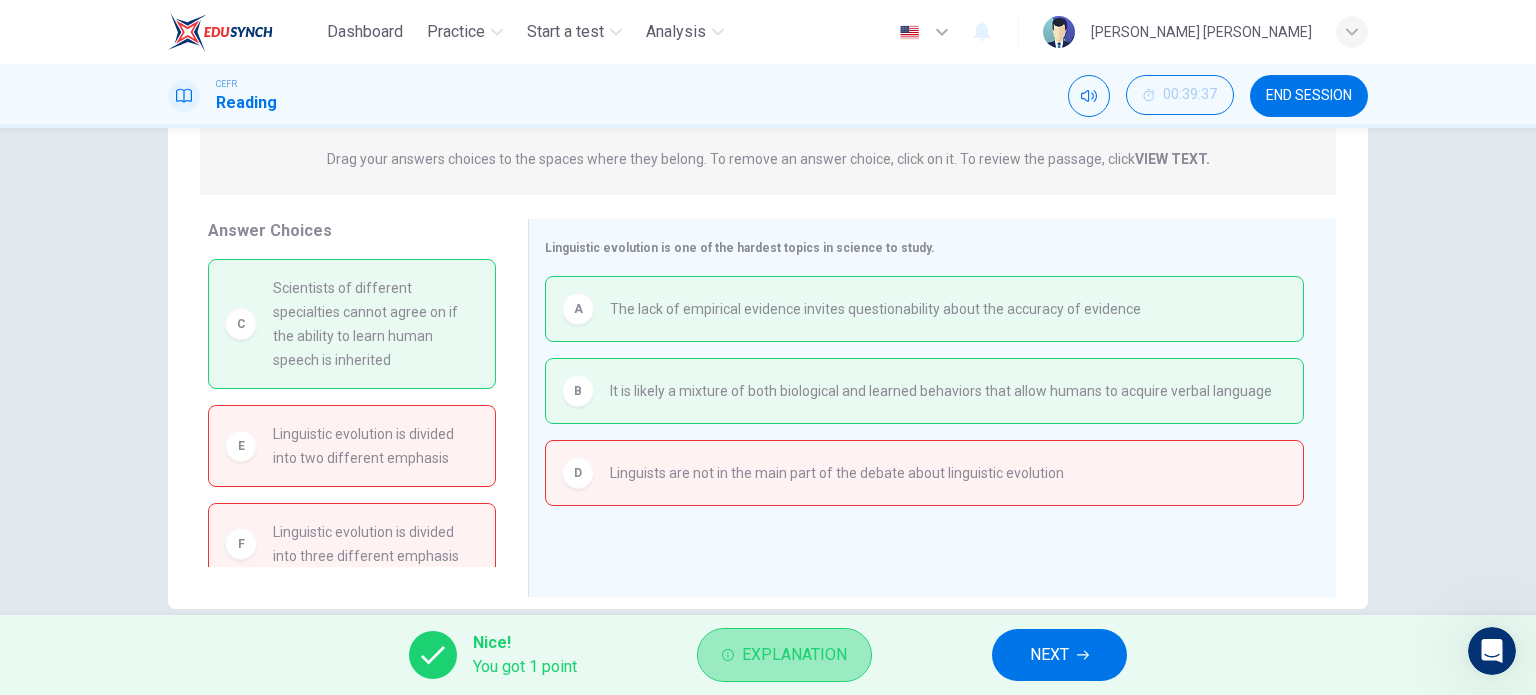 click on "Explanation" at bounding box center (794, 655) 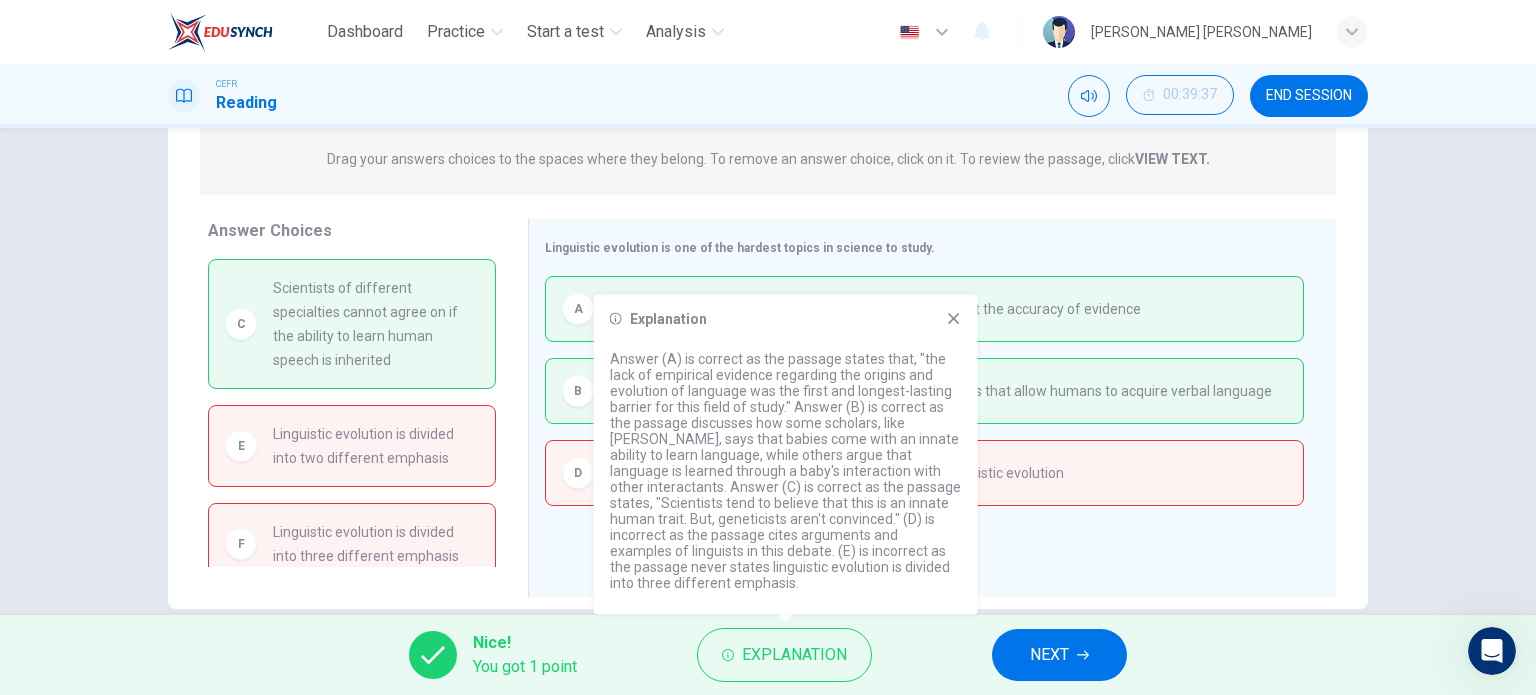 click 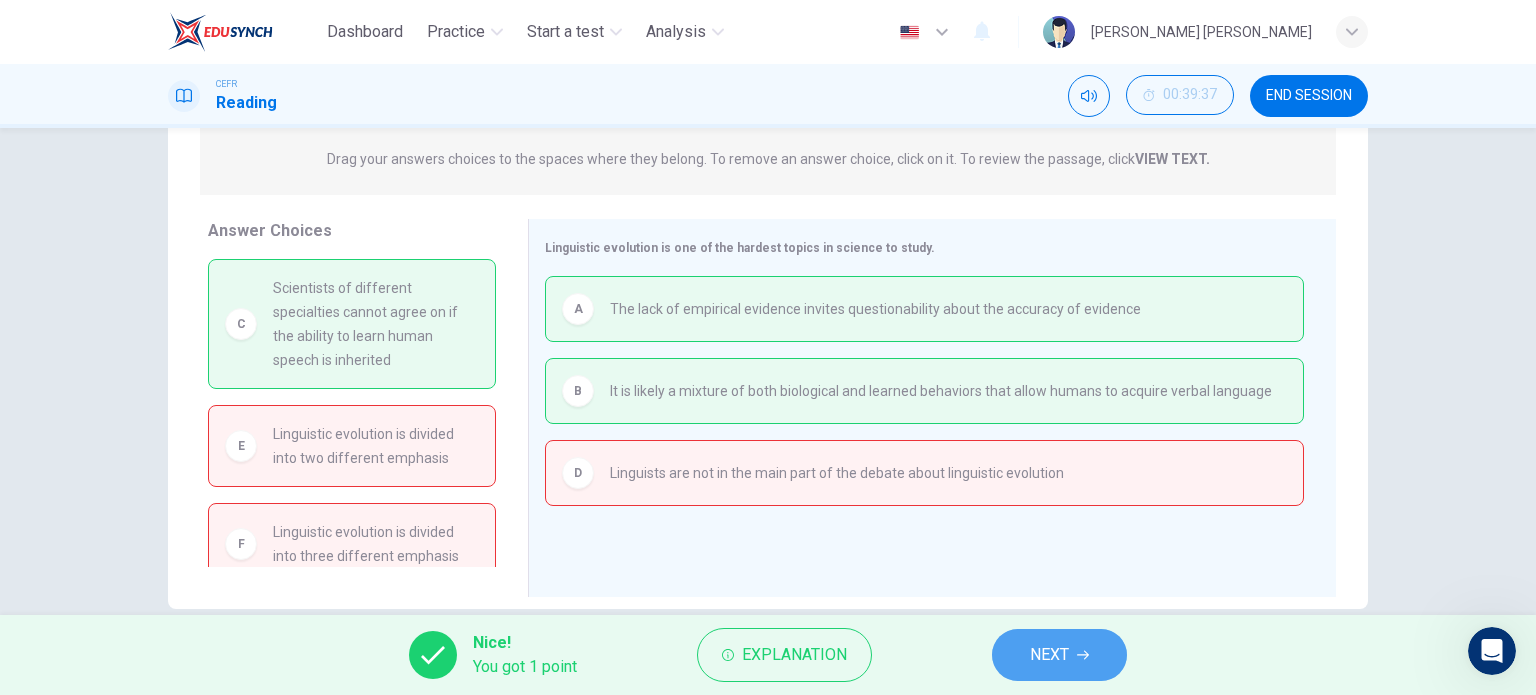 click on "NEXT" at bounding box center [1049, 655] 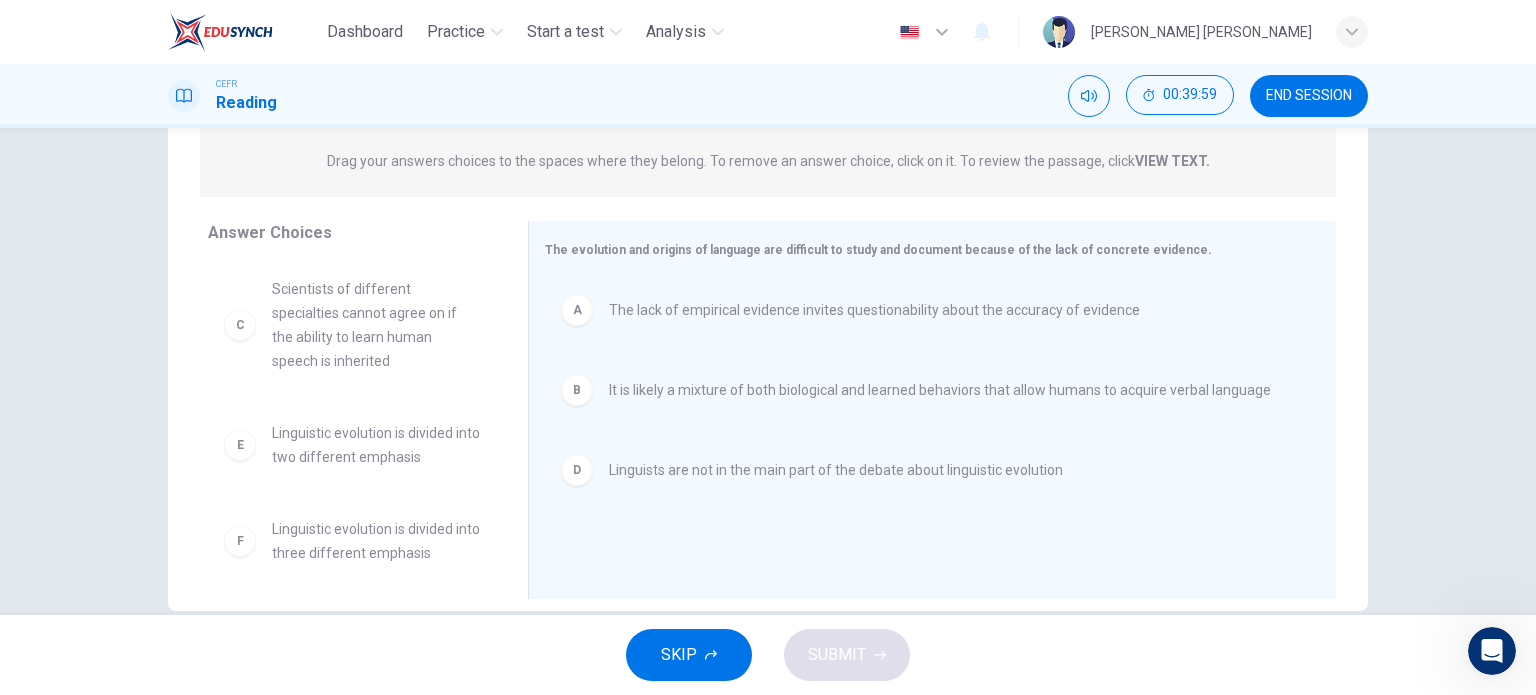 scroll, scrollTop: 288, scrollLeft: 0, axis: vertical 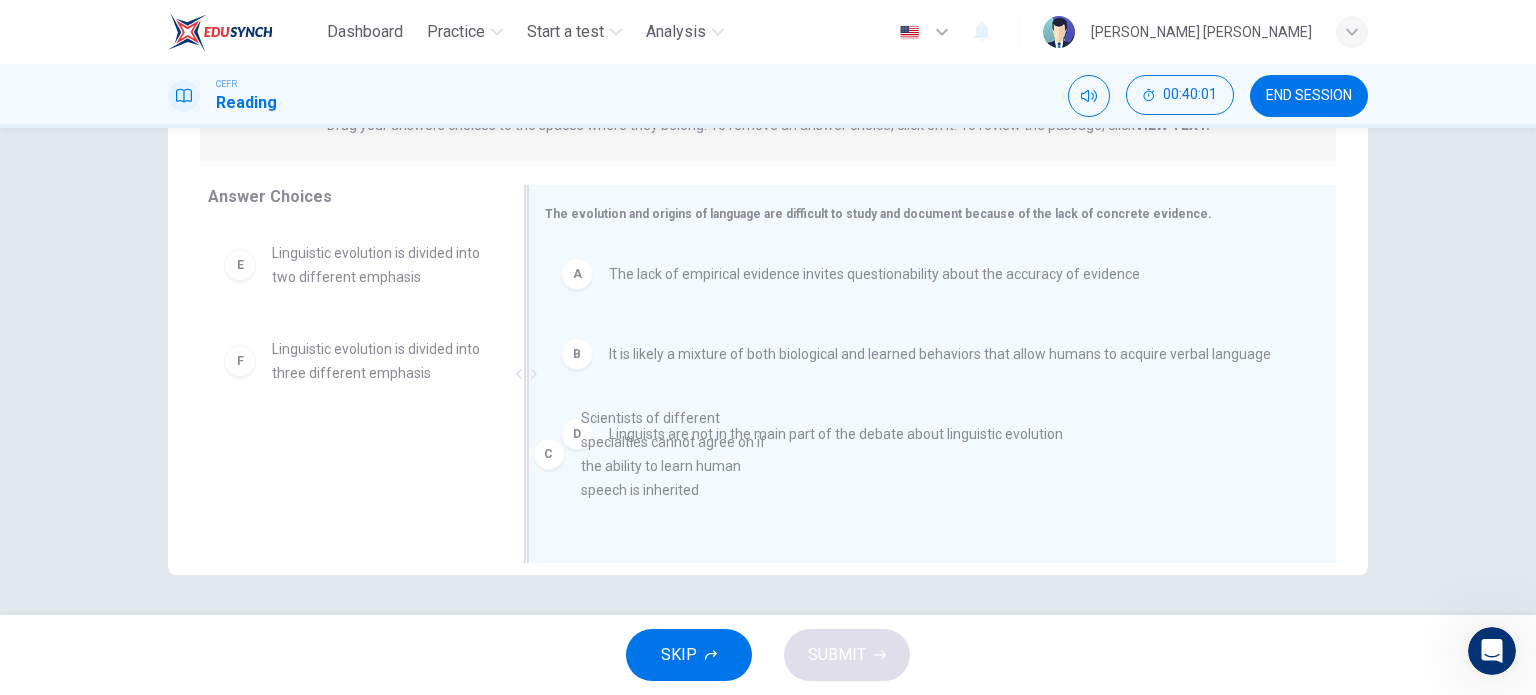 drag, startPoint x: 312, startPoint y: 311, endPoint x: 674, endPoint y: 500, distance: 408.3687 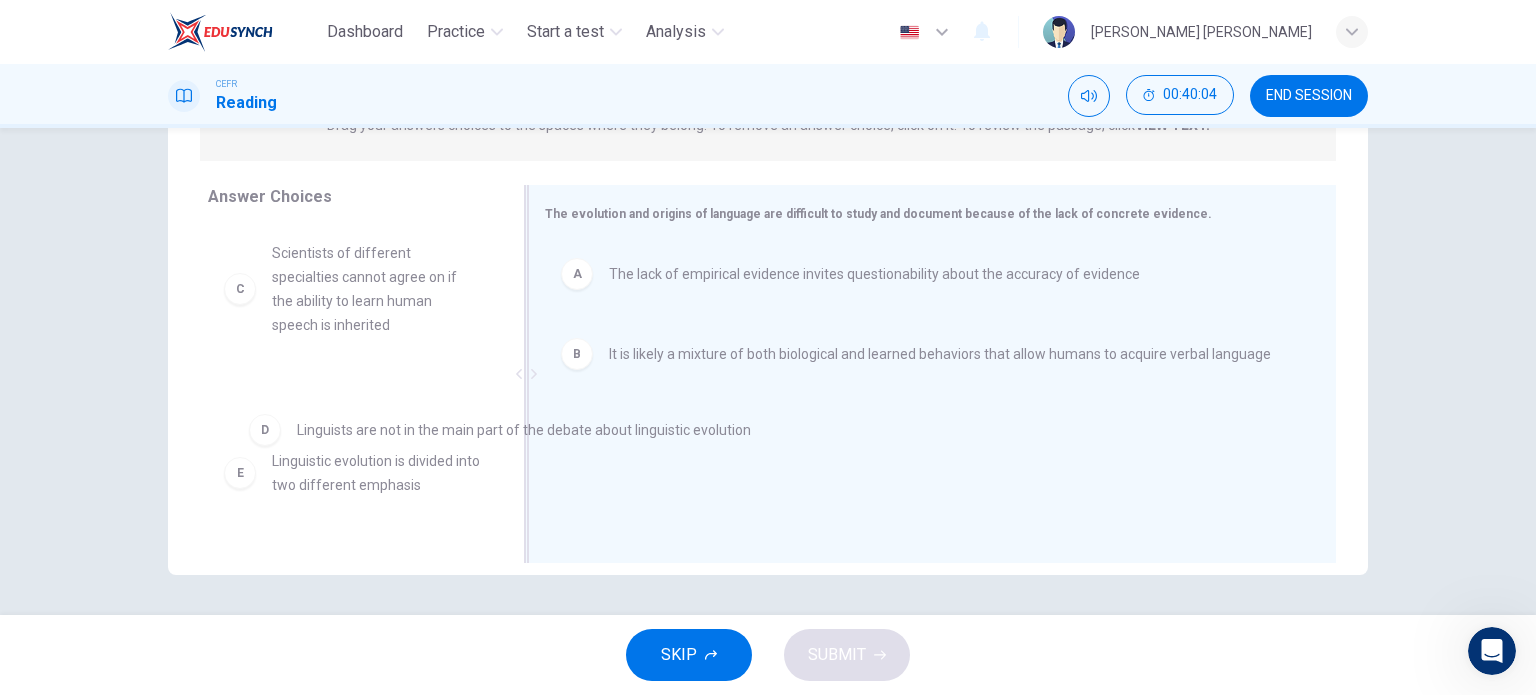 drag, startPoint x: 561, startPoint y: 445, endPoint x: 247, endPoint y: 439, distance: 314.0573 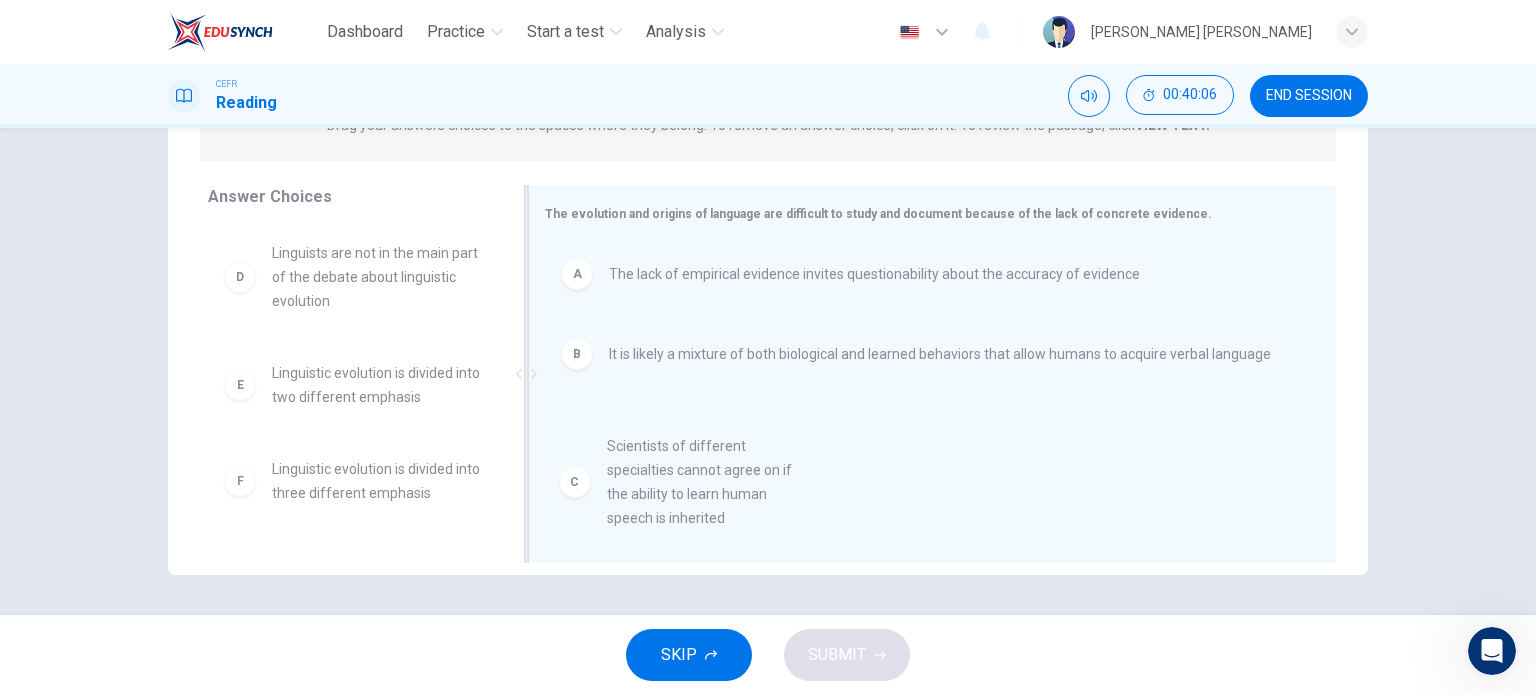 drag, startPoint x: 306, startPoint y: 291, endPoint x: 659, endPoint y: 487, distance: 403.76355 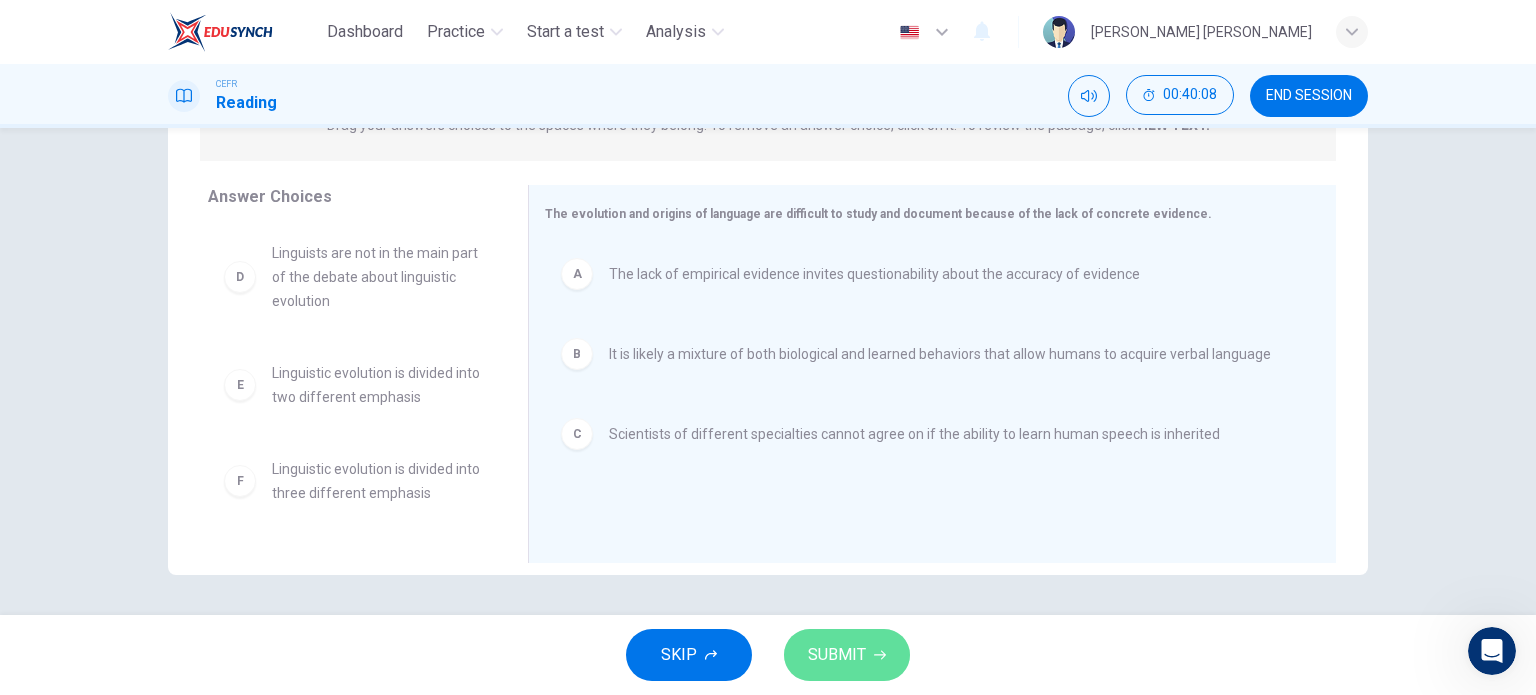 click on "SUBMIT" at bounding box center (847, 655) 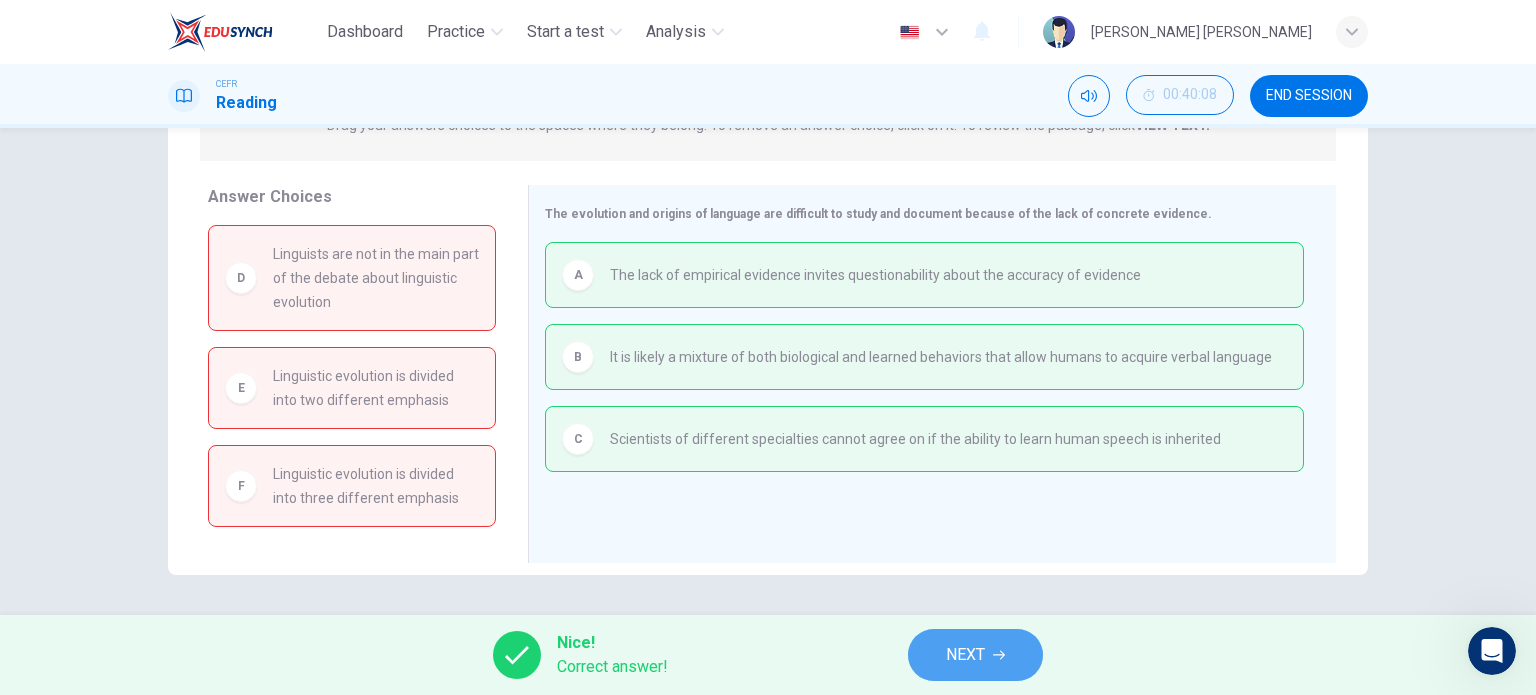 click on "NEXT" at bounding box center [975, 655] 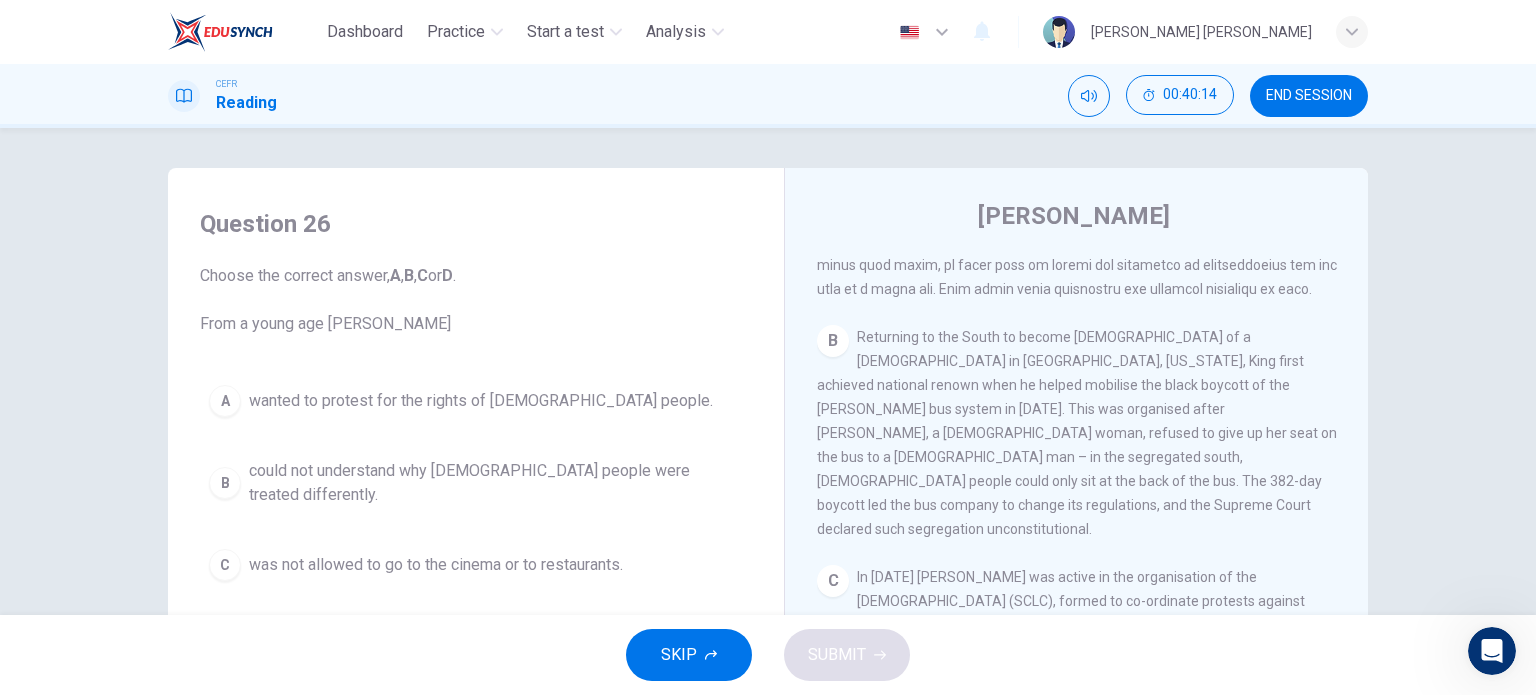 scroll, scrollTop: 690, scrollLeft: 0, axis: vertical 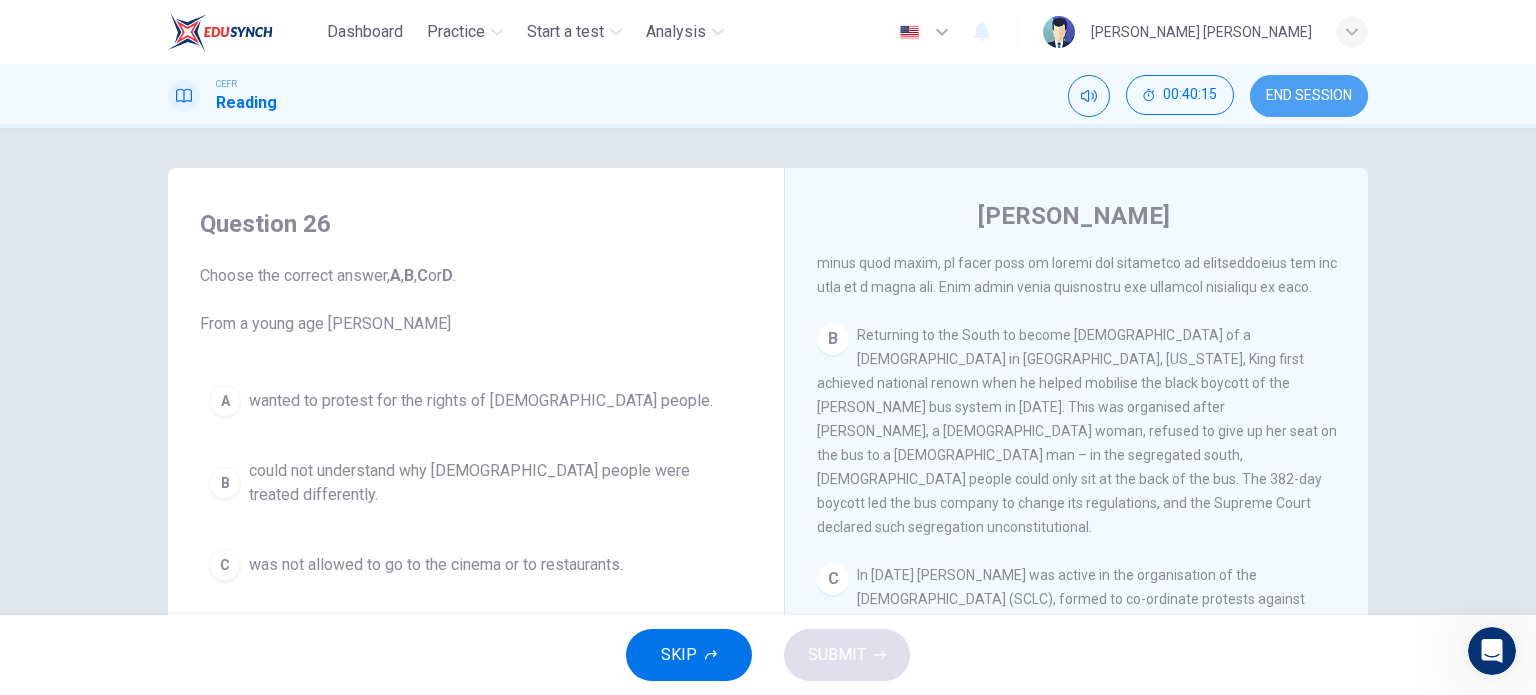 click on "END SESSION" at bounding box center [1309, 96] 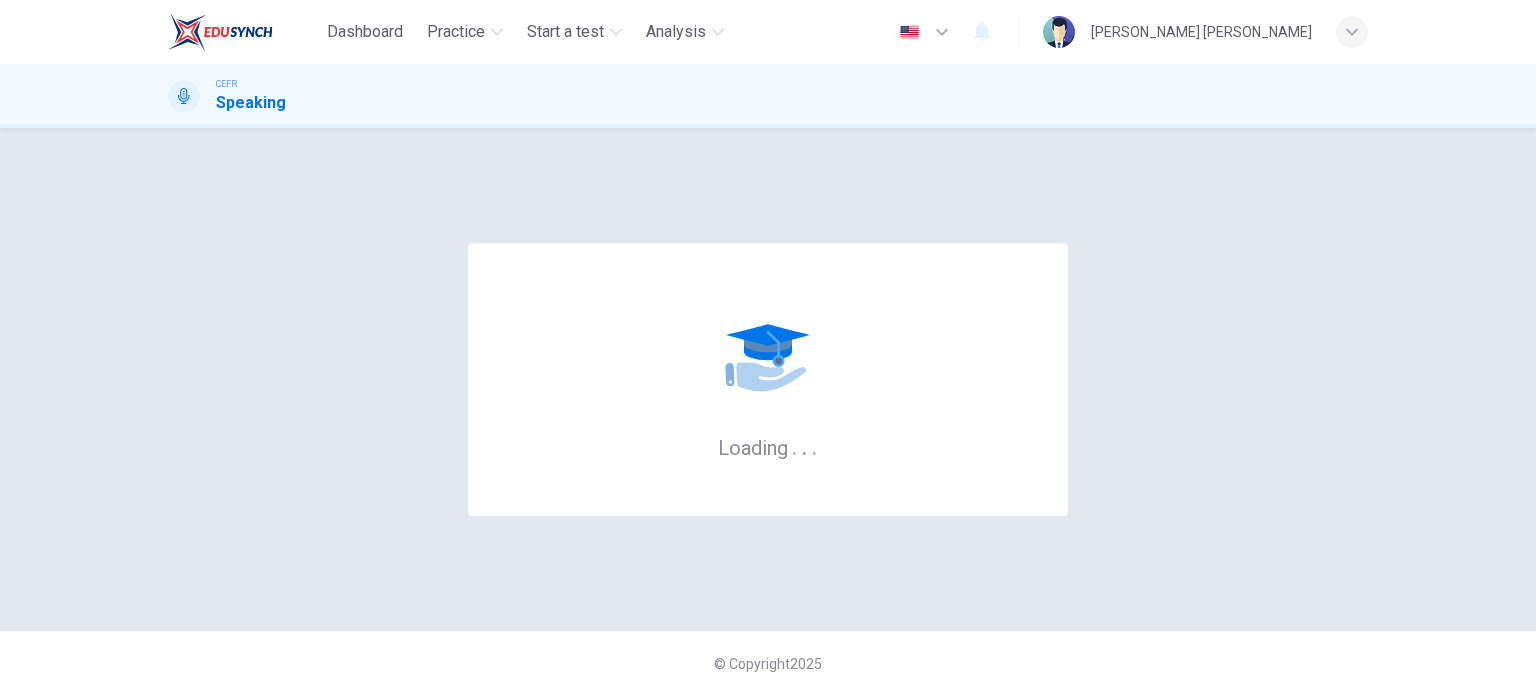 scroll, scrollTop: 0, scrollLeft: 0, axis: both 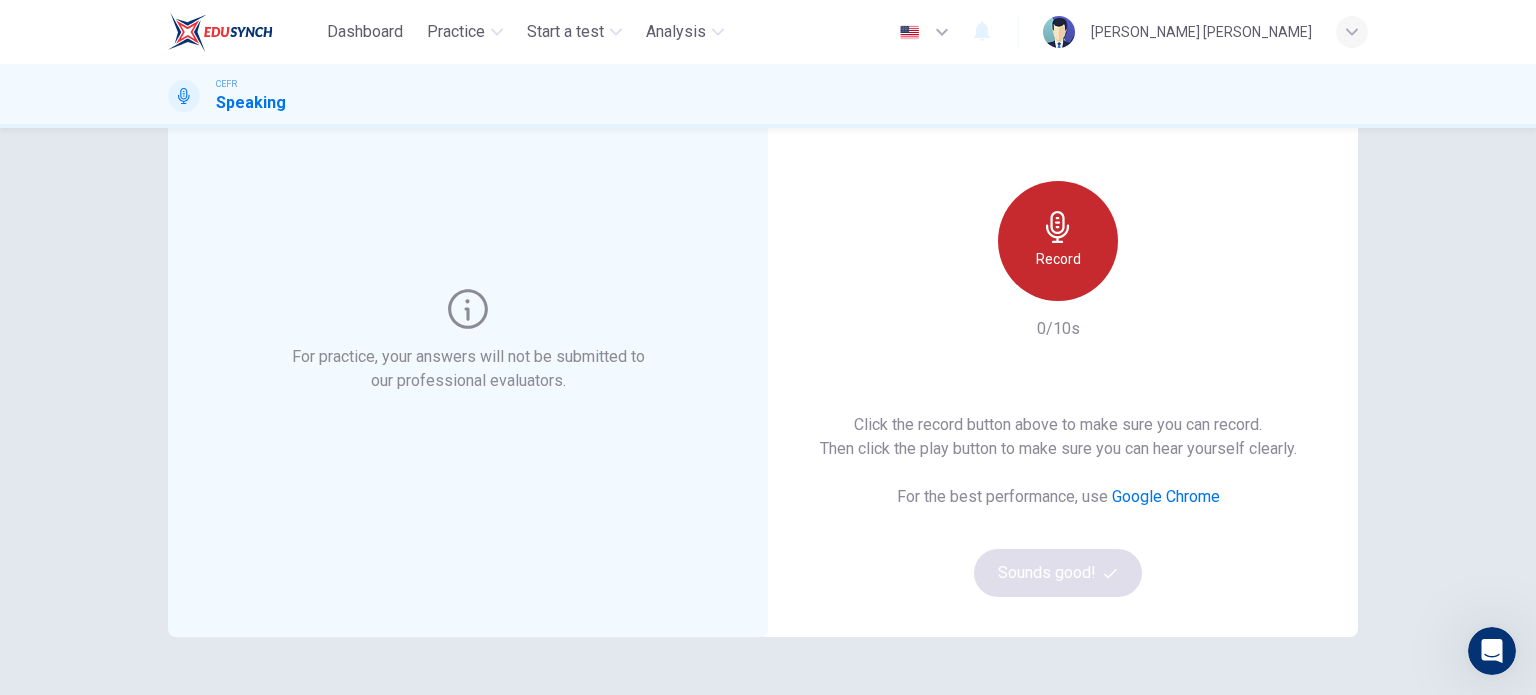 click 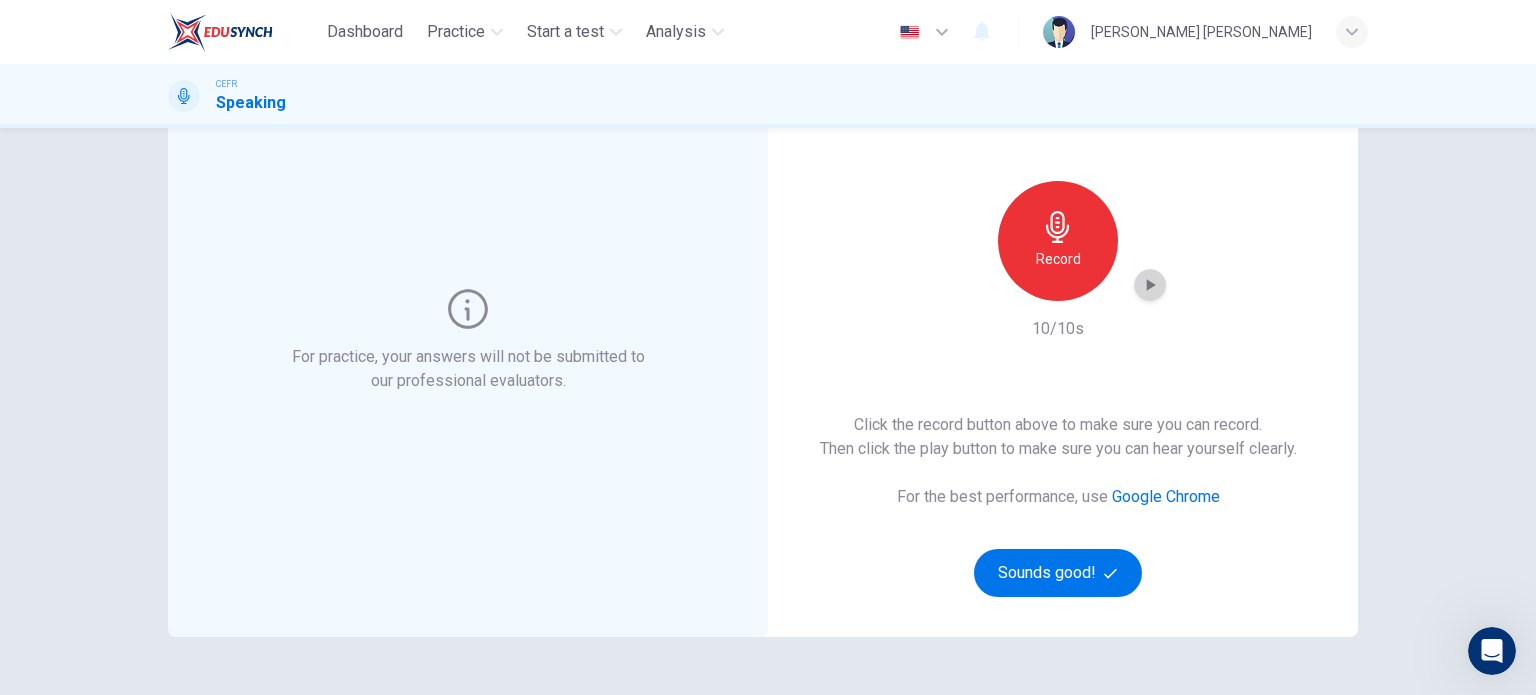 click 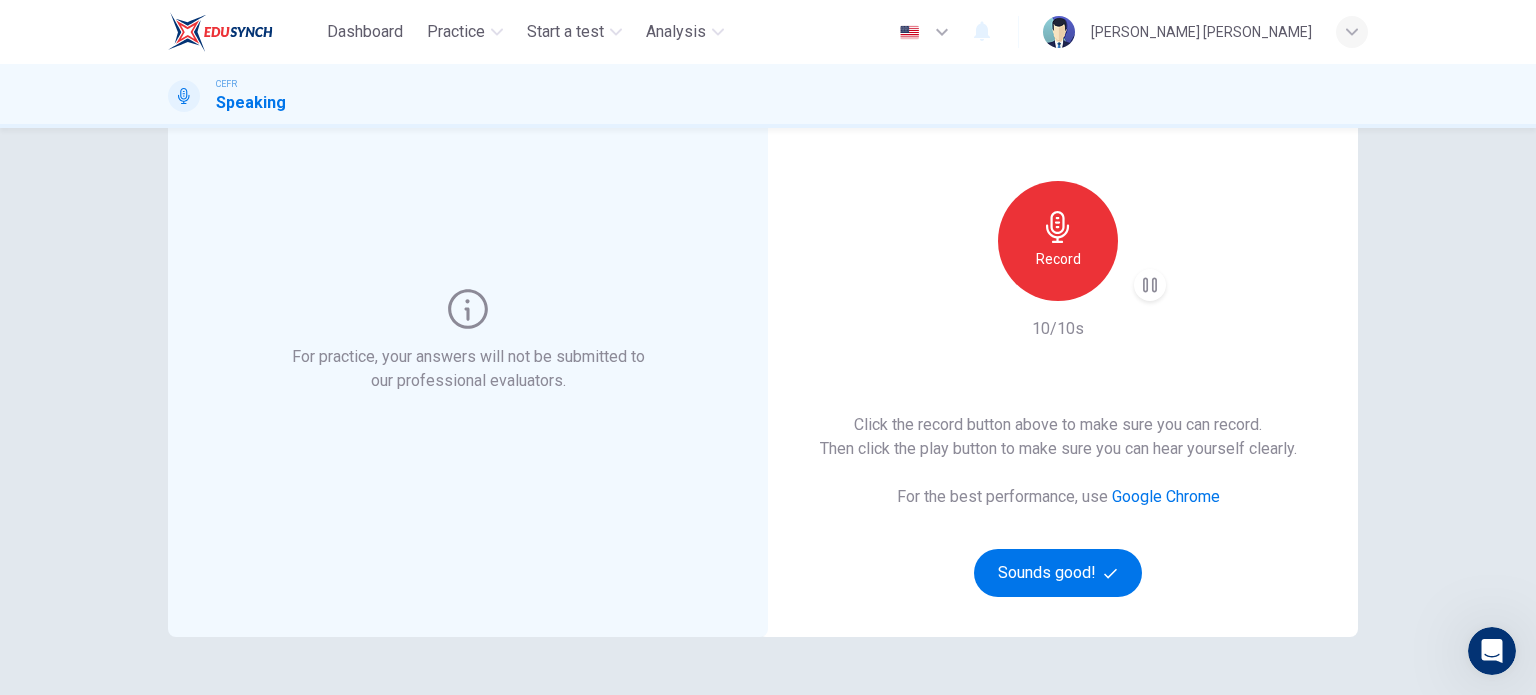 type 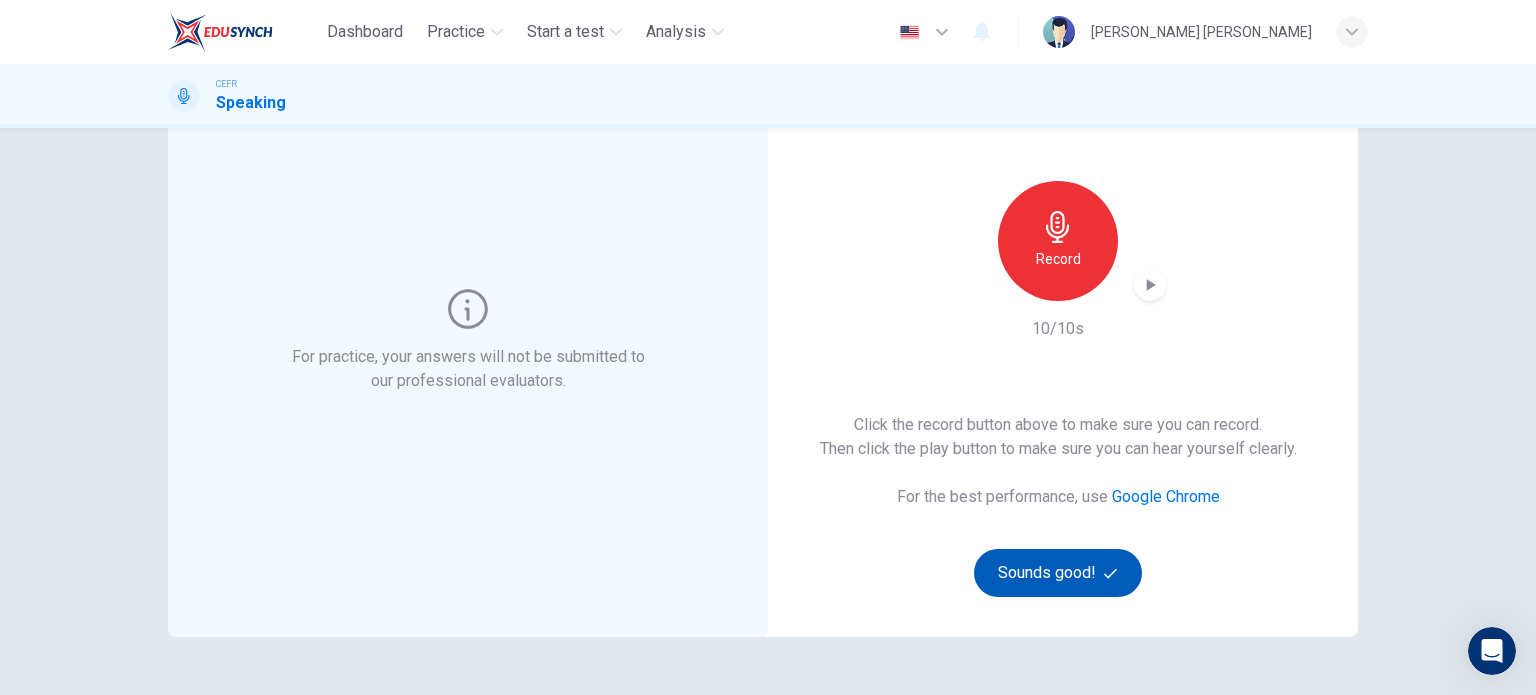 click on "Sounds good!" at bounding box center [1058, 573] 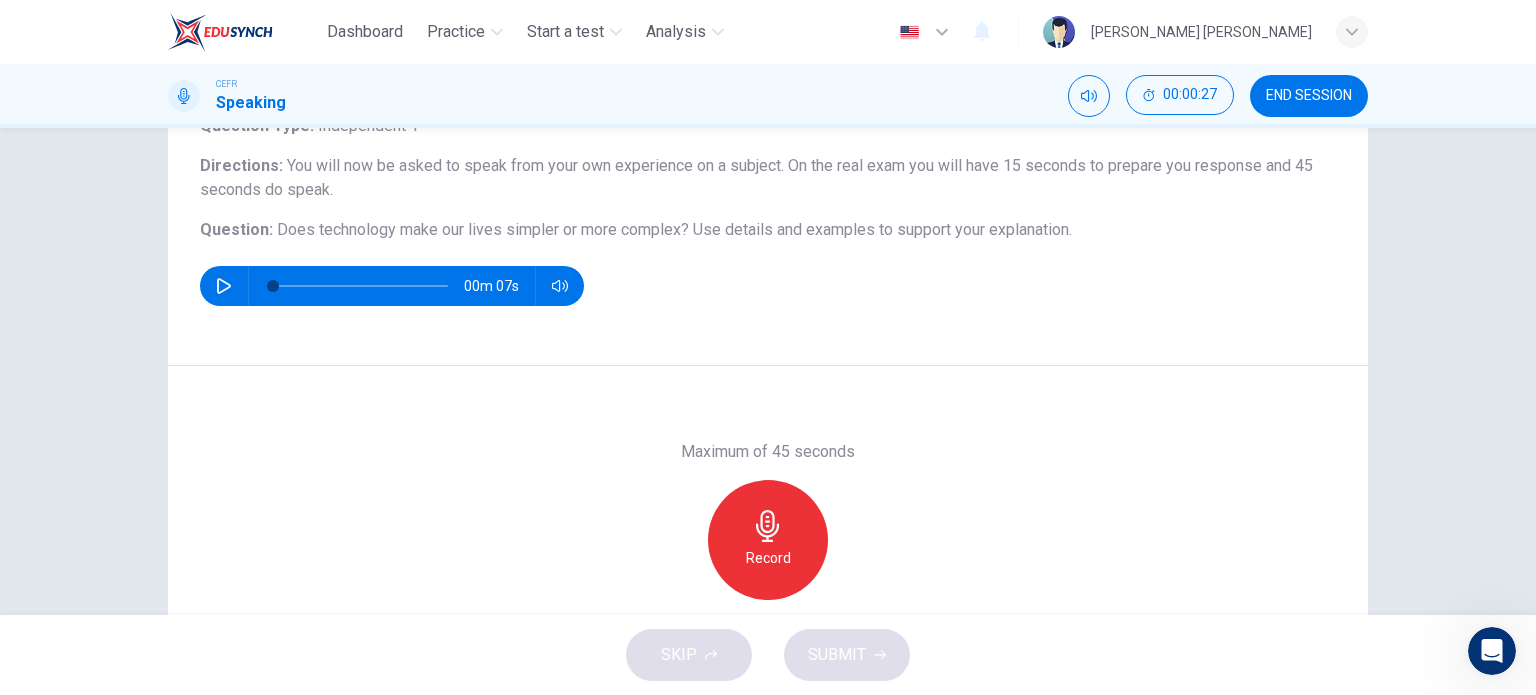 scroll, scrollTop: 170, scrollLeft: 0, axis: vertical 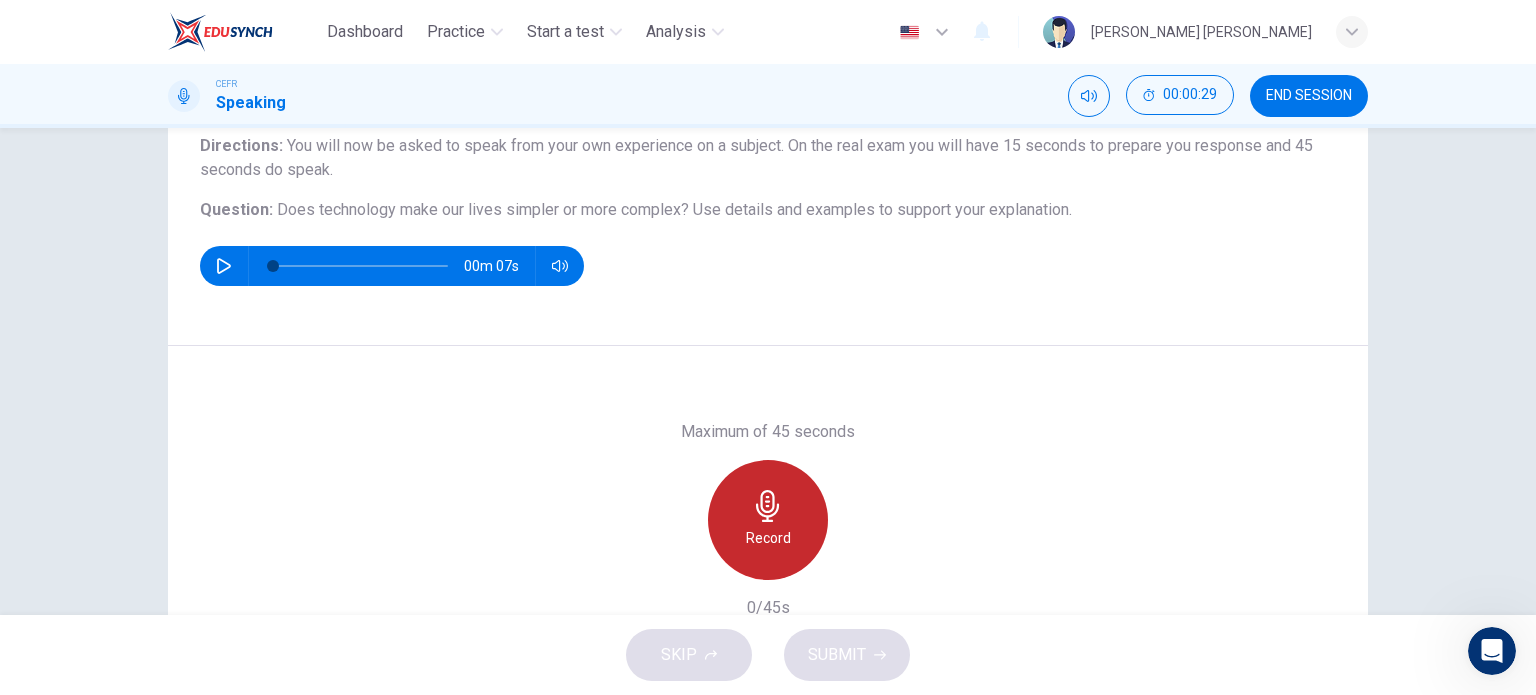 click on "Record" at bounding box center (768, 520) 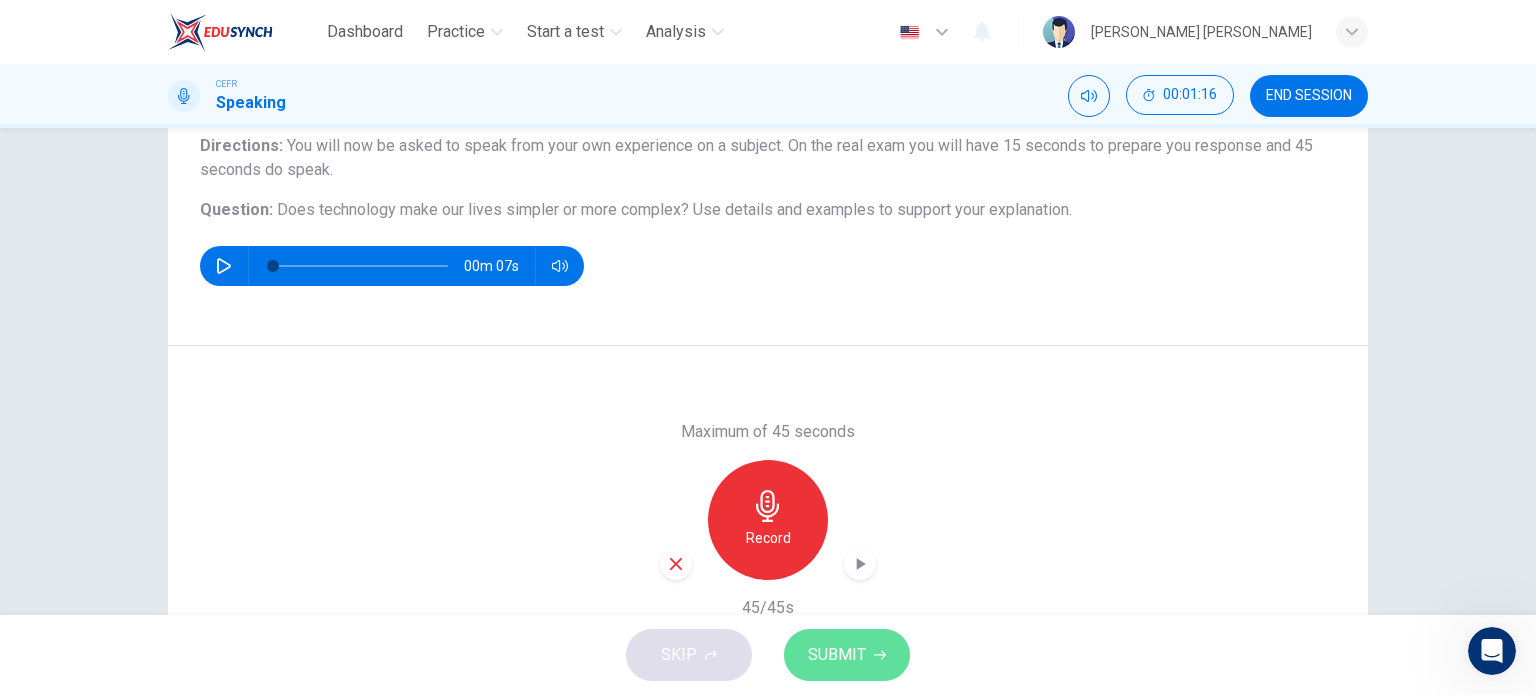 click on "SUBMIT" at bounding box center (847, 655) 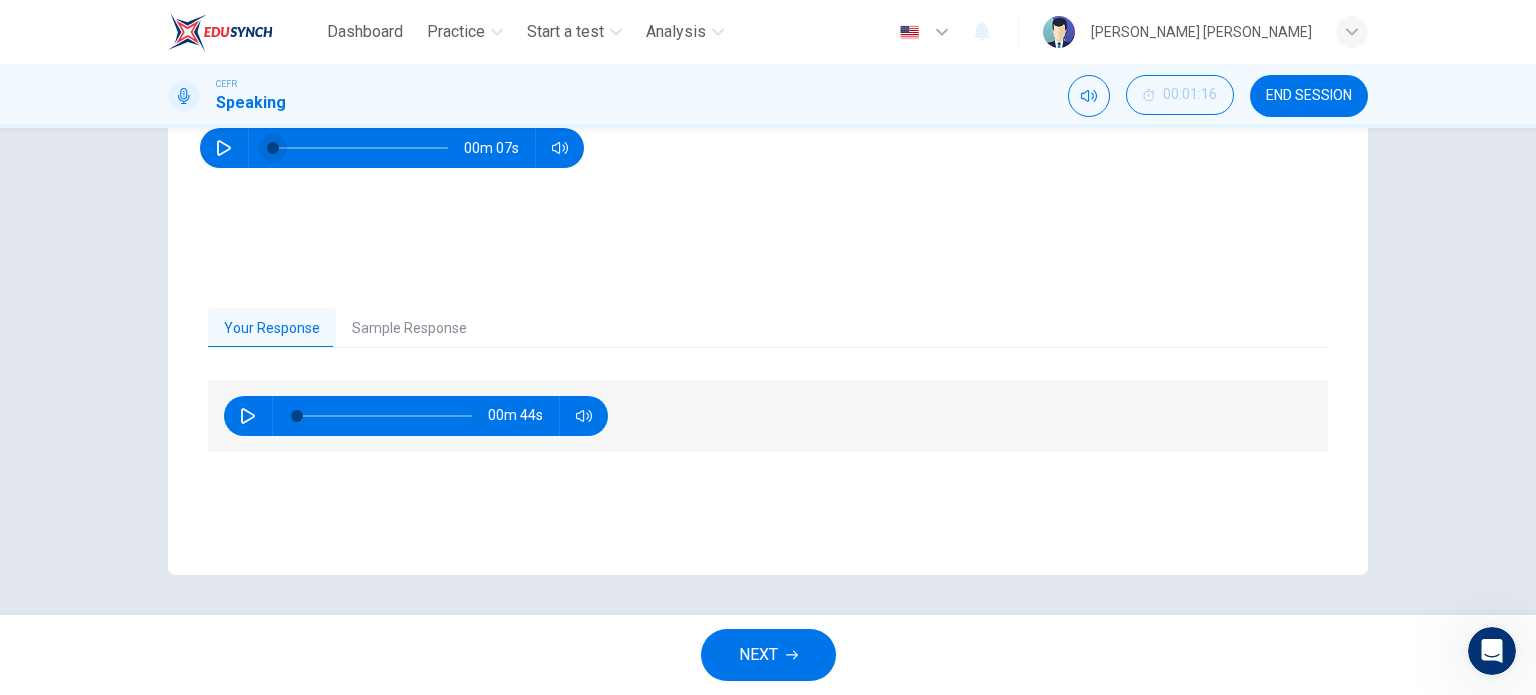 scroll, scrollTop: 288, scrollLeft: 0, axis: vertical 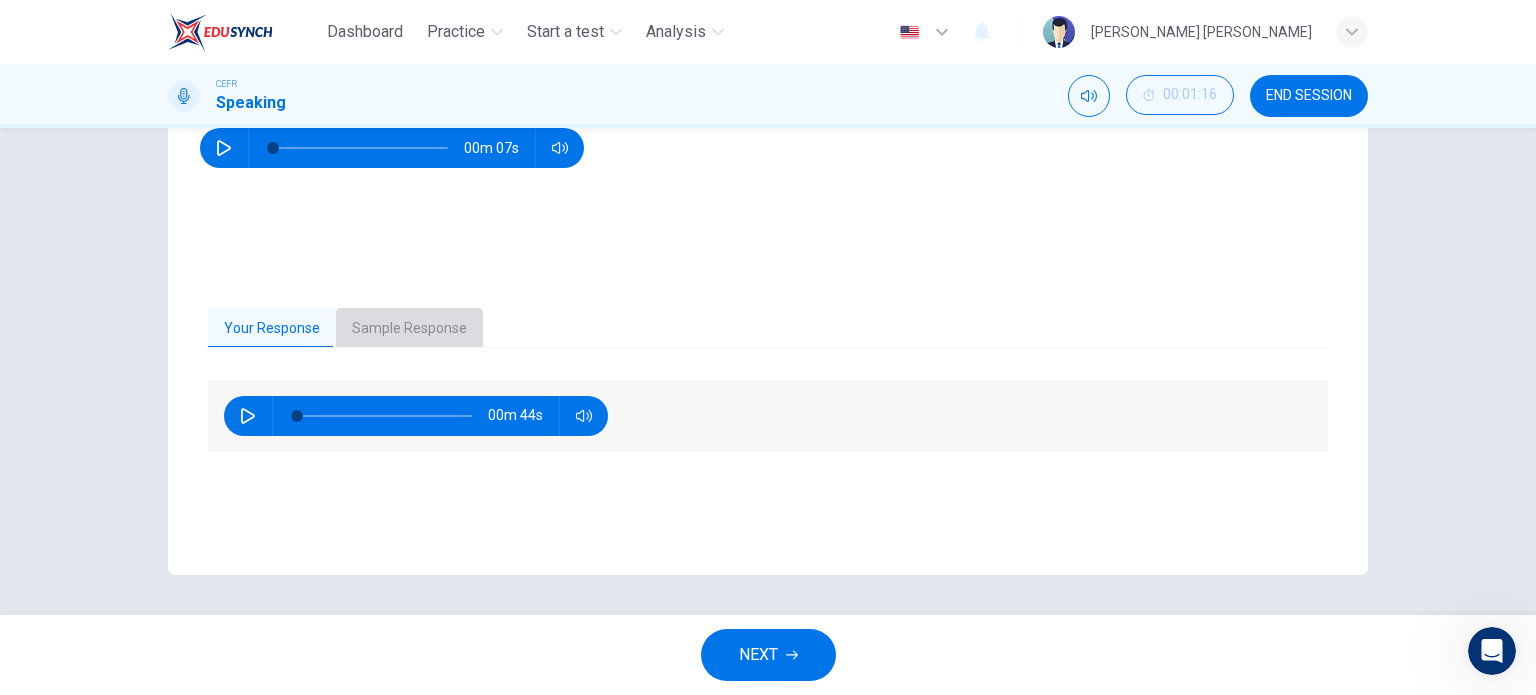 click on "Sample Response" at bounding box center (409, 329) 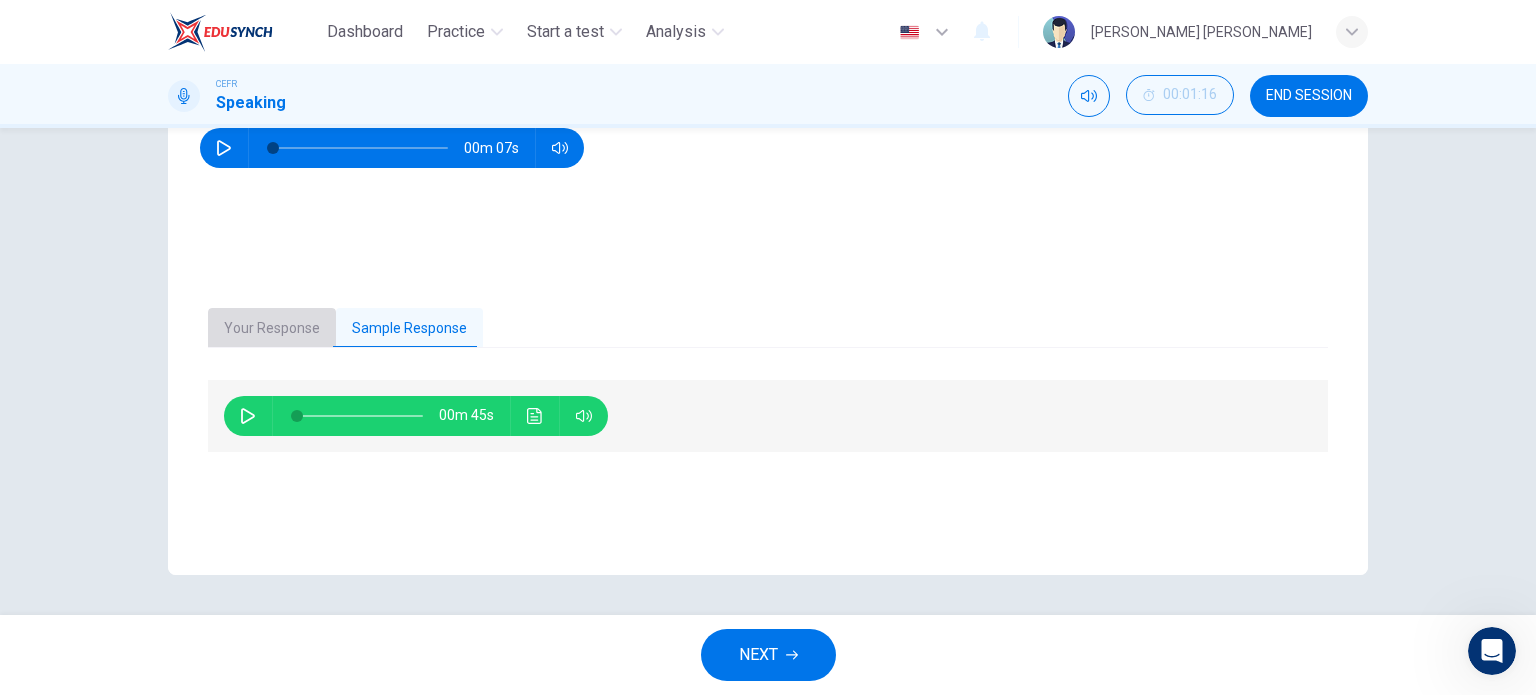 click on "Your Response" at bounding box center (272, 329) 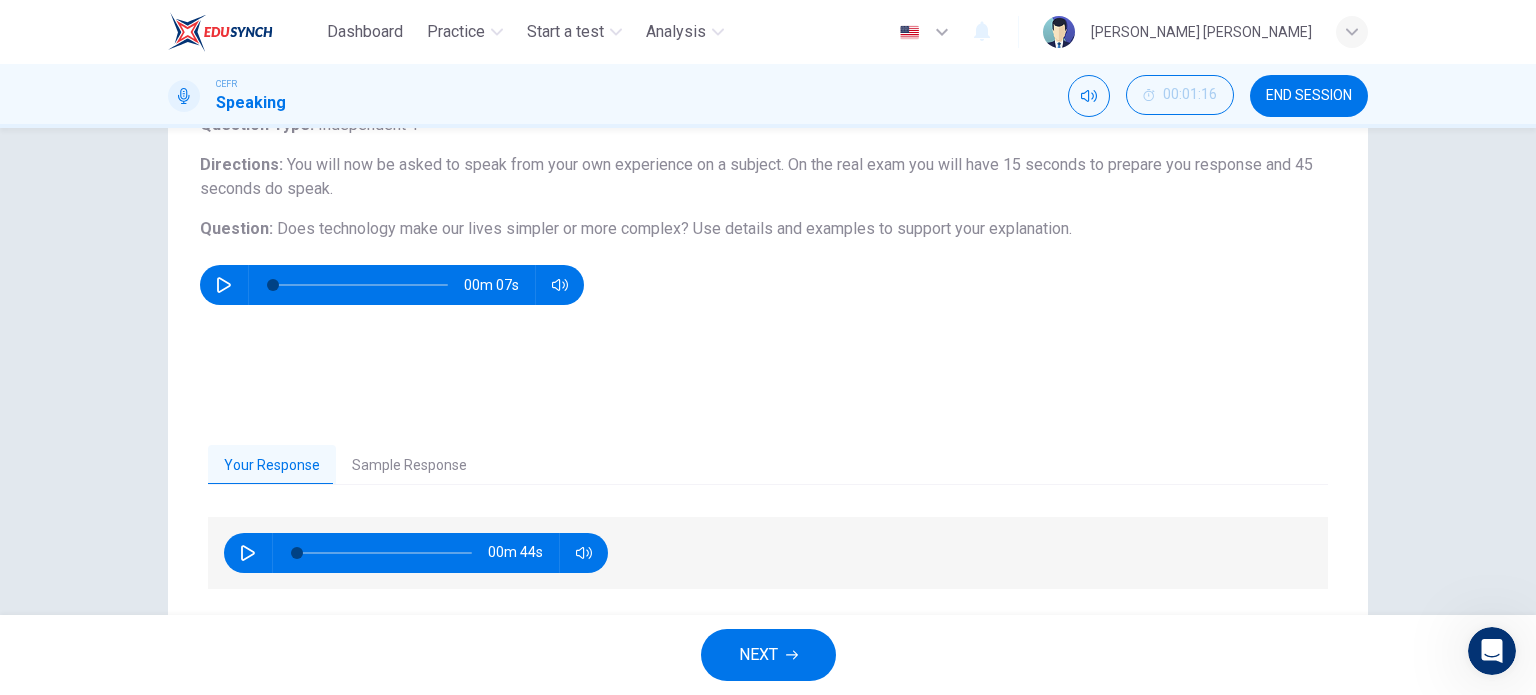 scroll, scrollTop: 150, scrollLeft: 0, axis: vertical 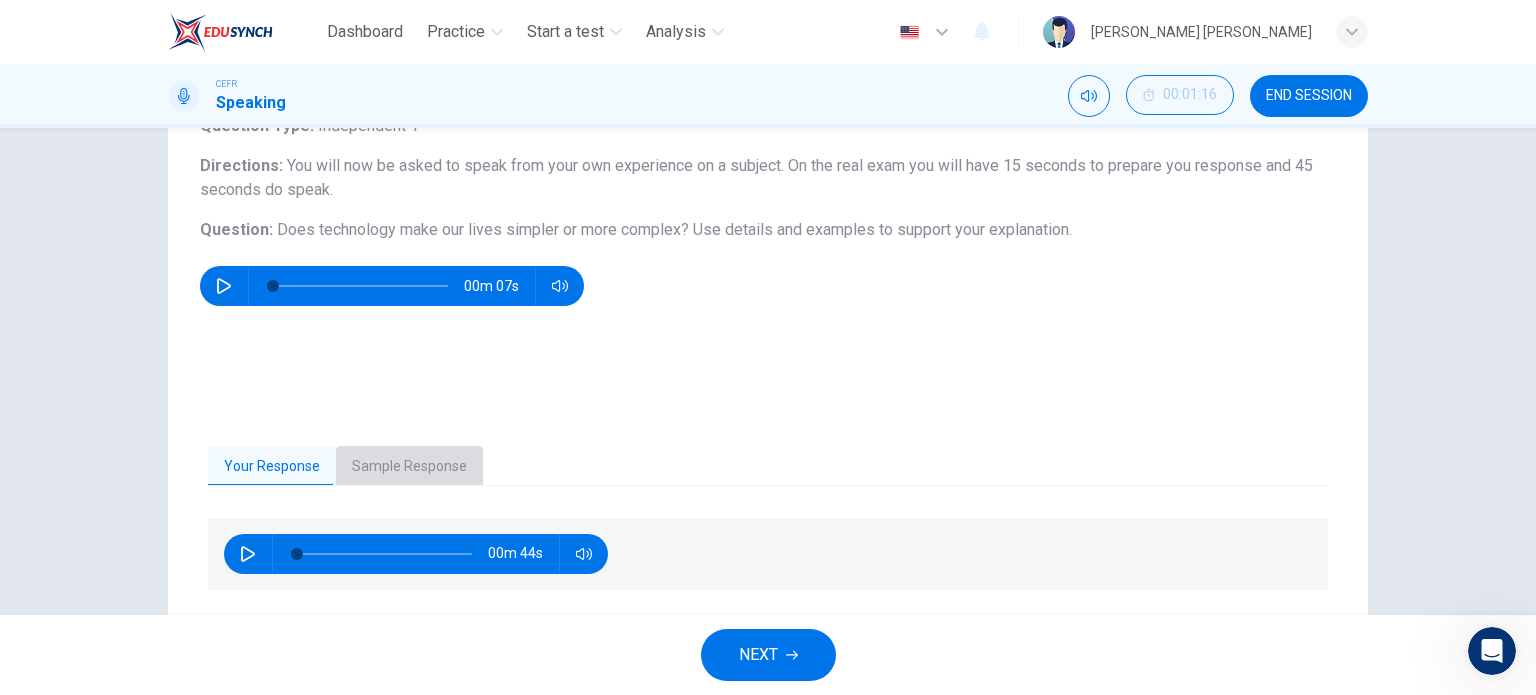 click on "Sample Response" at bounding box center [409, 467] 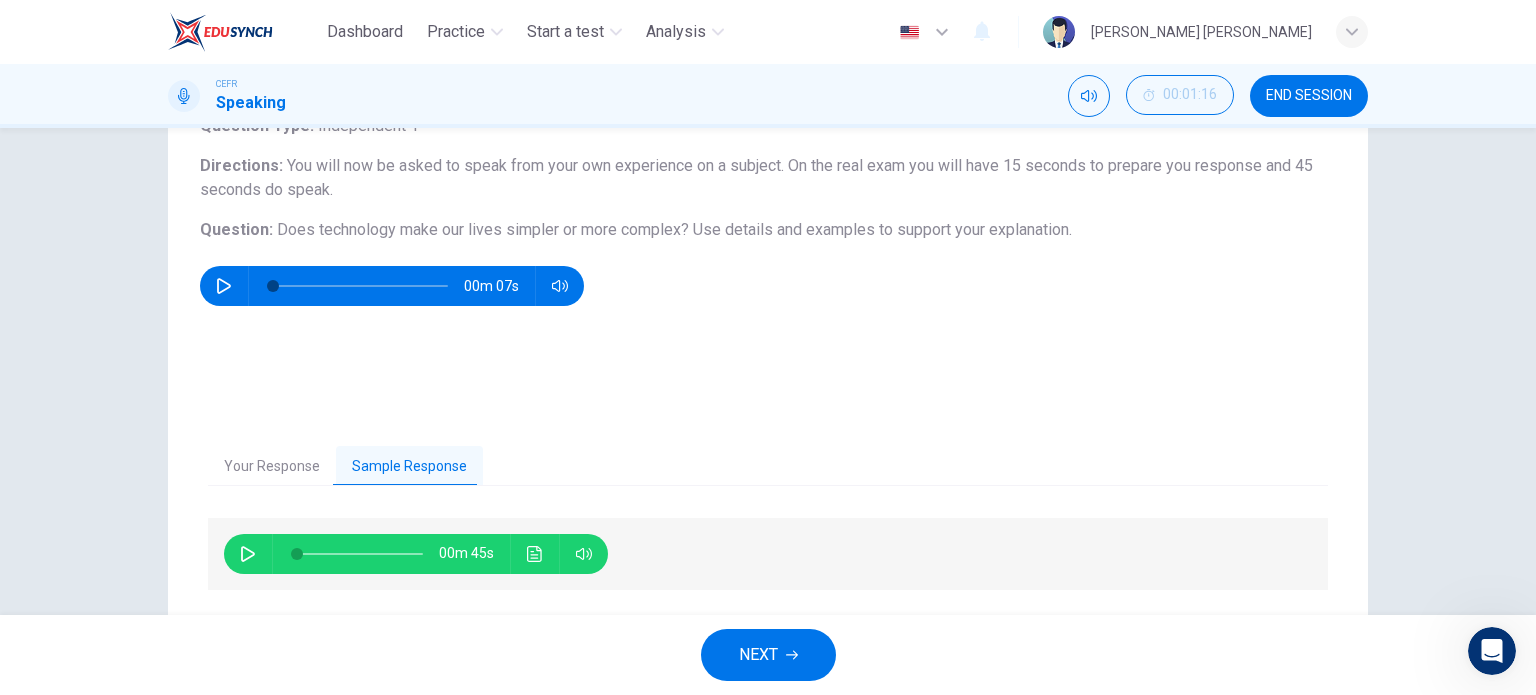 scroll, scrollTop: 288, scrollLeft: 0, axis: vertical 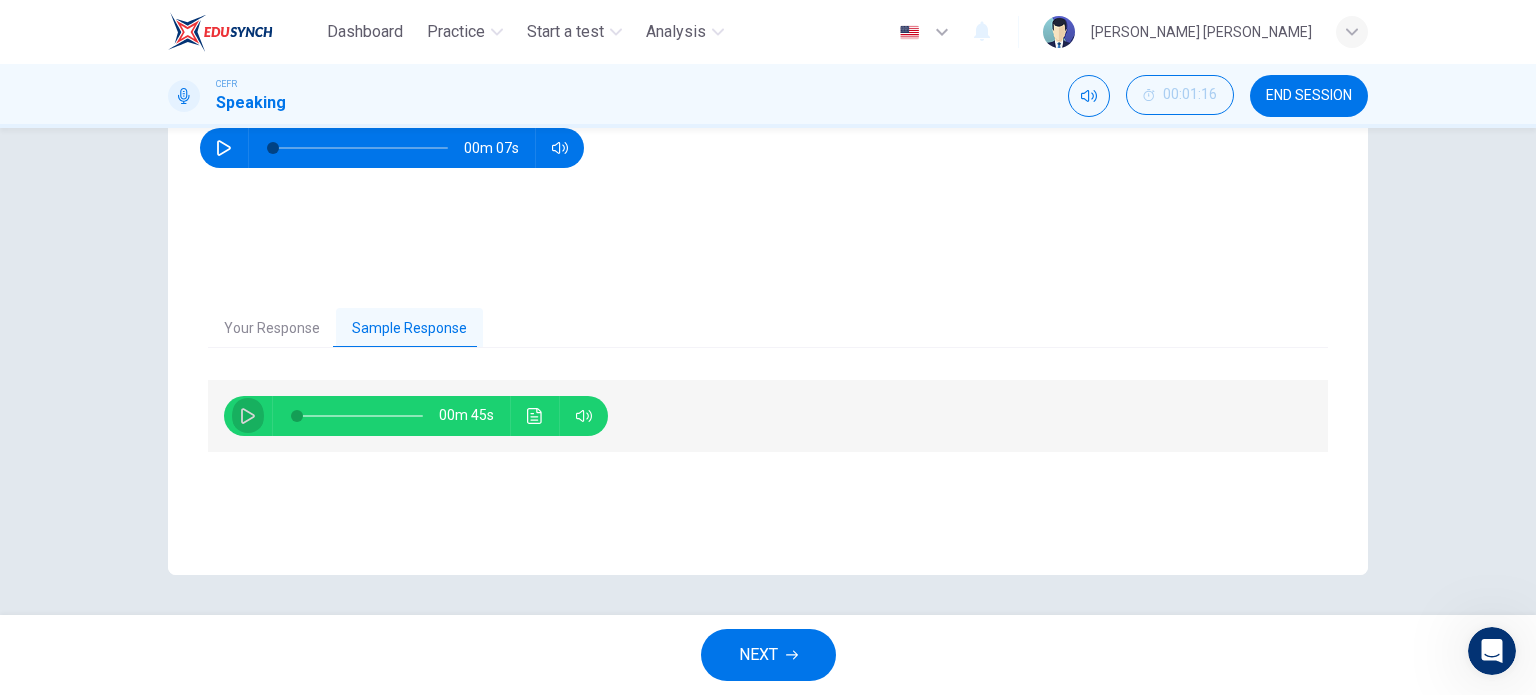 click at bounding box center [248, 416] 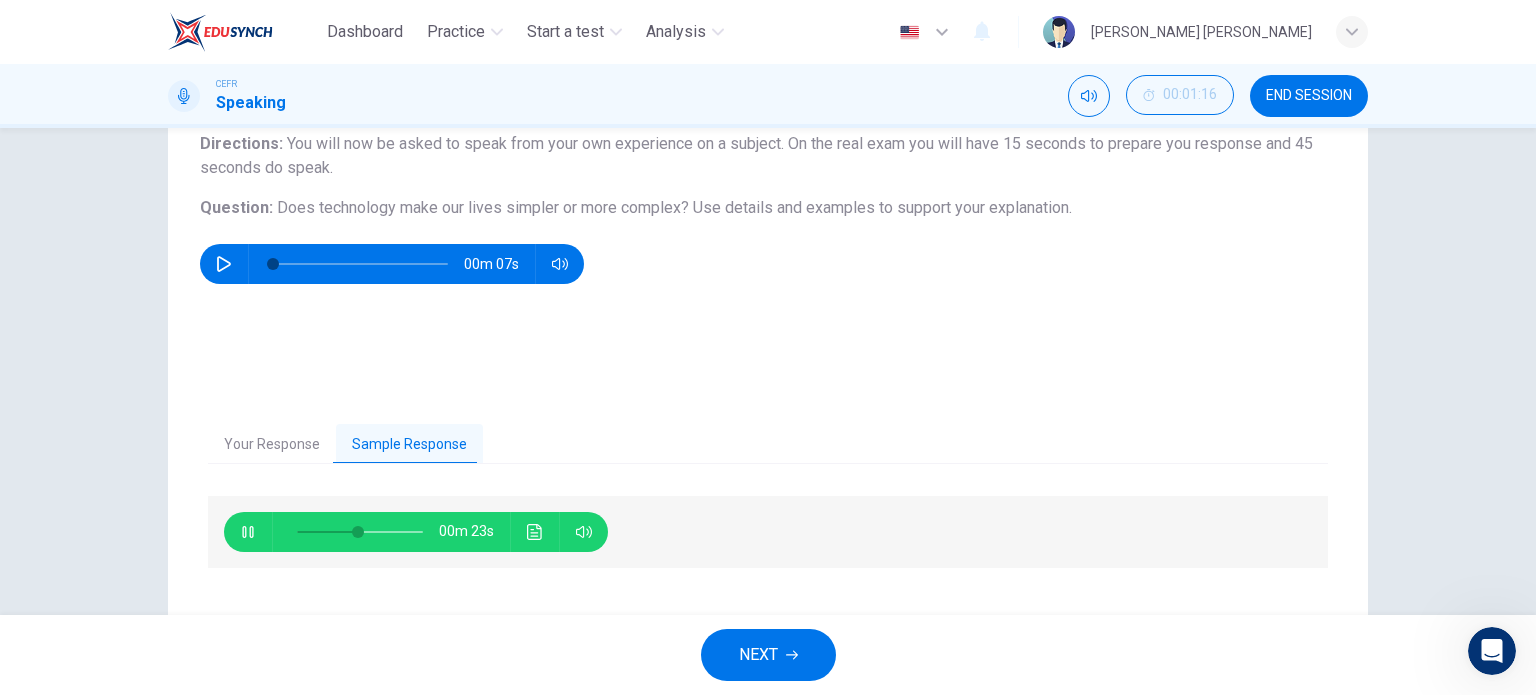 scroll, scrollTop: 276, scrollLeft: 0, axis: vertical 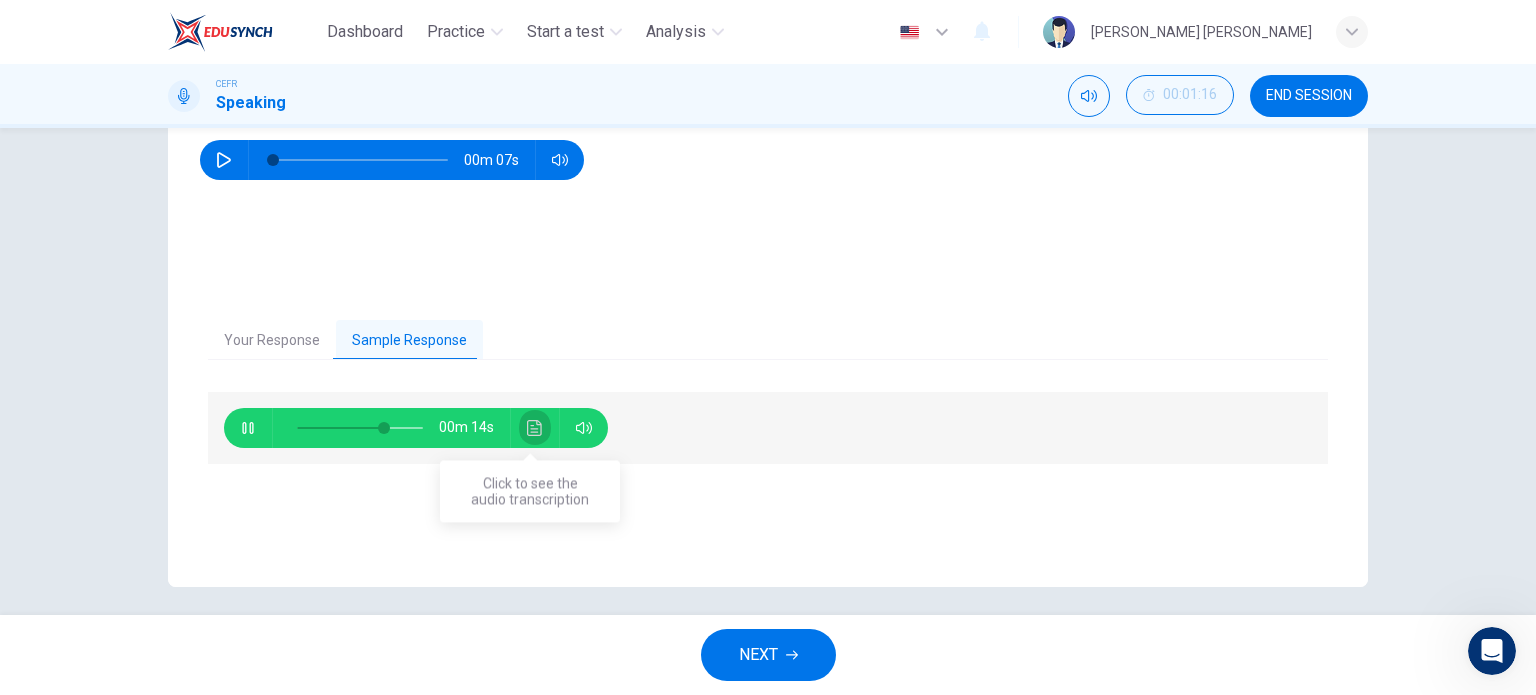 click 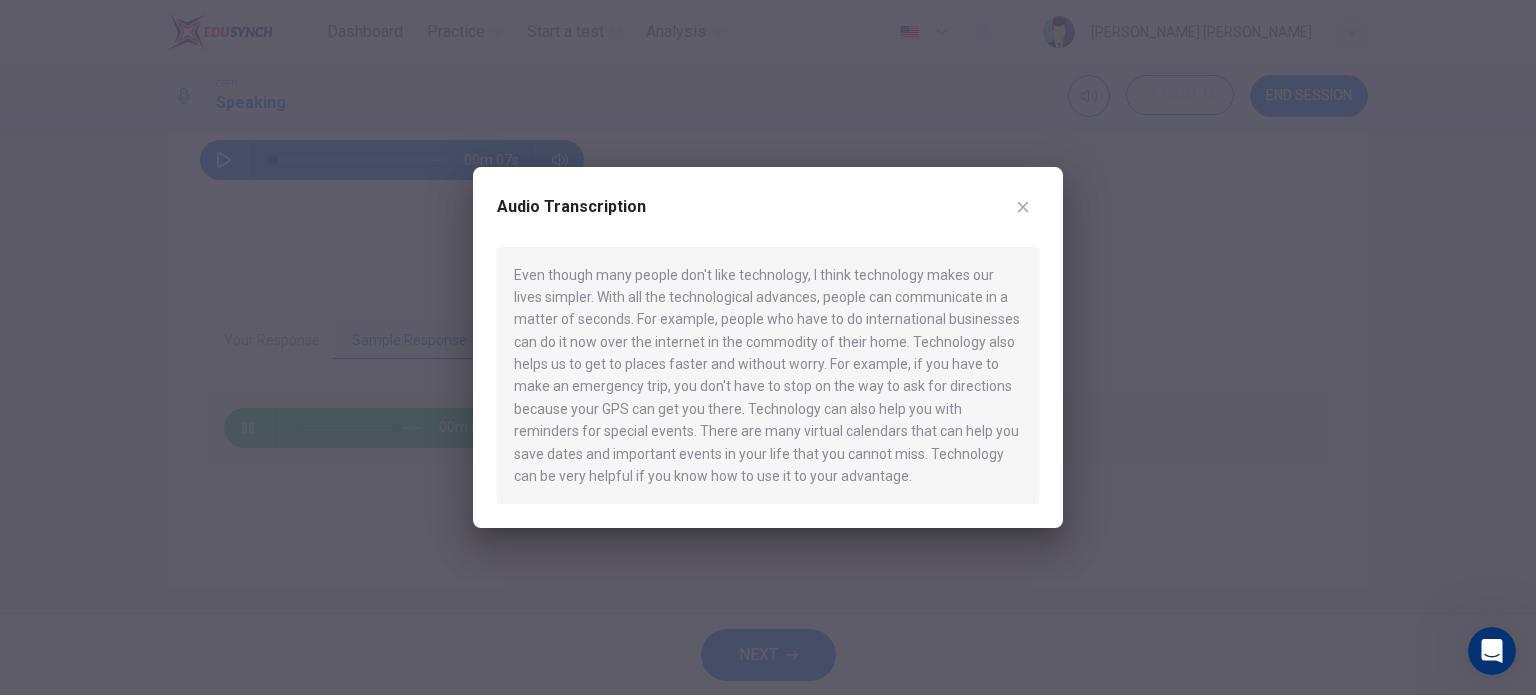 drag, startPoint x: 516, startPoint y: 274, endPoint x: 780, endPoint y: 471, distance: 329.40097 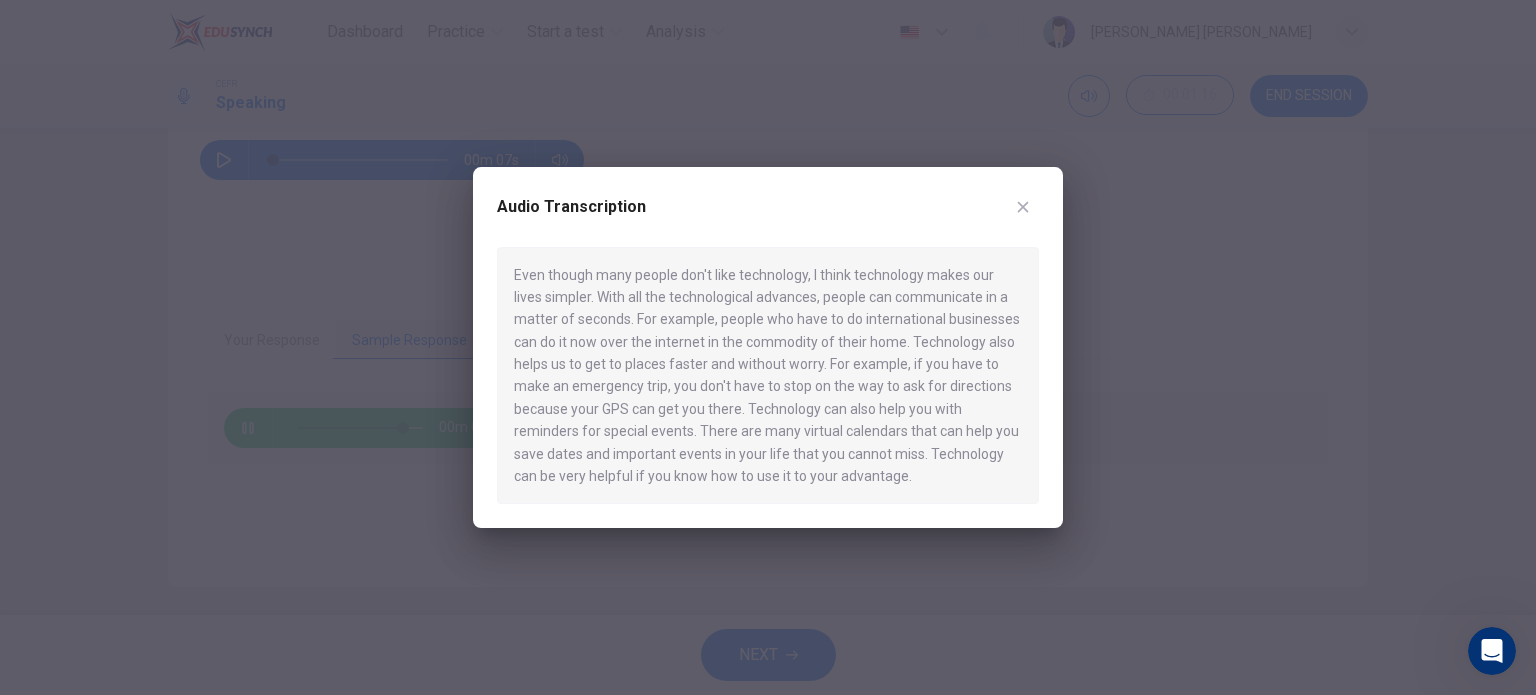 drag, startPoint x: 780, startPoint y: 471, endPoint x: 1207, endPoint y: 202, distance: 504.6682 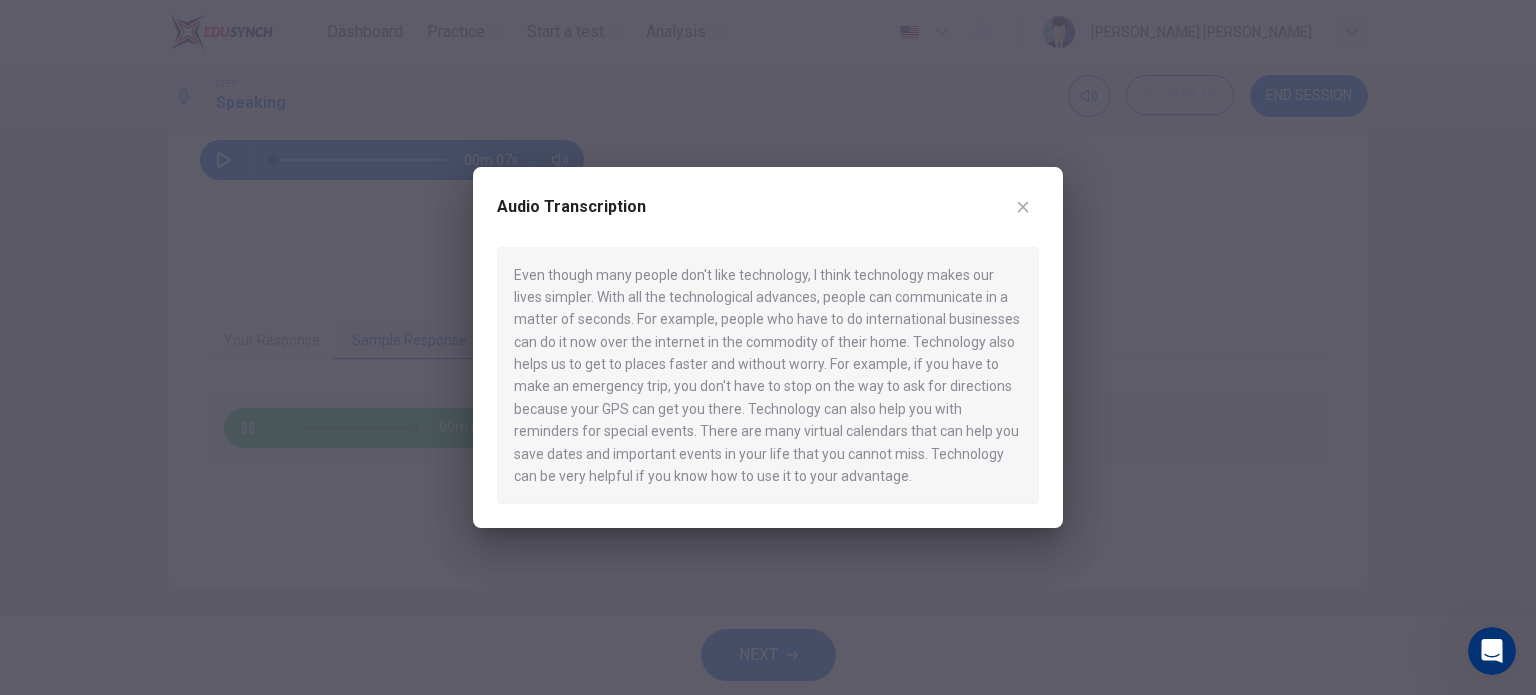 click on "Even though many people don't like technology, I think technology makes our lives simpler. With all the technological advances, people can communicate in a matter of seconds. For example, people who have to do international businesses can do it now over the internet in the commodity of their home. Technology also helps us to get to places faster and without worry. For example, if you have to make an emergency trip, you don't have to stop on the way to ask for directions because your GPS can get you there. Technology can also help you with reminders for special events. There are many virtual calendars that can help you save dates and important events in your life that you cannot miss. Technology can be very helpful if you know how to use it to your advantage." at bounding box center (768, 376) 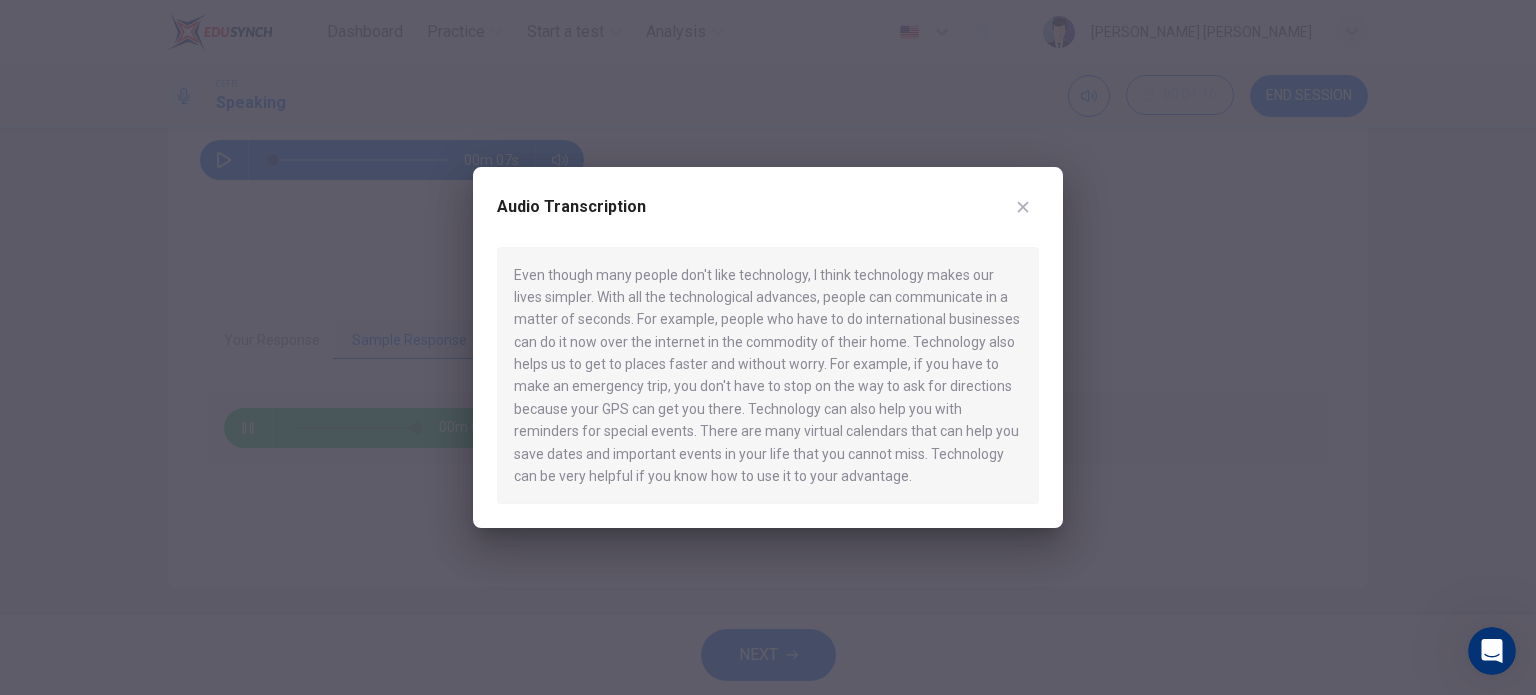 click on "Even though many people don't like technology, I think technology makes our lives simpler. With all the technological advances, people can communicate in a matter of seconds. For example, people who have to do international businesses can do it now over the internet in the commodity of their home. Technology also helps us to get to places faster and without worry. For example, if you have to make an emergency trip, you don't have to stop on the way to ask for directions because your GPS can get you there. Technology can also help you with reminders for special events. There are many virtual calendars that can help you save dates and important events in your life that you cannot miss. Technology can be very helpful if you know how to use it to your advantage." at bounding box center (768, 376) 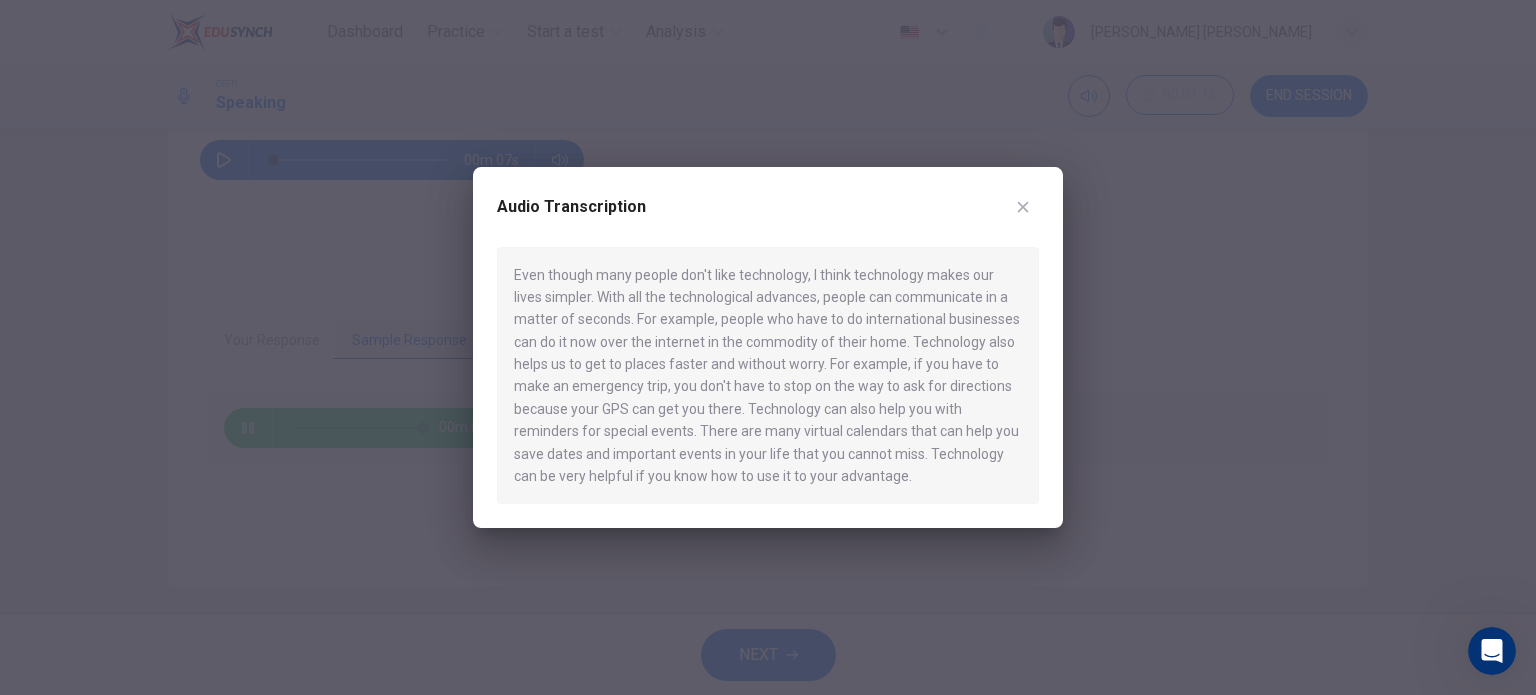 type on "0" 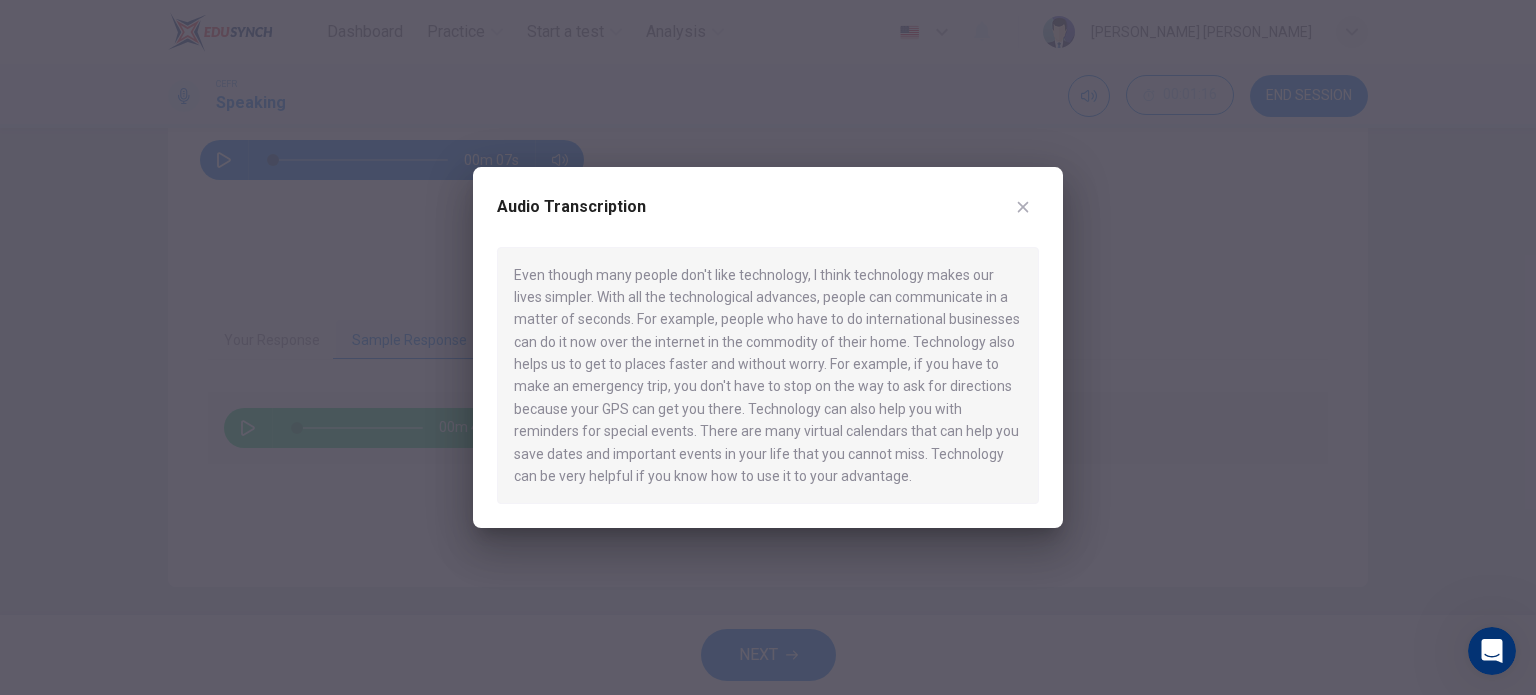 drag, startPoint x: 515, startPoint y: 274, endPoint x: 779, endPoint y: 483, distance: 336.71503 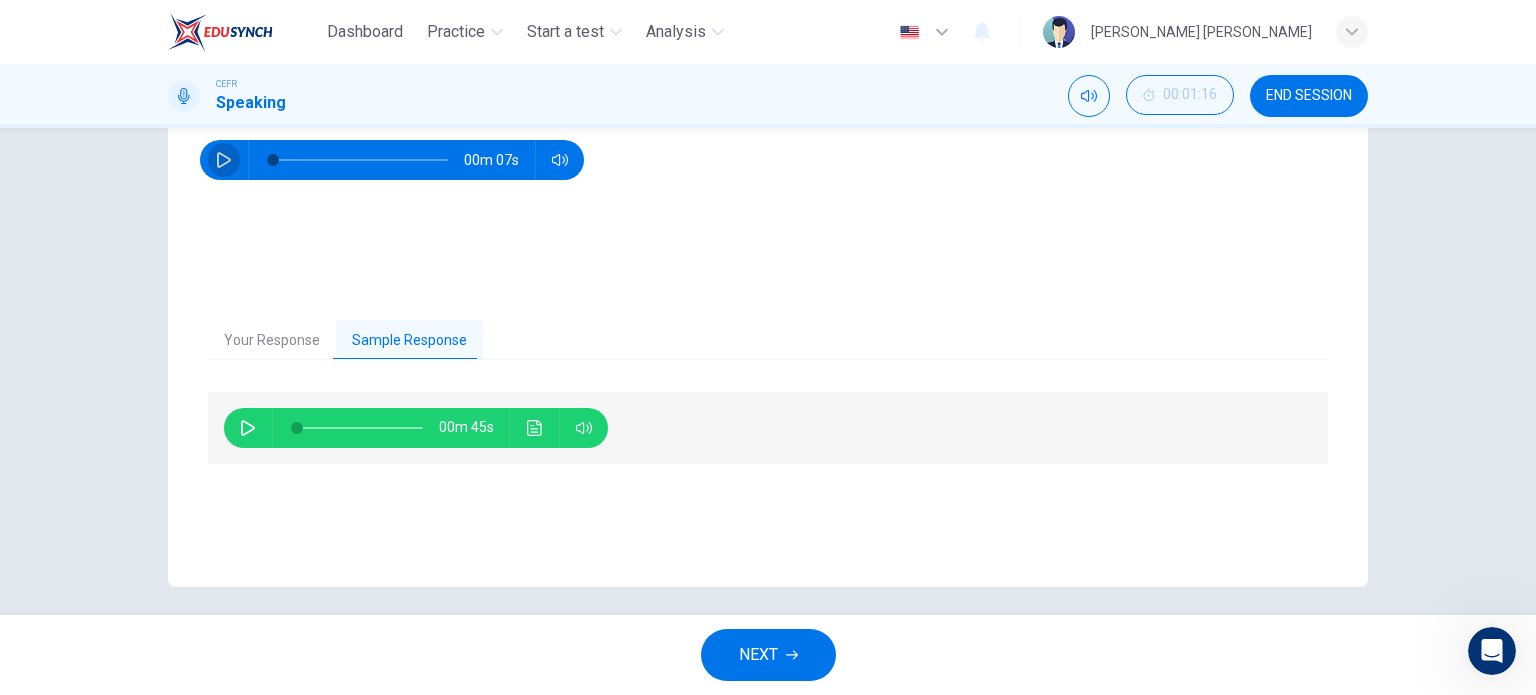 click at bounding box center (224, 160) 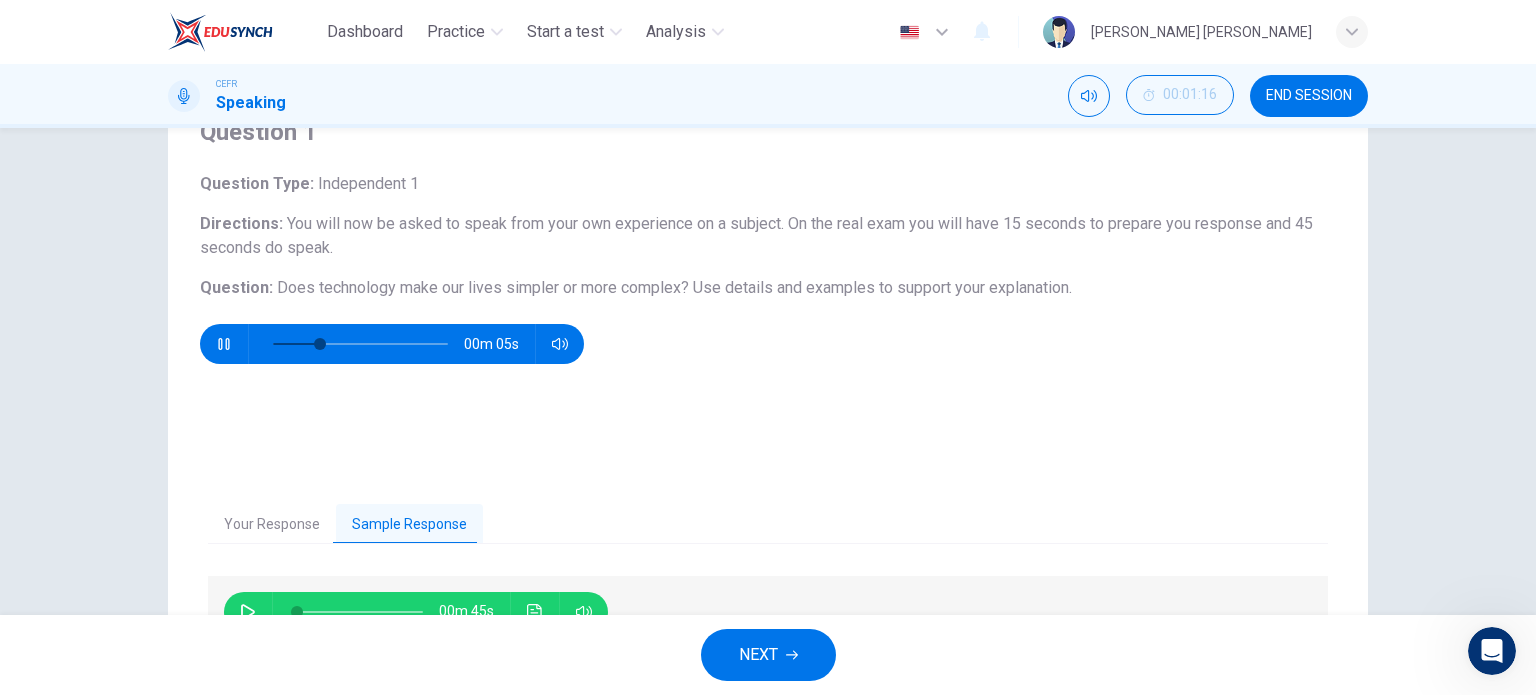 scroll, scrollTop: 92, scrollLeft: 0, axis: vertical 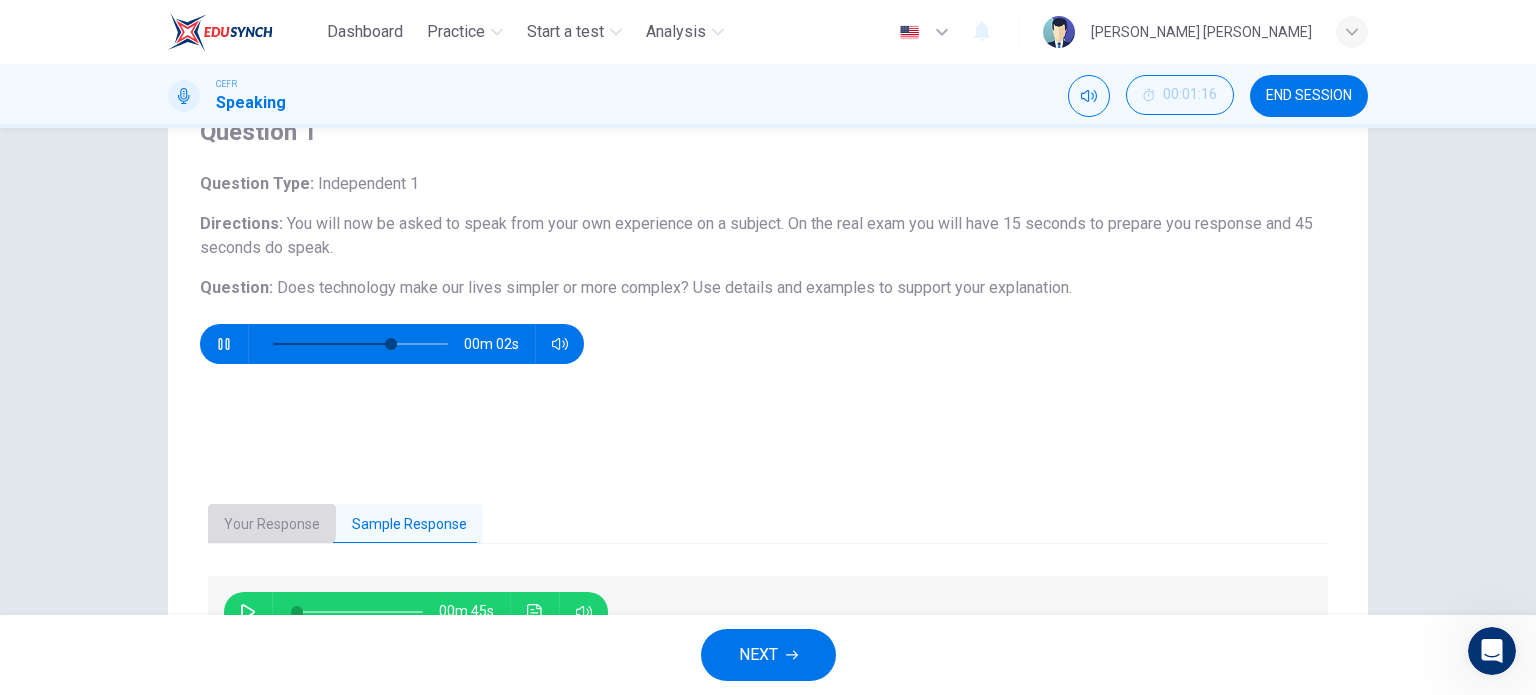 click on "Your Response" at bounding box center (272, 525) 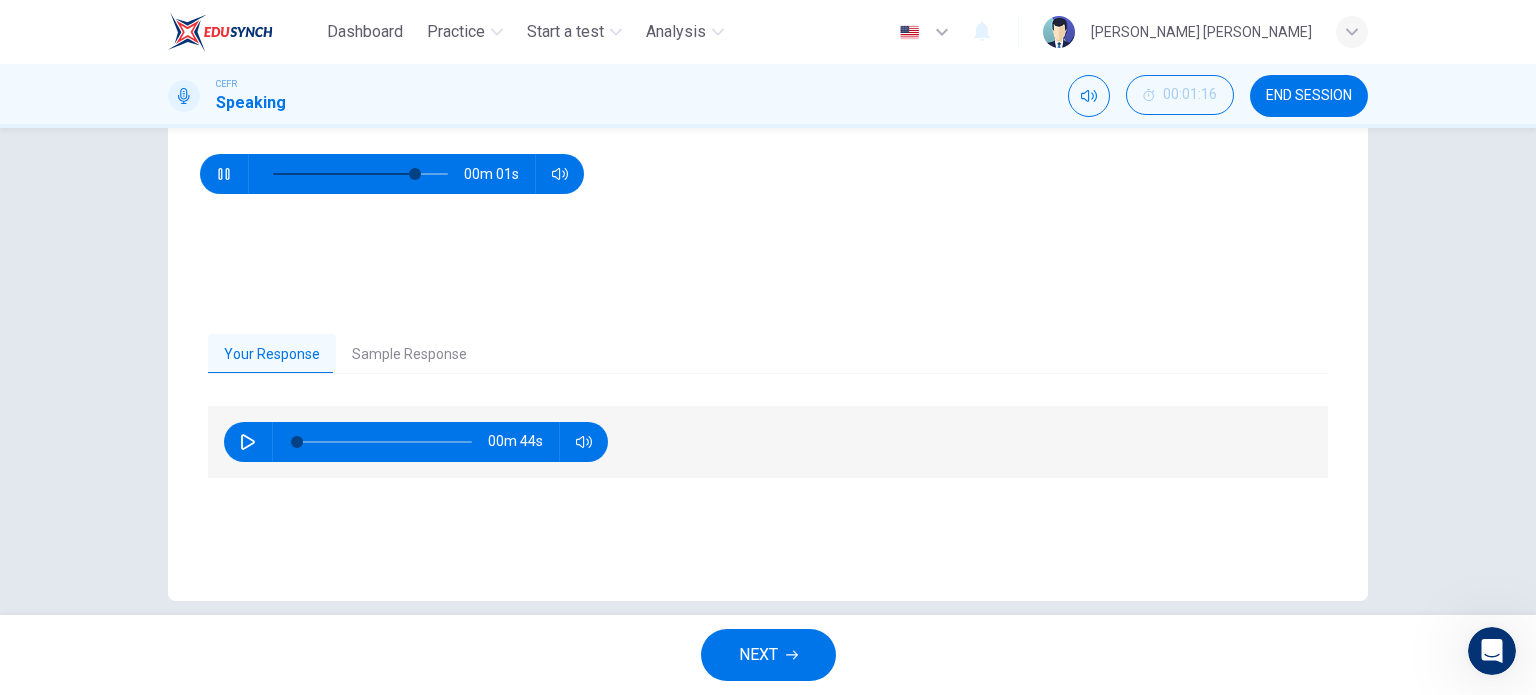 scroll, scrollTop: 288, scrollLeft: 0, axis: vertical 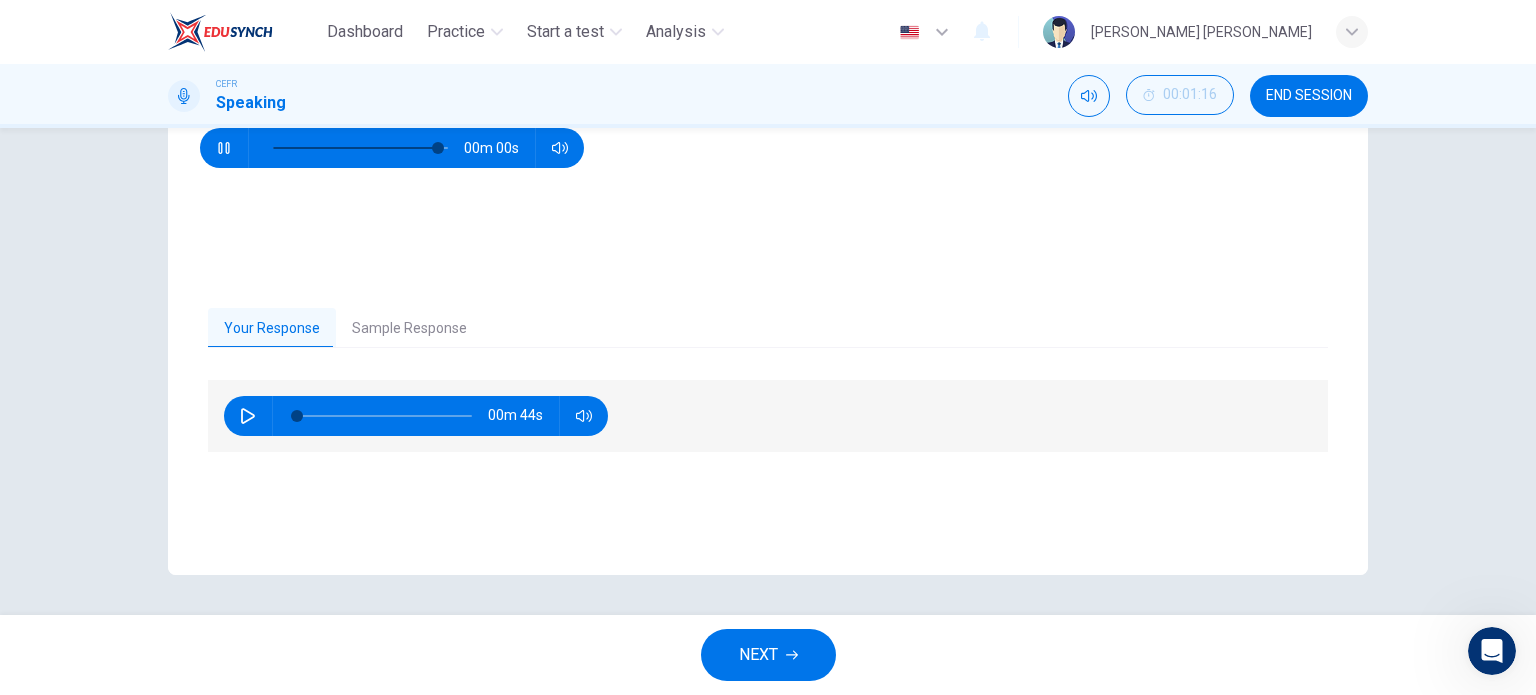 type on "0" 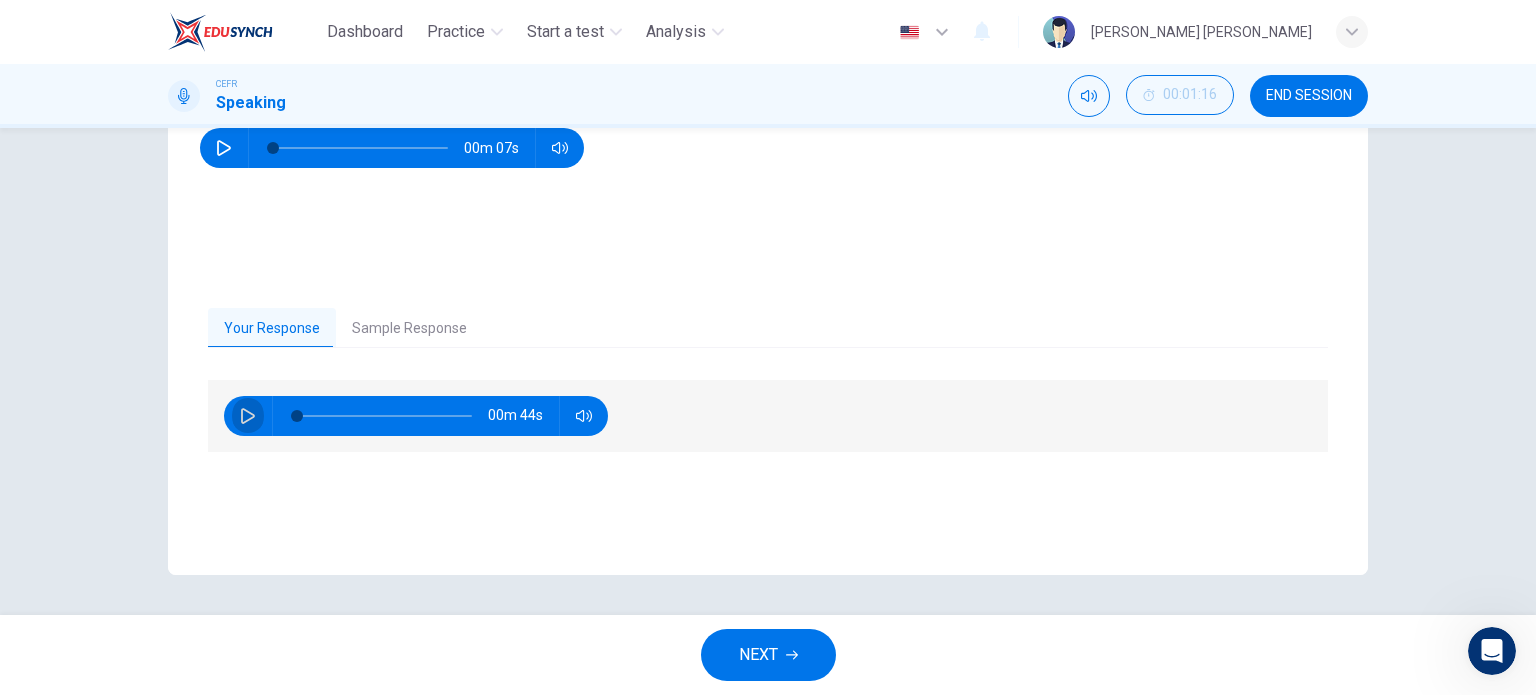 click 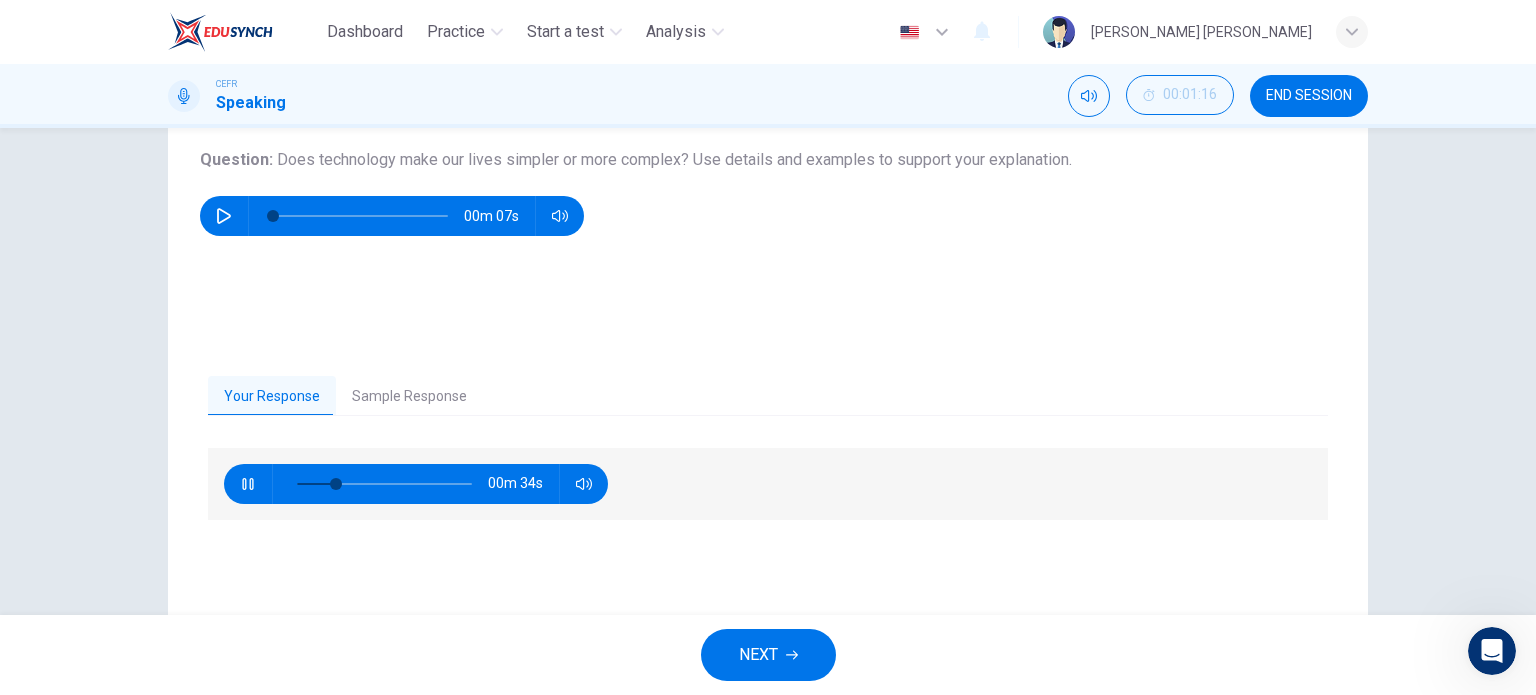 scroll, scrollTop: 256, scrollLeft: 0, axis: vertical 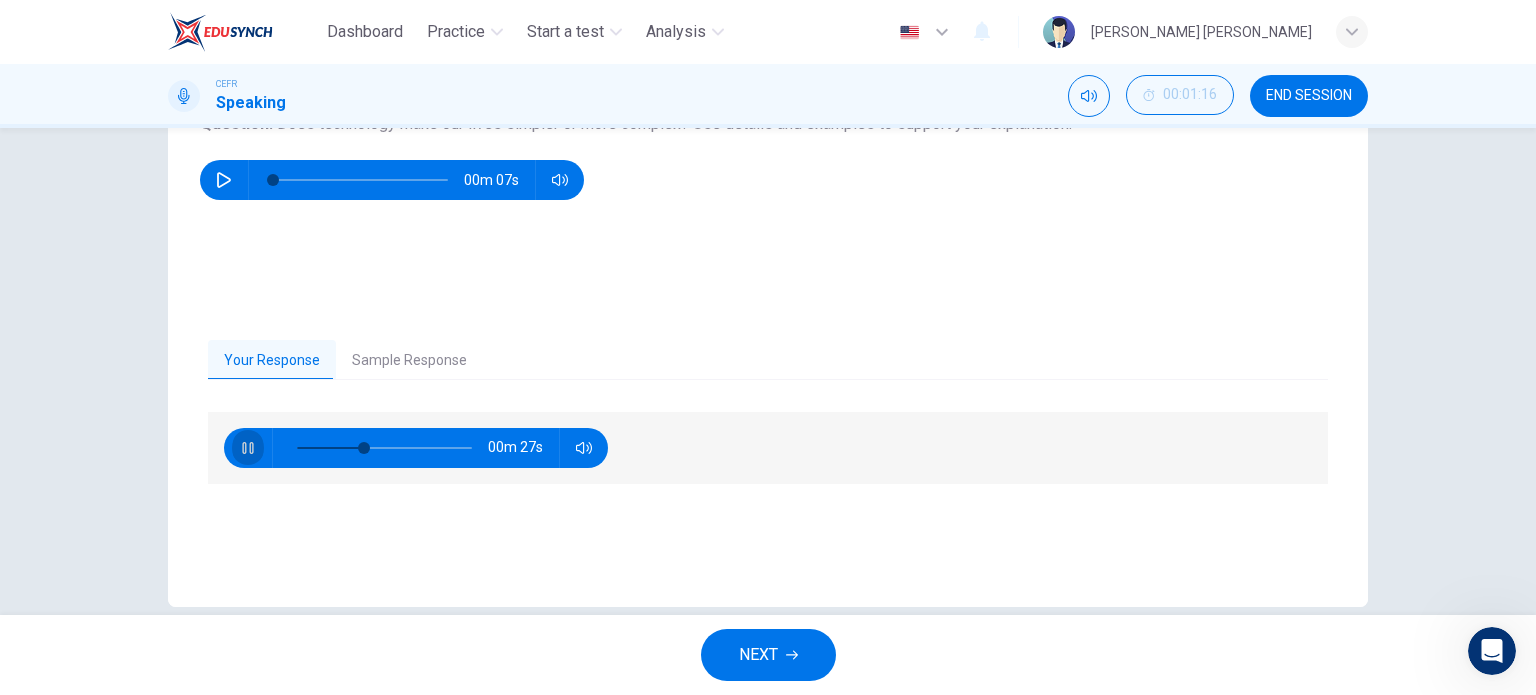 click 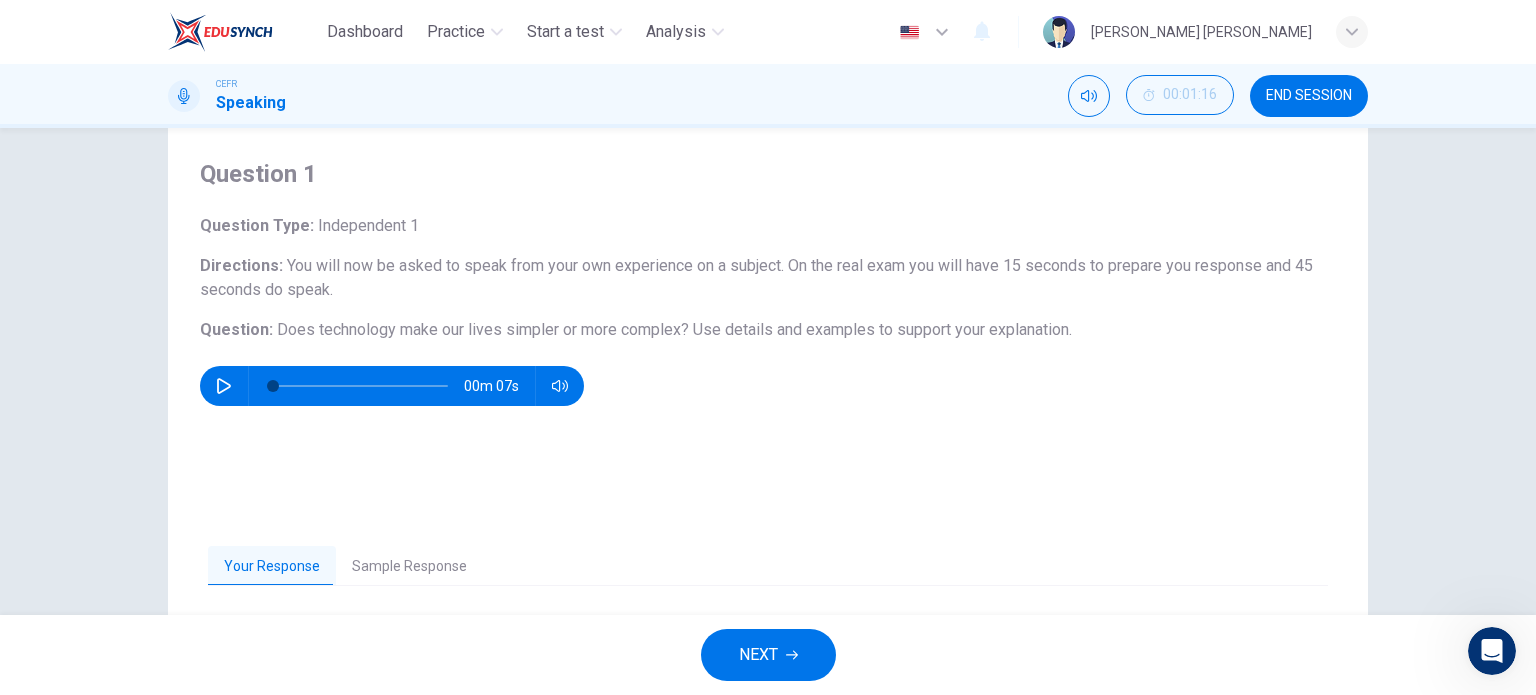 scroll, scrollTop: 48, scrollLeft: 0, axis: vertical 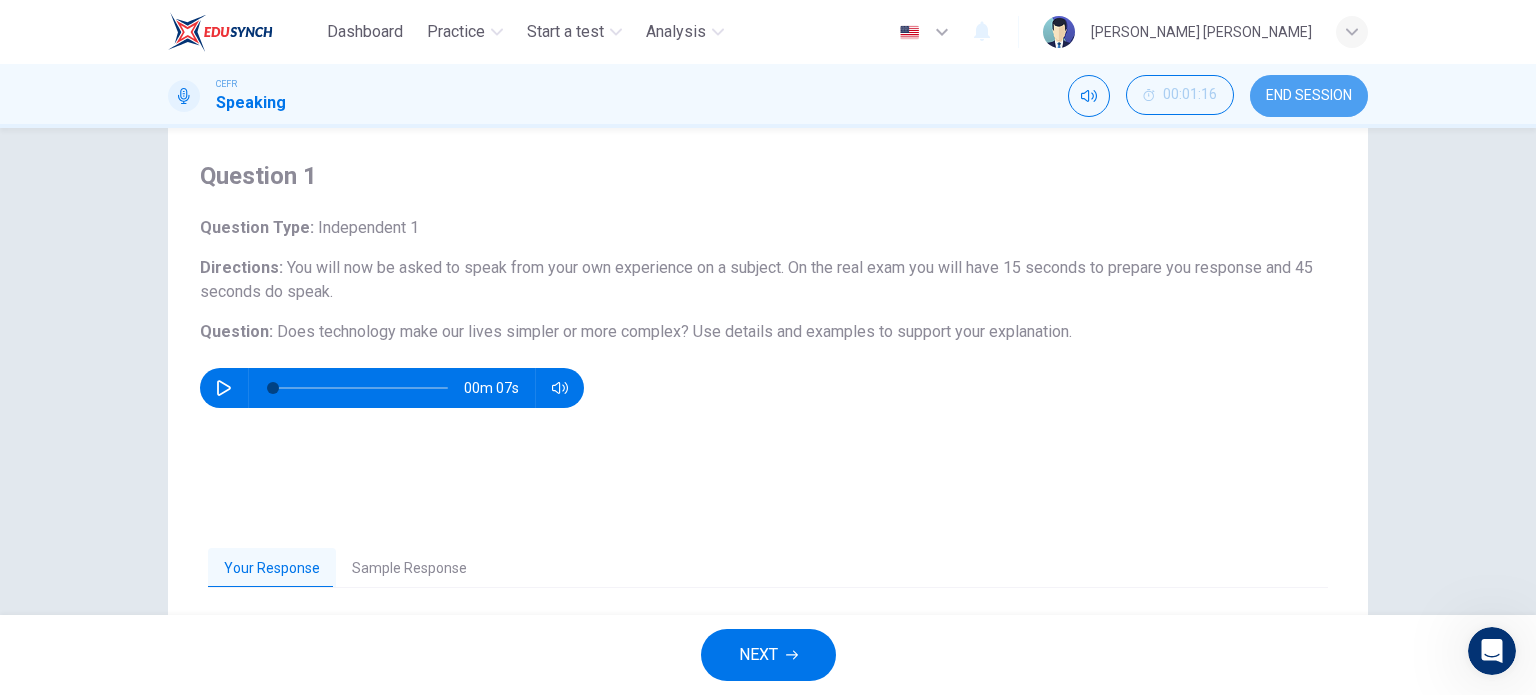 click on "END SESSION" at bounding box center [1309, 96] 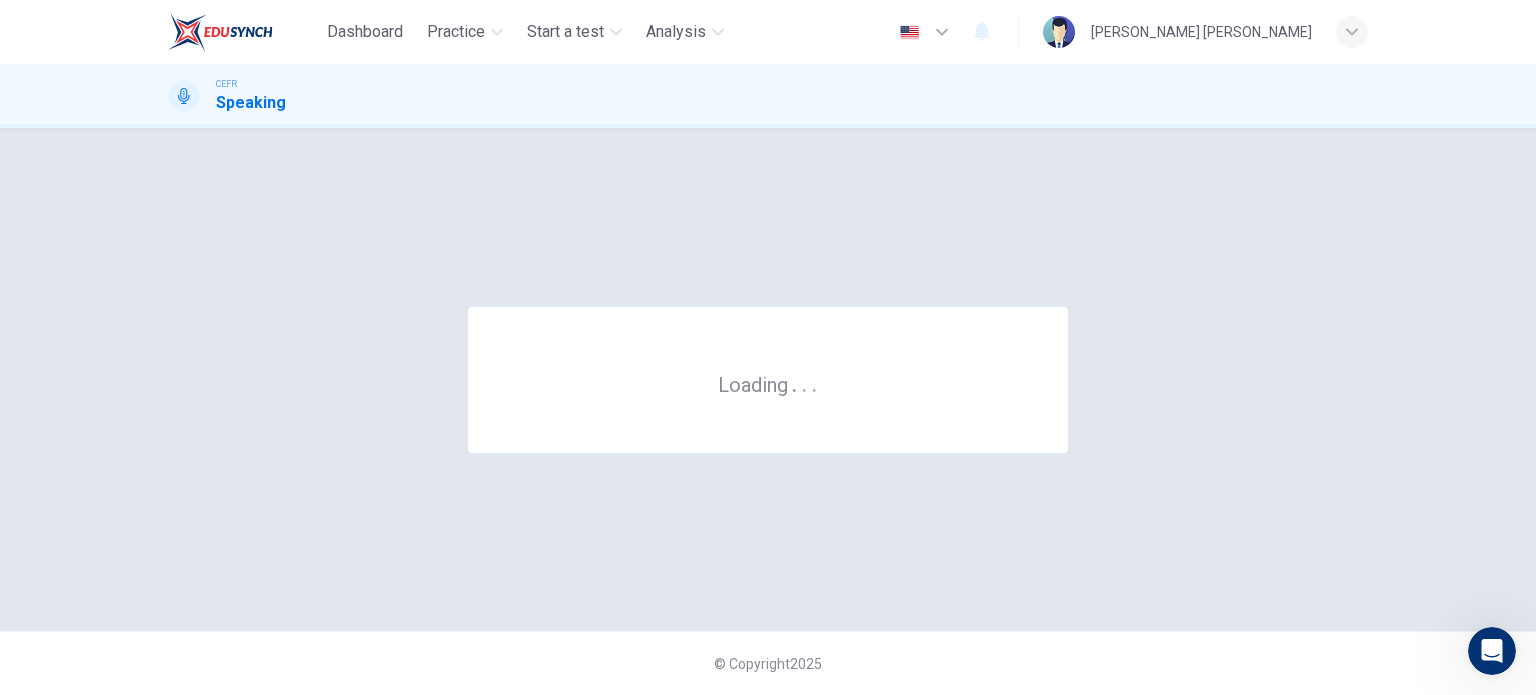 scroll, scrollTop: 0, scrollLeft: 0, axis: both 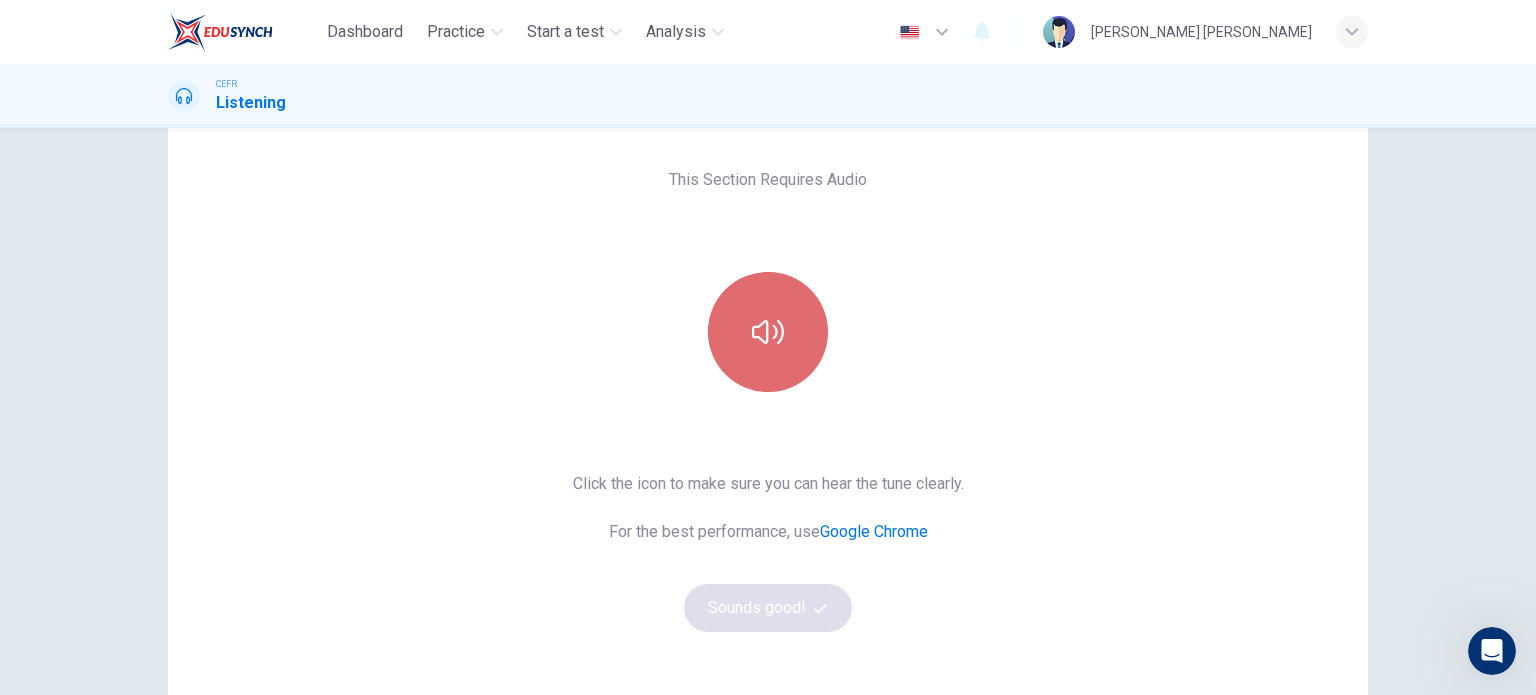 click 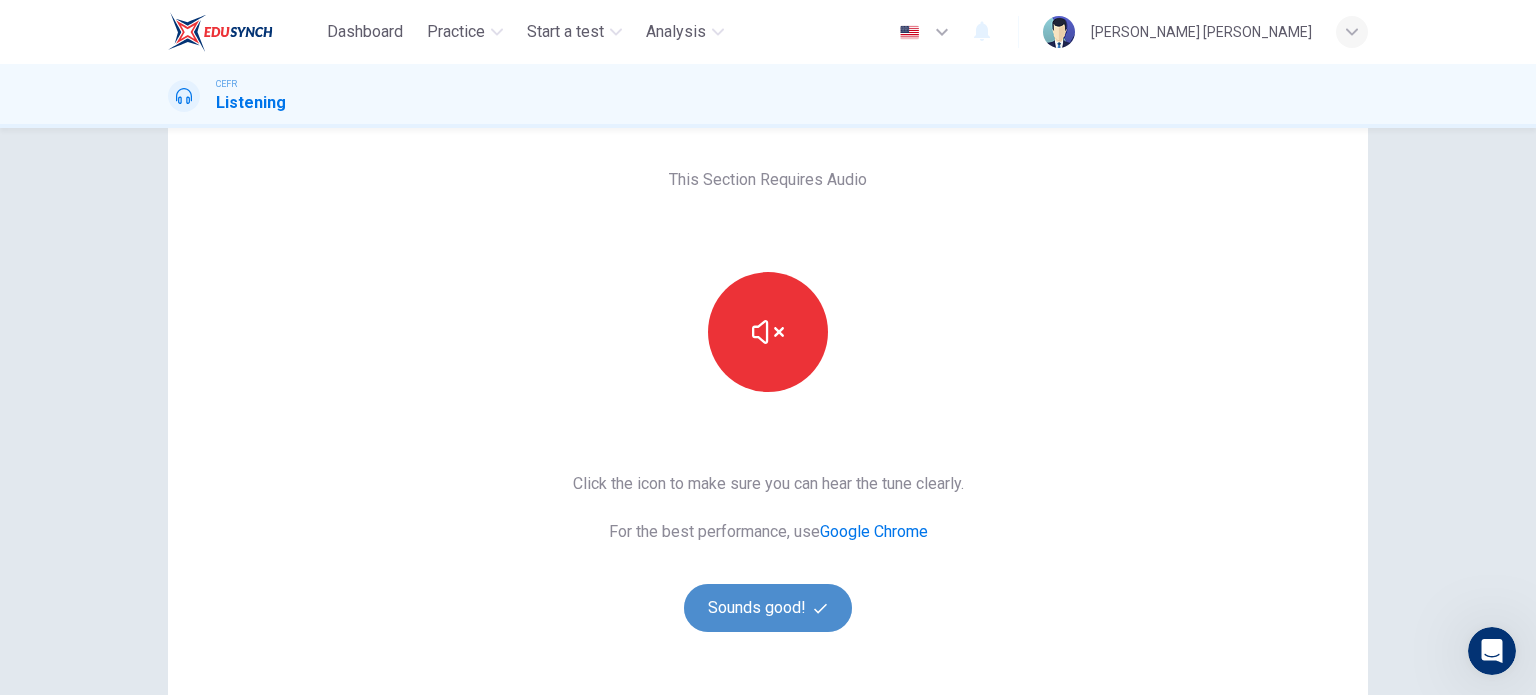 click on "Sounds good!" at bounding box center [768, 608] 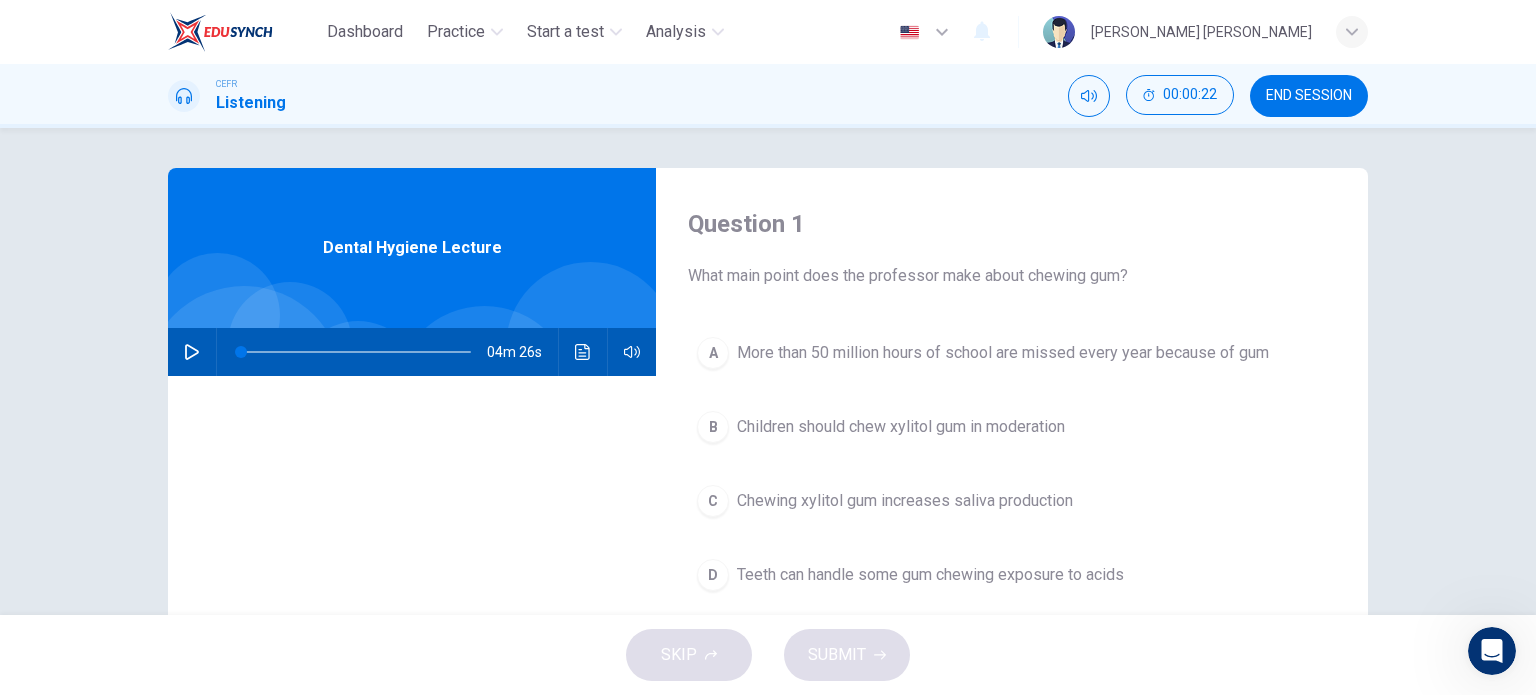 scroll, scrollTop: 2, scrollLeft: 0, axis: vertical 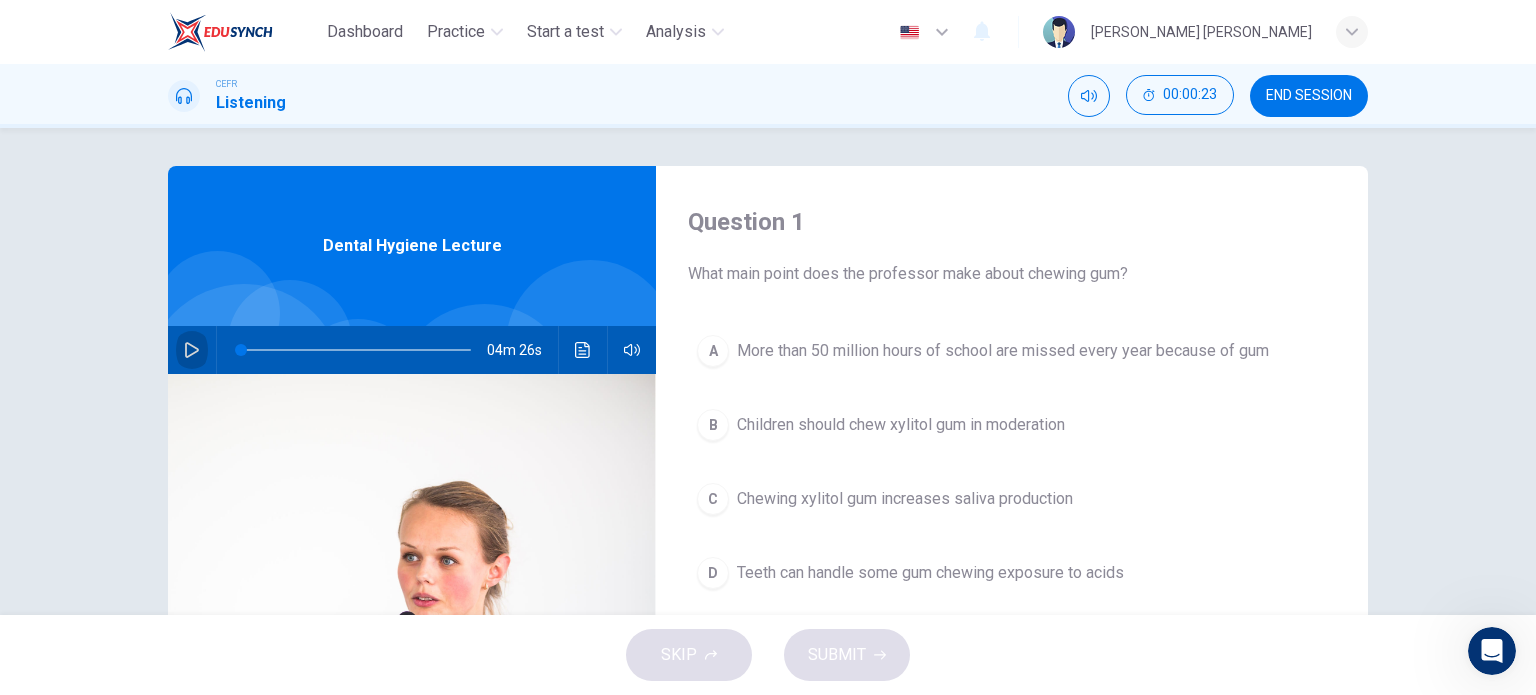 click at bounding box center (192, 350) 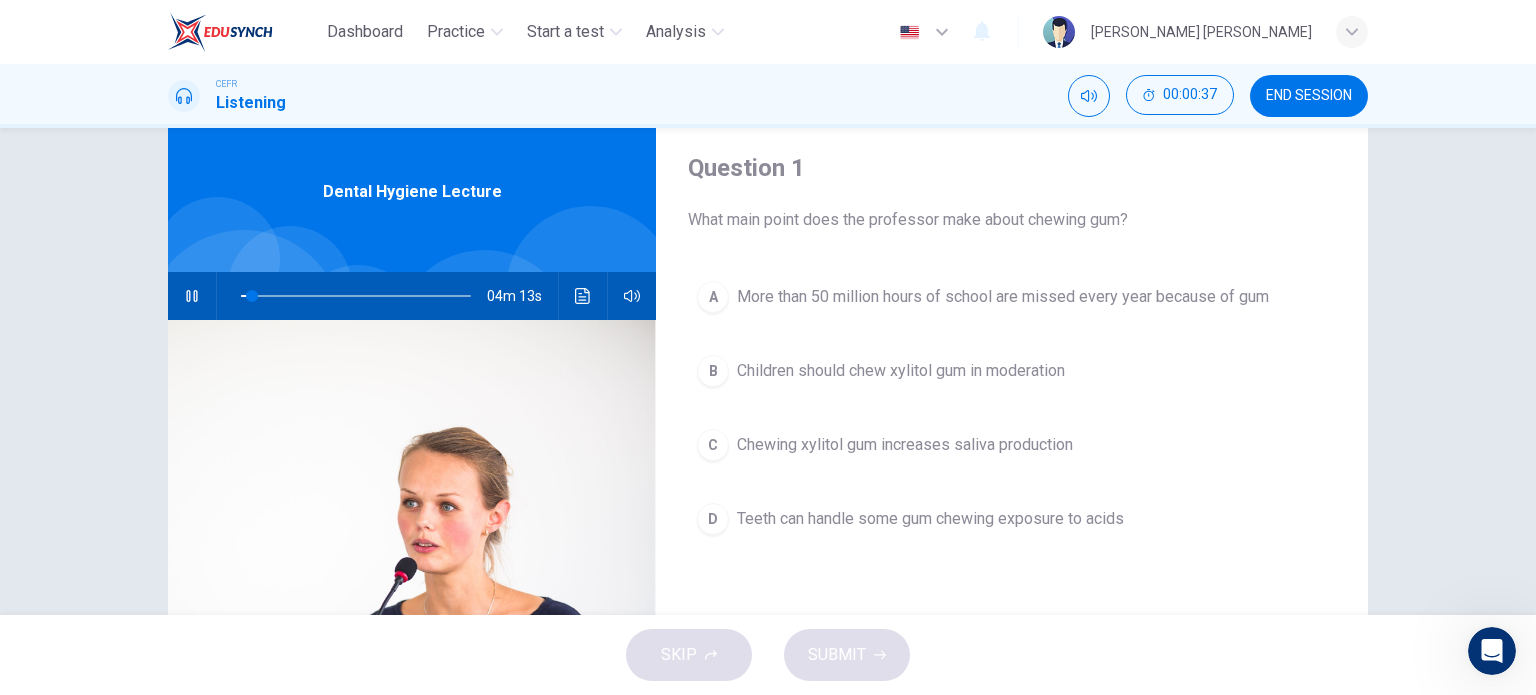scroll, scrollTop: 58, scrollLeft: 0, axis: vertical 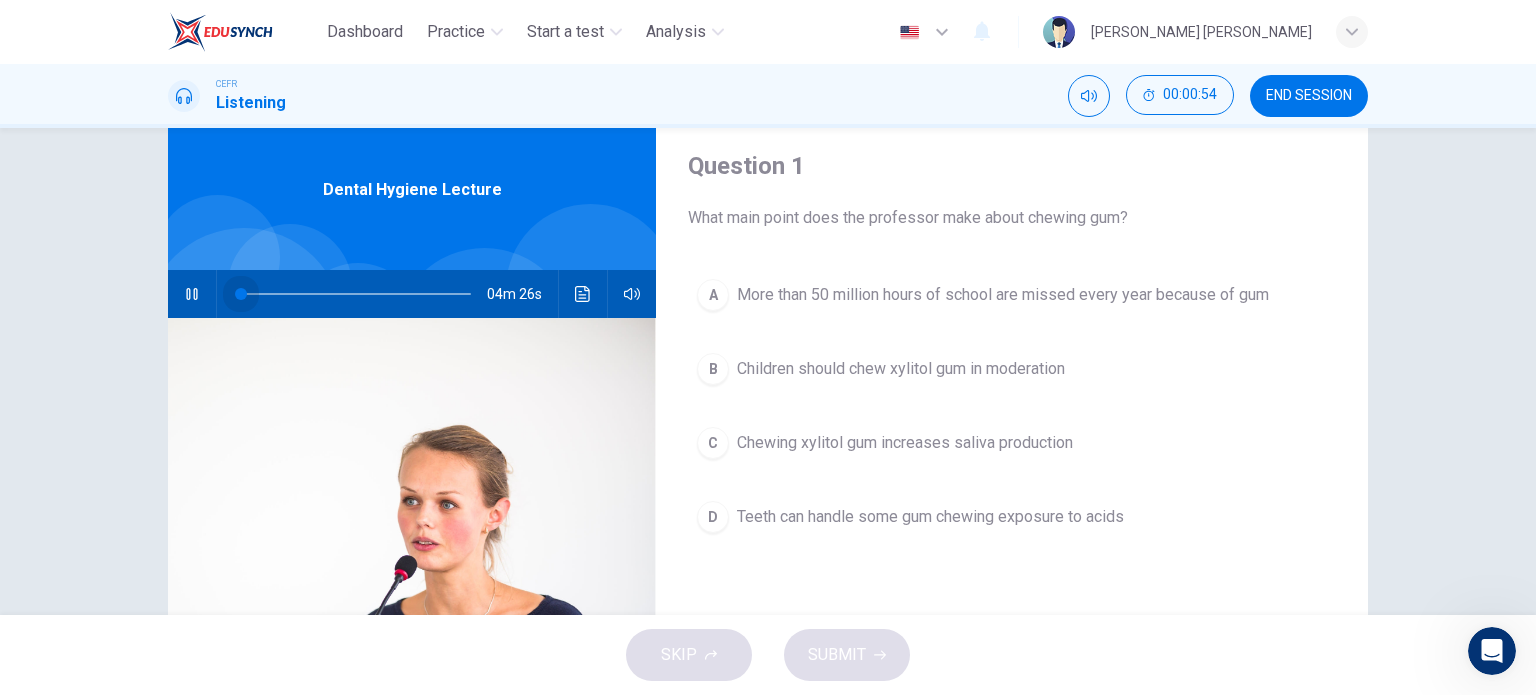 drag, startPoint x: 256, startPoint y: 288, endPoint x: 80, endPoint y: 298, distance: 176.28386 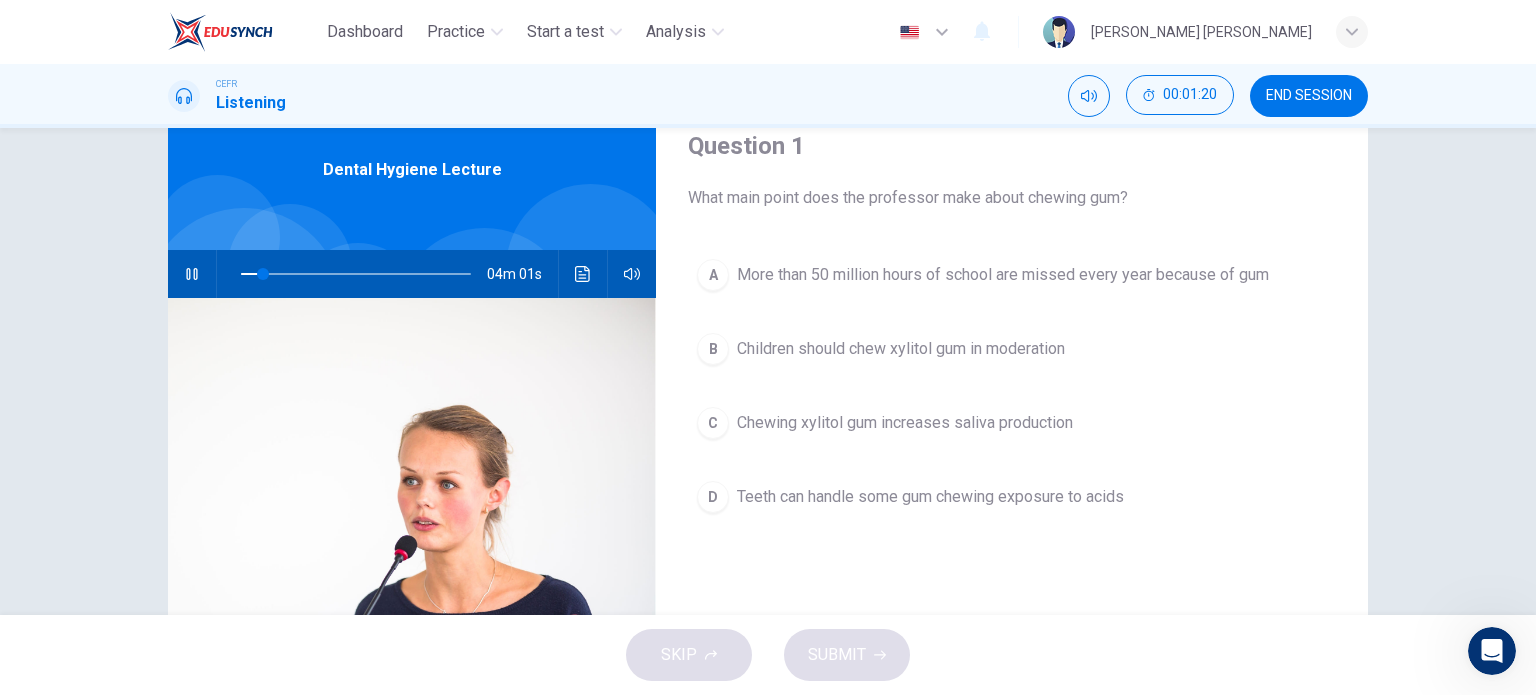 scroll, scrollTop: 76, scrollLeft: 0, axis: vertical 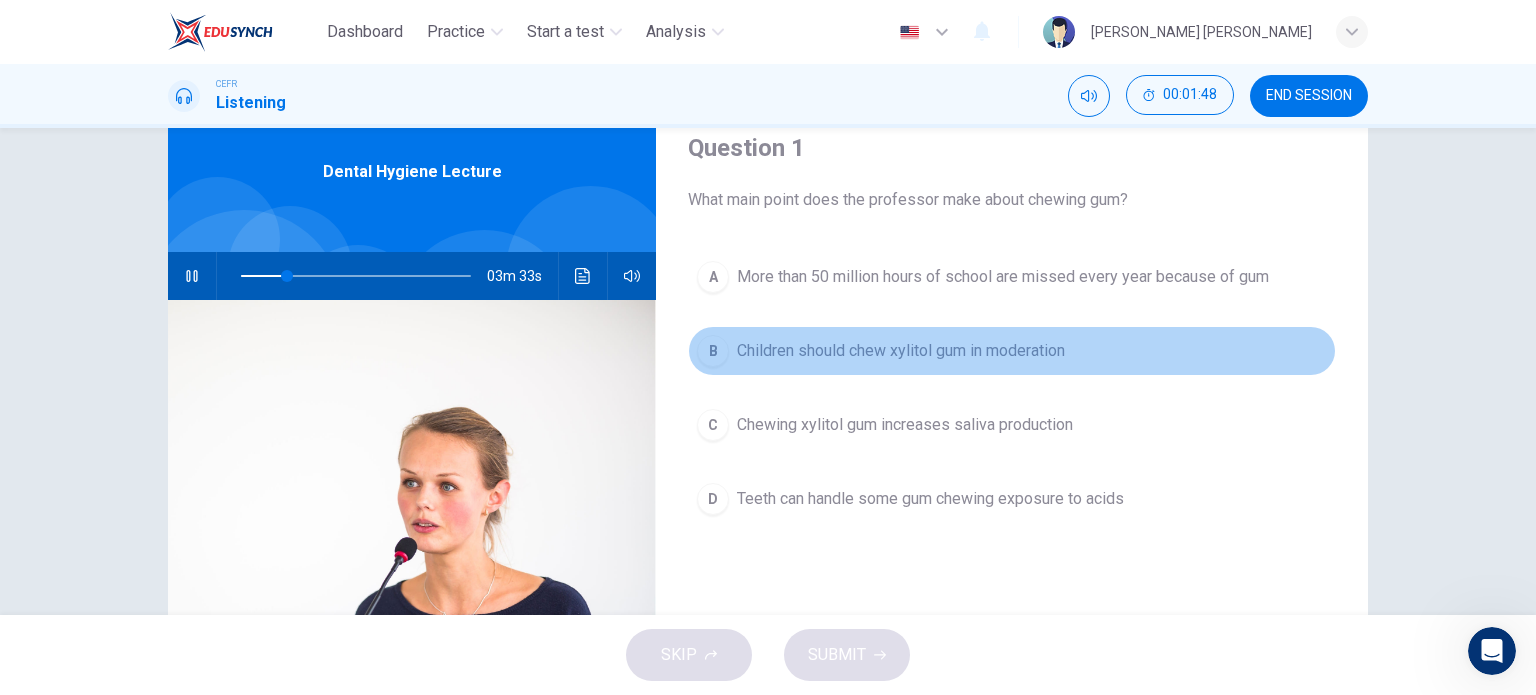 click on "B" at bounding box center (713, 351) 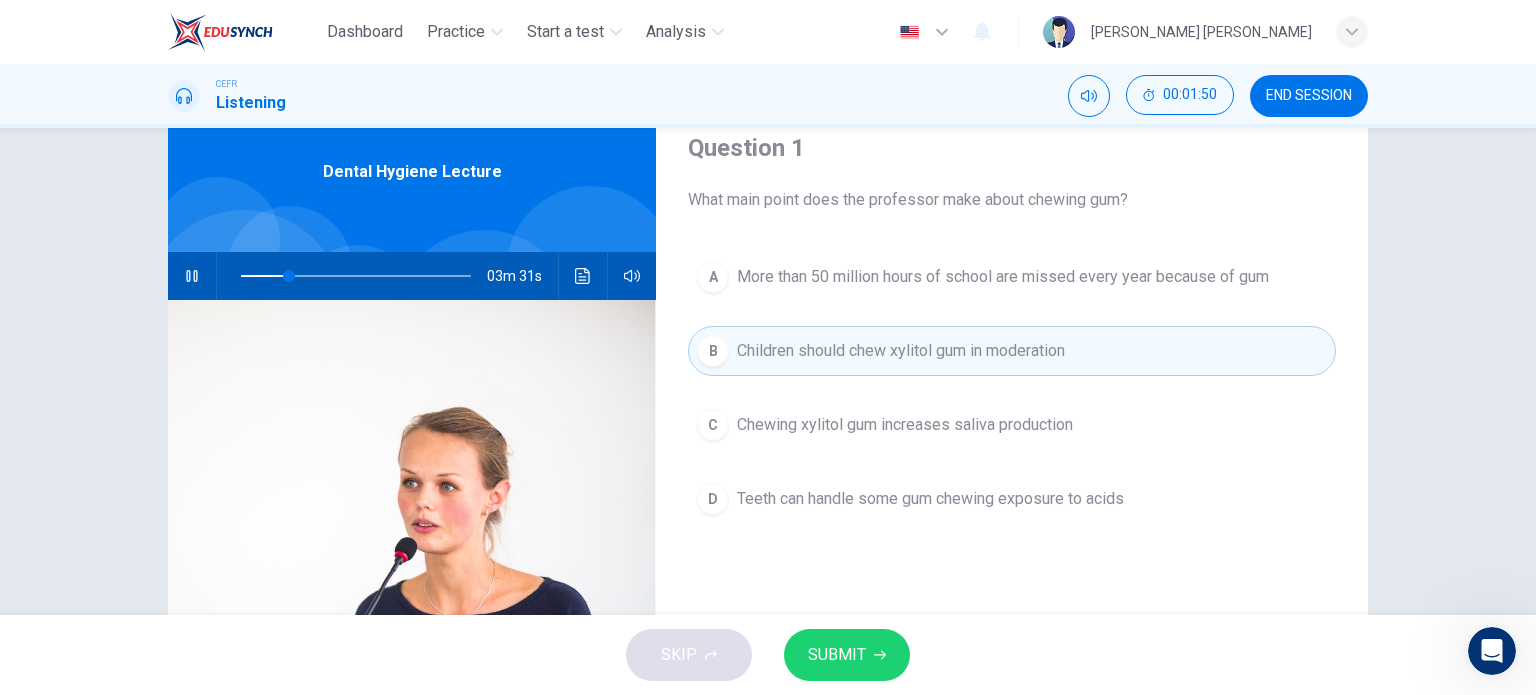 click on "SUBMIT" at bounding box center [837, 655] 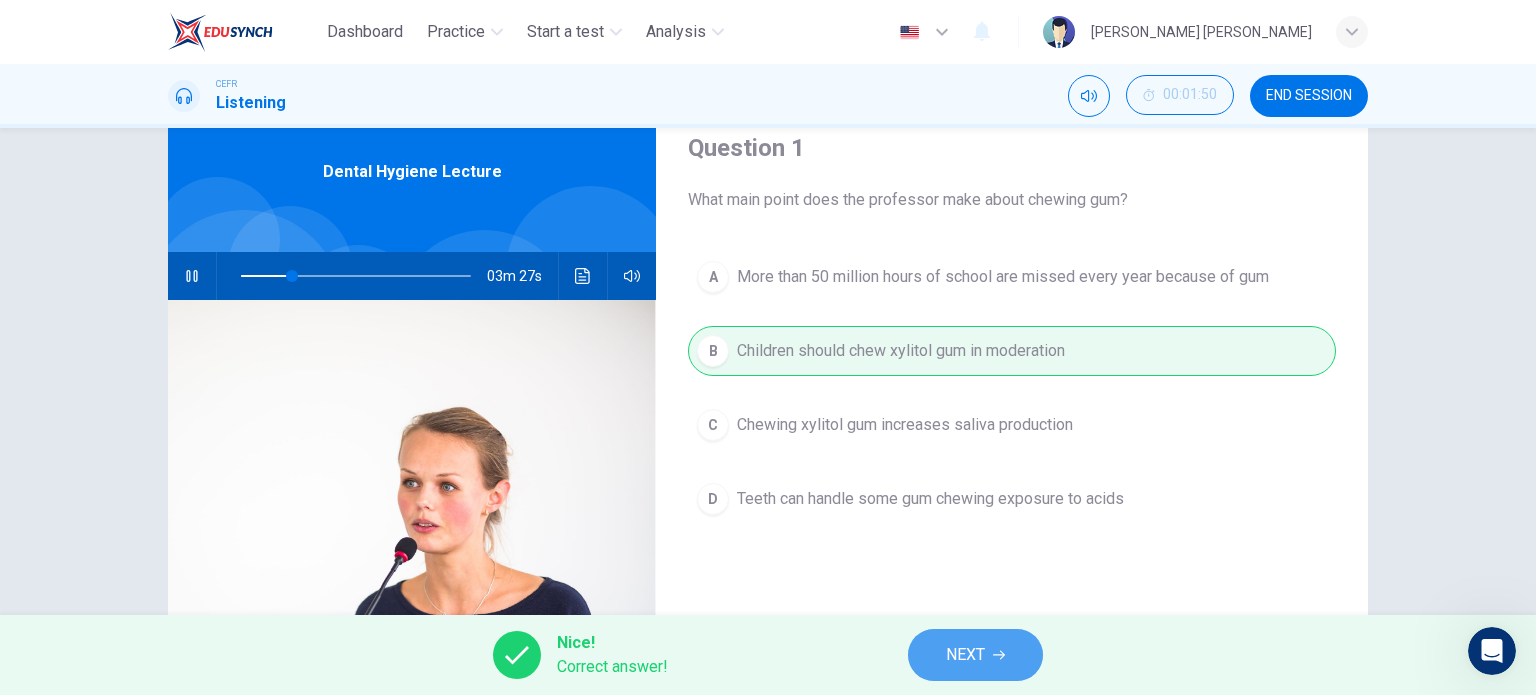 click on "NEXT" at bounding box center [965, 655] 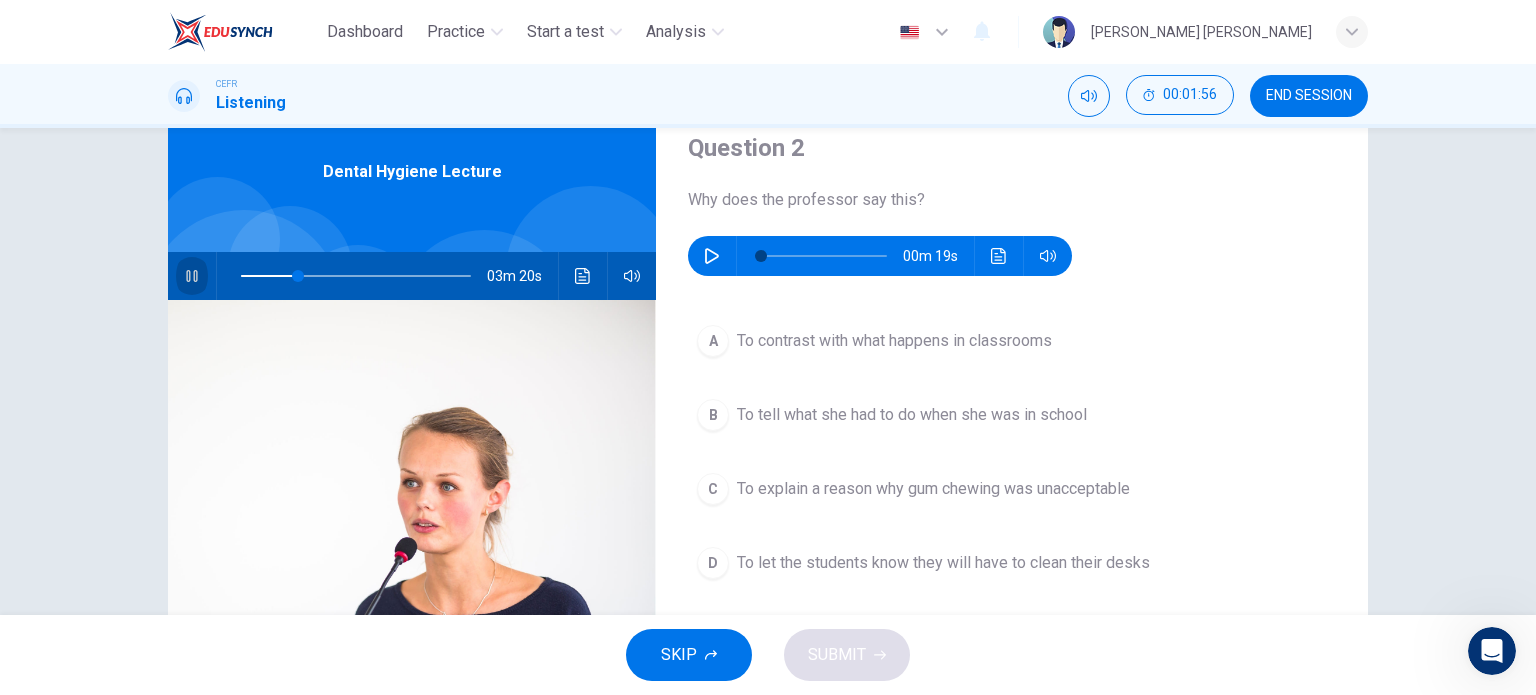 click 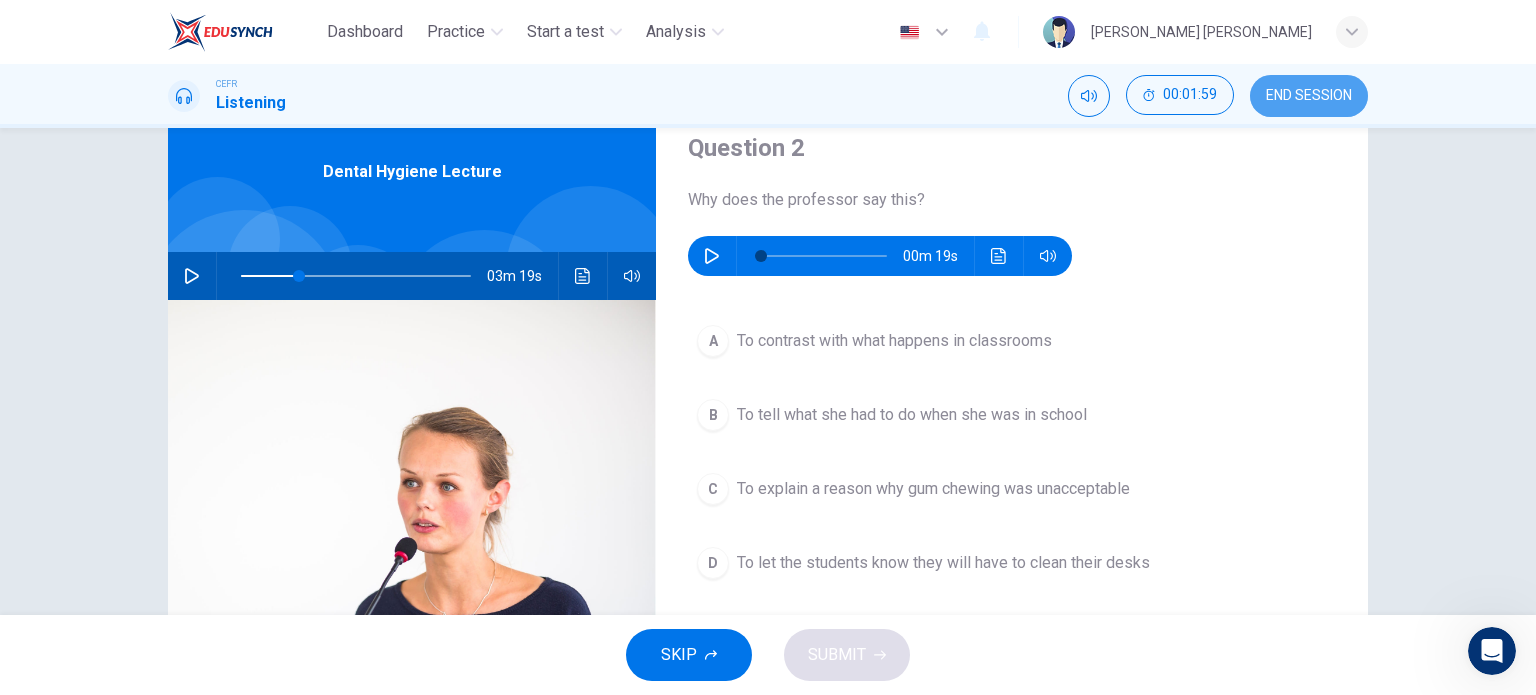 click on "END SESSION" at bounding box center [1309, 96] 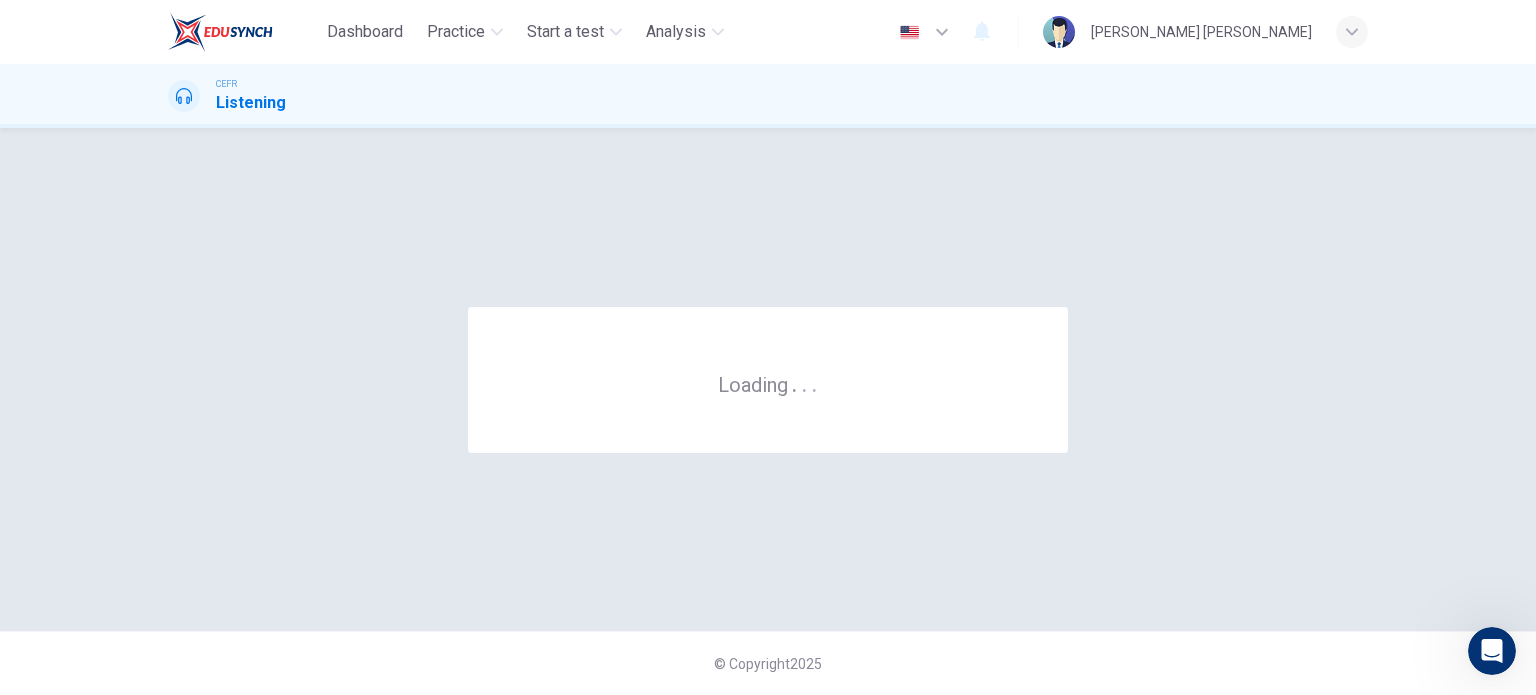 scroll, scrollTop: 0, scrollLeft: 0, axis: both 